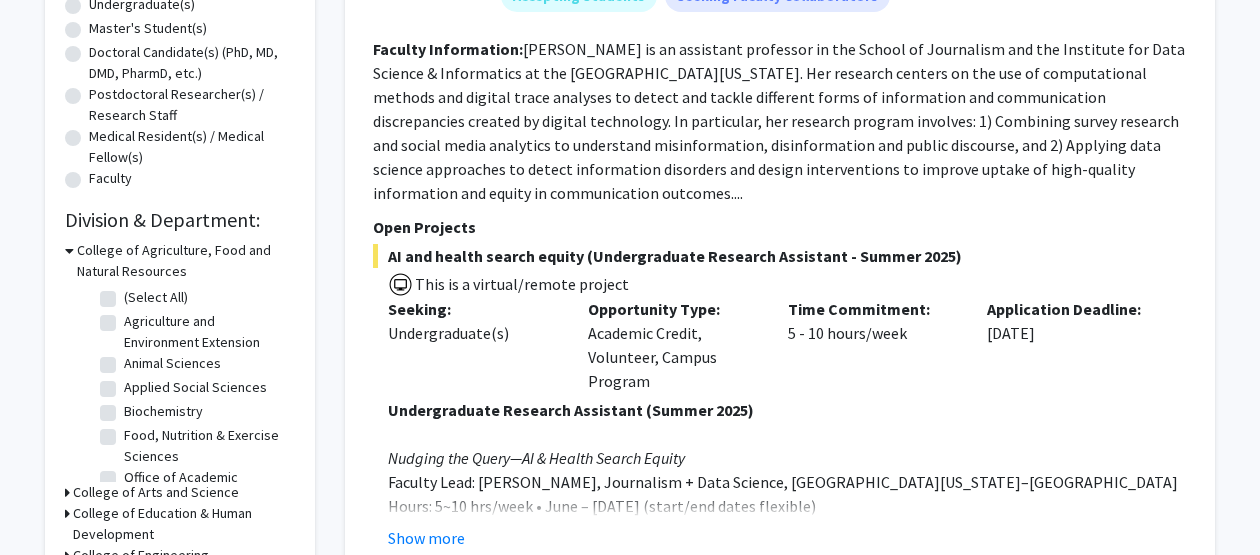 scroll, scrollTop: 410, scrollLeft: 0, axis: vertical 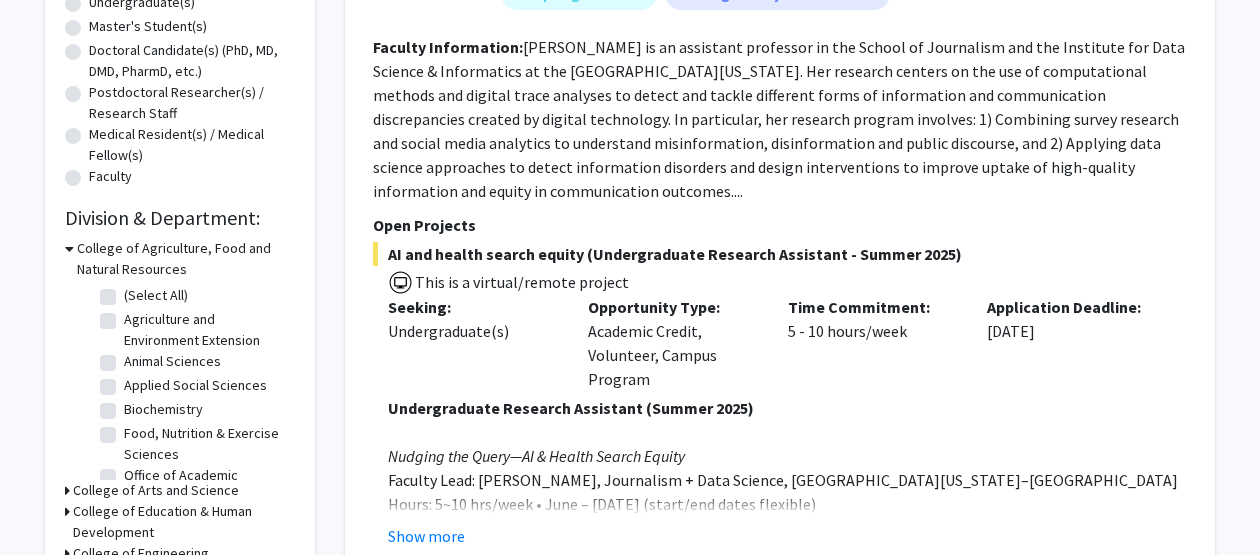 click on "Animal Sciences" 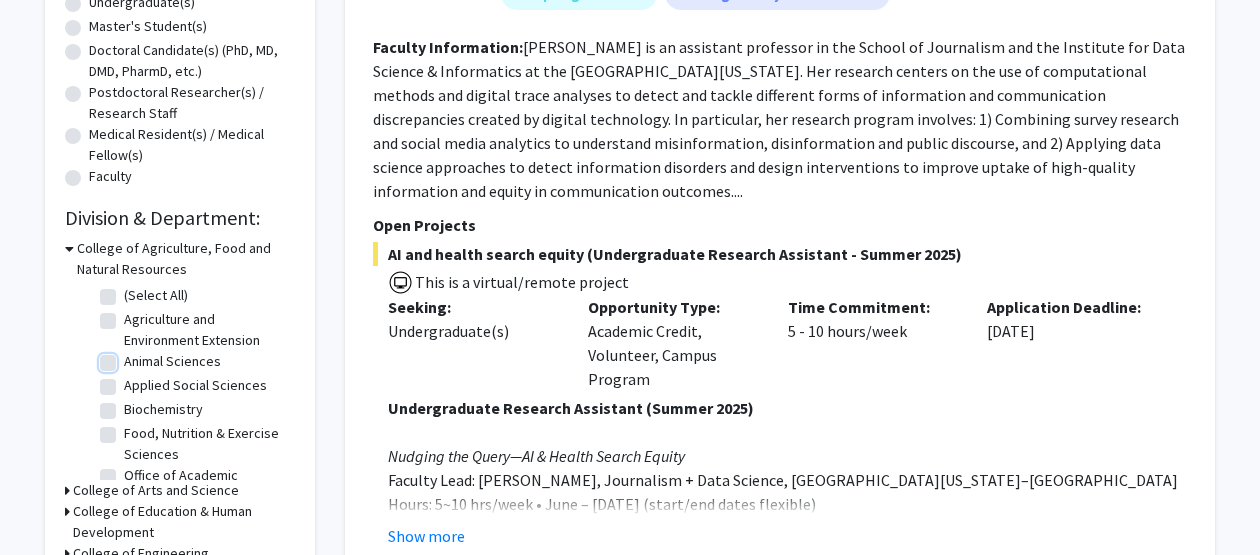 click on "Animal Sciences" at bounding box center (130, 357) 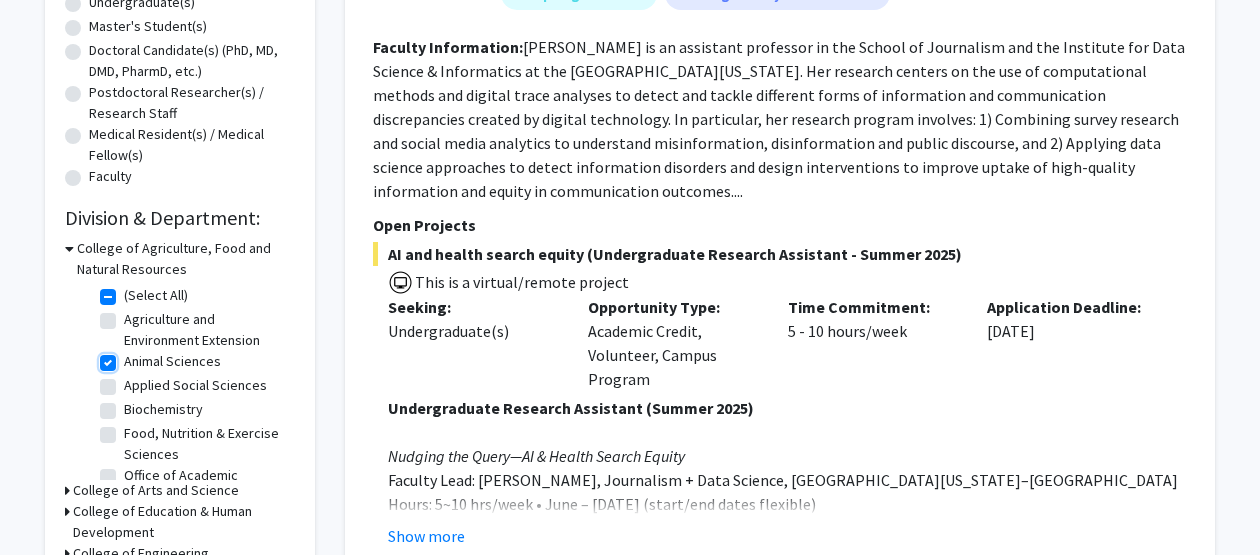 checkbox on "true" 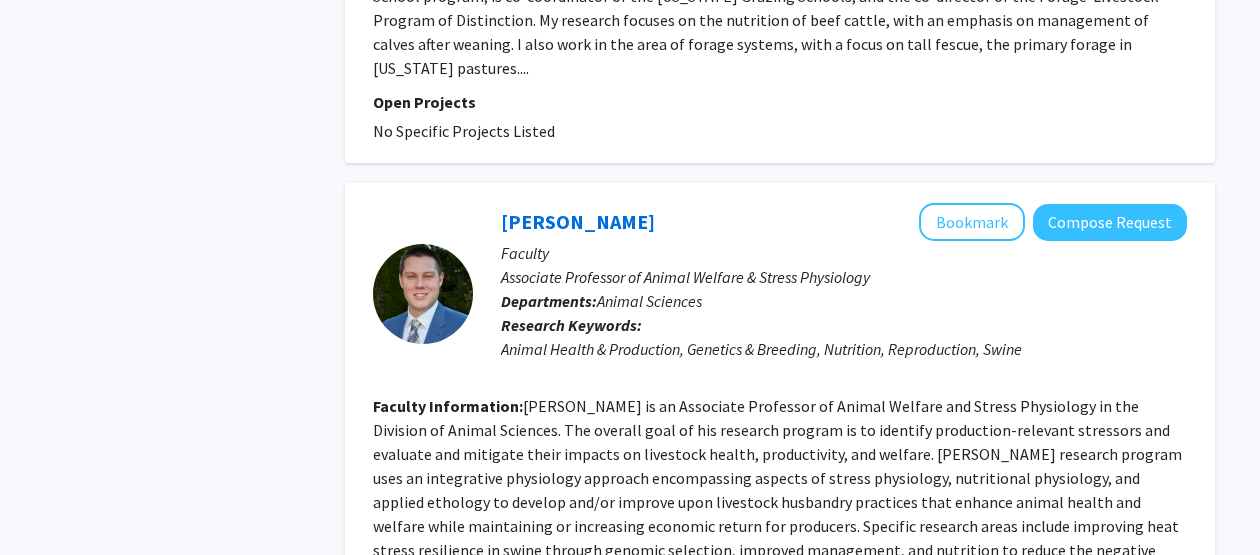 scroll, scrollTop: 4206, scrollLeft: 0, axis: vertical 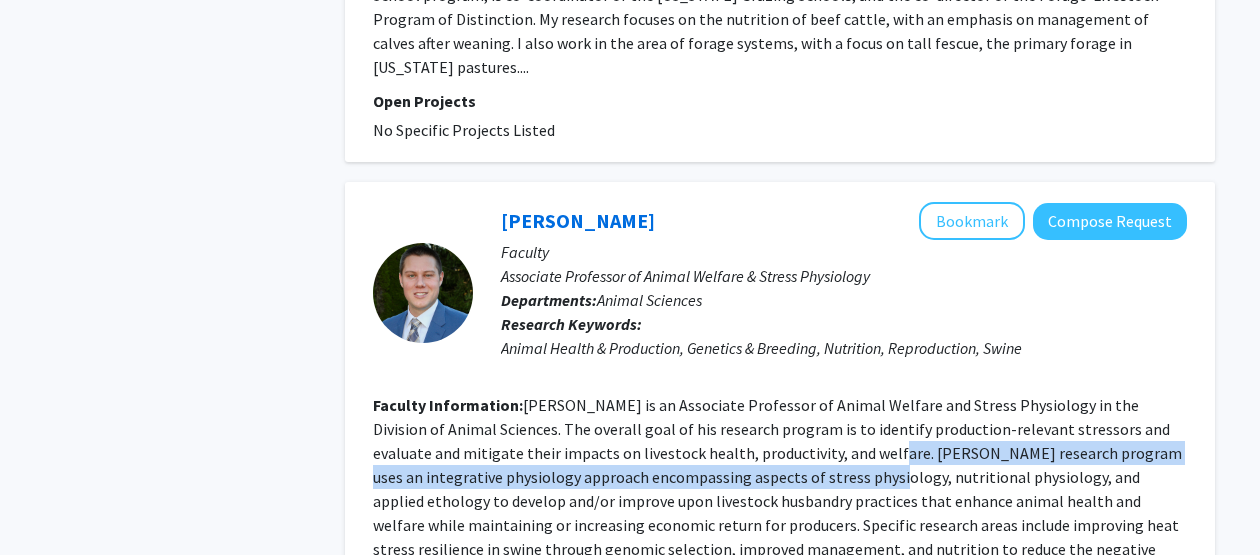 drag, startPoint x: 751, startPoint y: 360, endPoint x: 777, endPoint y: 326, distance: 42.80187 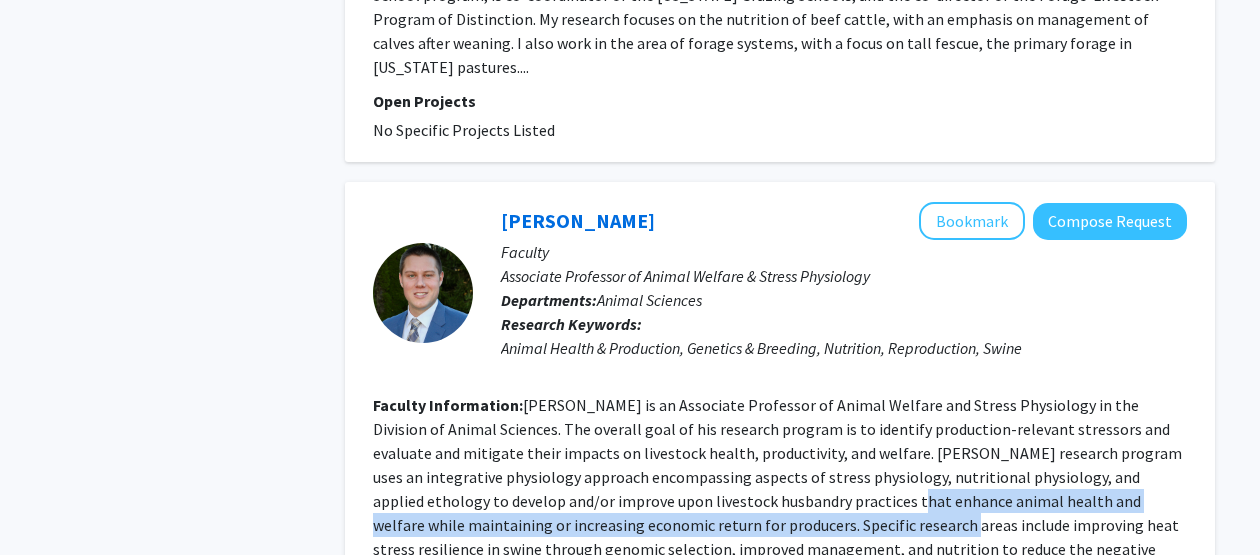 drag, startPoint x: 752, startPoint y: 382, endPoint x: 761, endPoint y: 397, distance: 17.492855 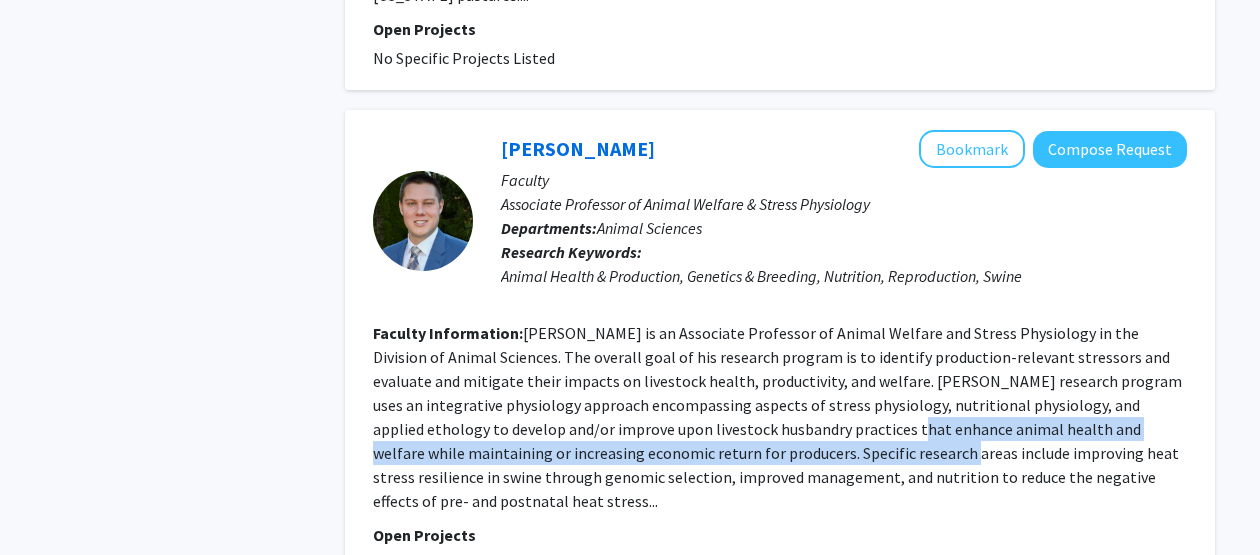 scroll, scrollTop: 4279, scrollLeft: 0, axis: vertical 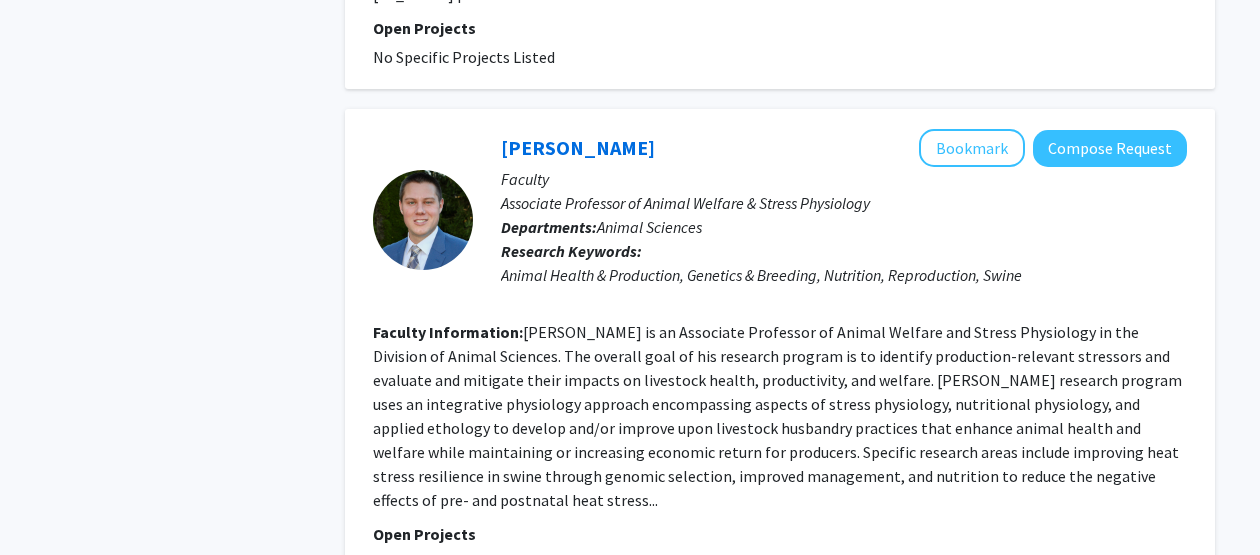 click on "2" 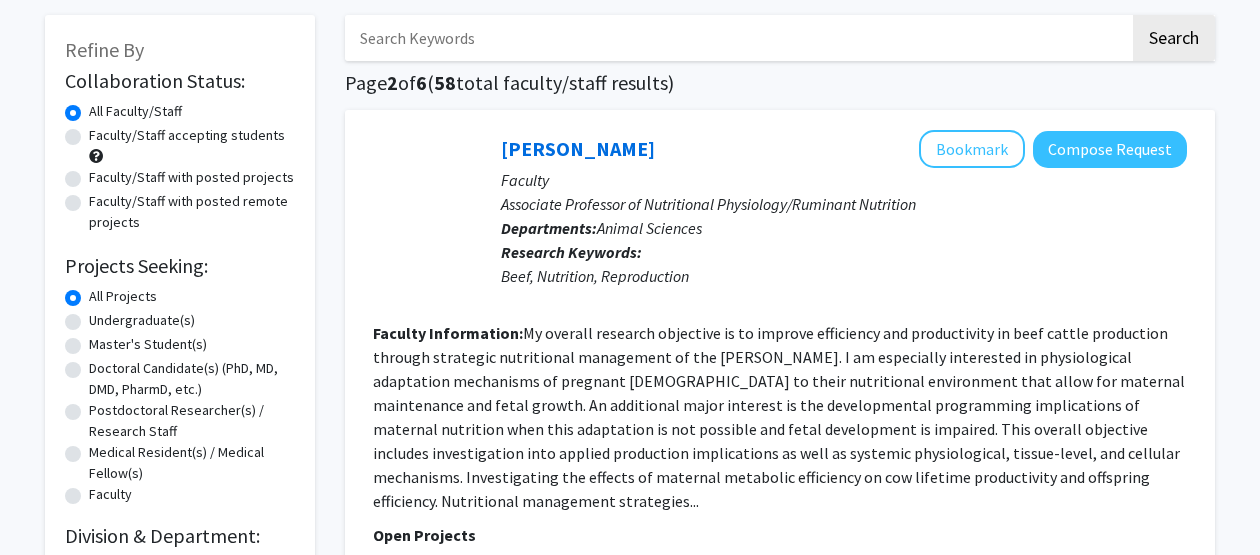 scroll, scrollTop: 84, scrollLeft: 0, axis: vertical 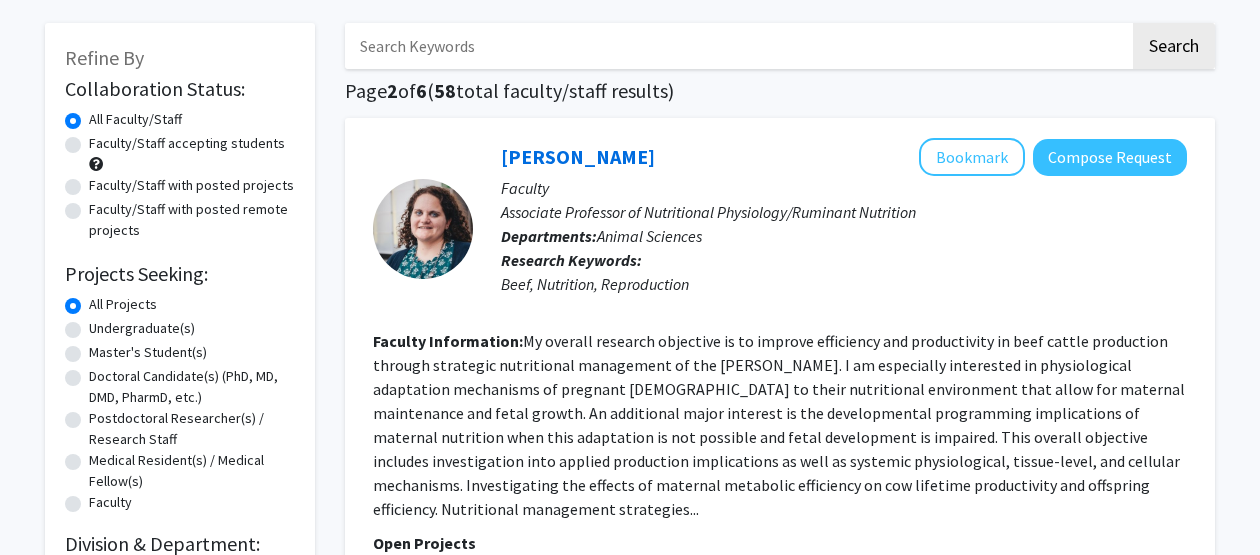 click on "Faculty/Staff accepting students" 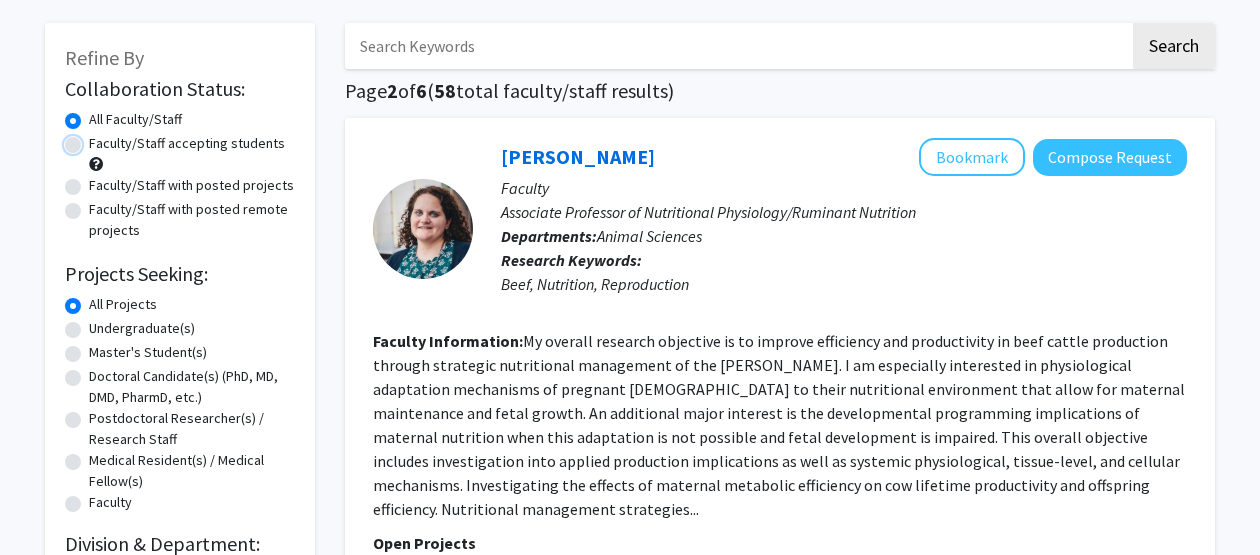 click on "Faculty/Staff accepting students" at bounding box center (95, 139) 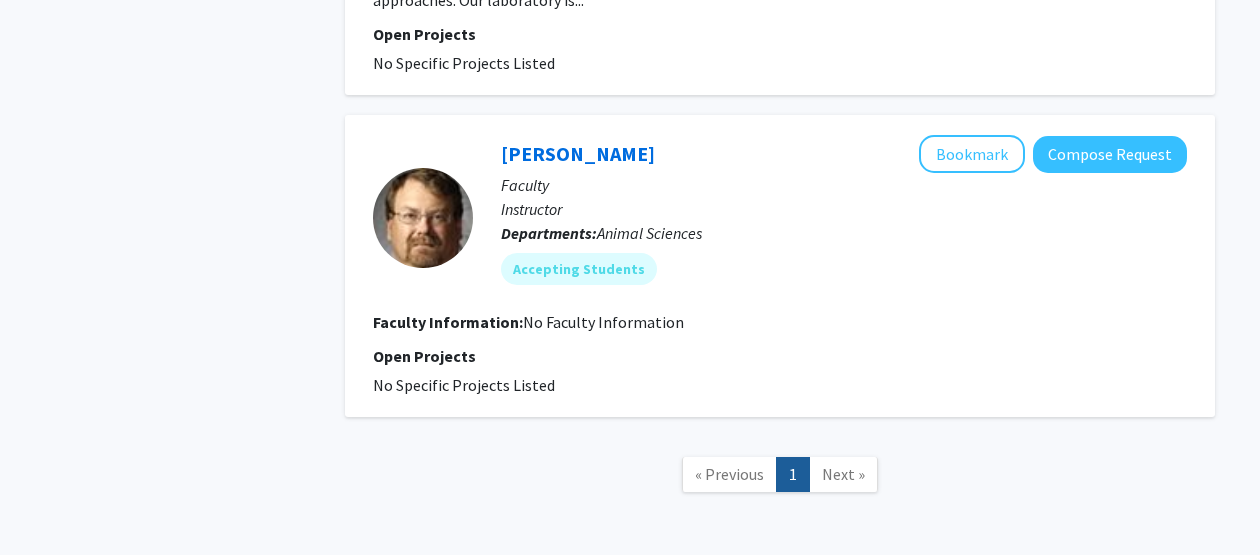 scroll, scrollTop: 2026, scrollLeft: 0, axis: vertical 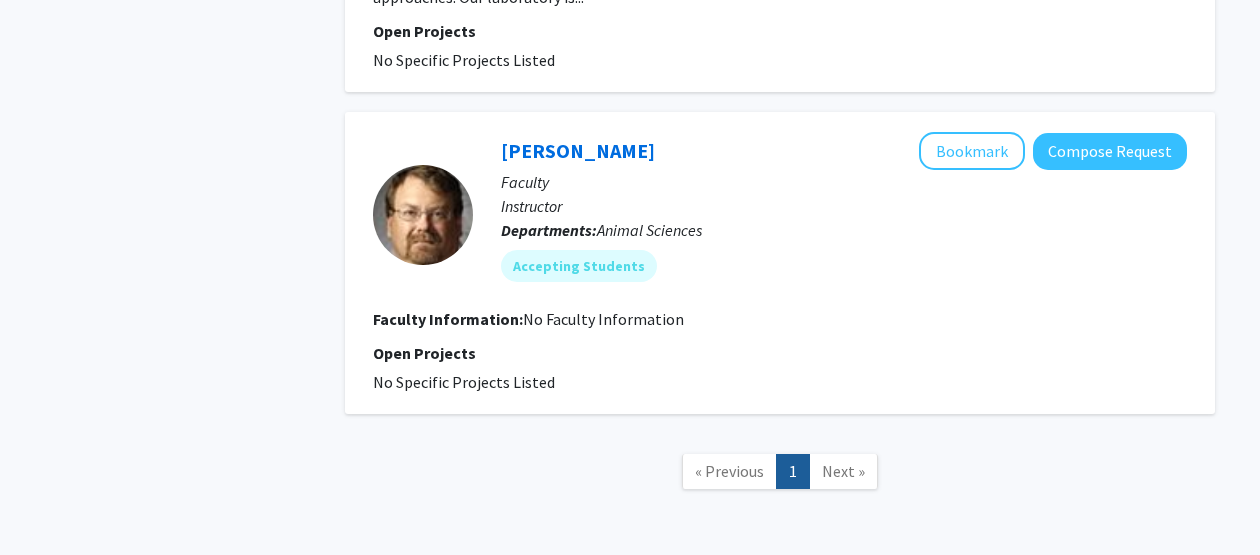 click on "Next »" 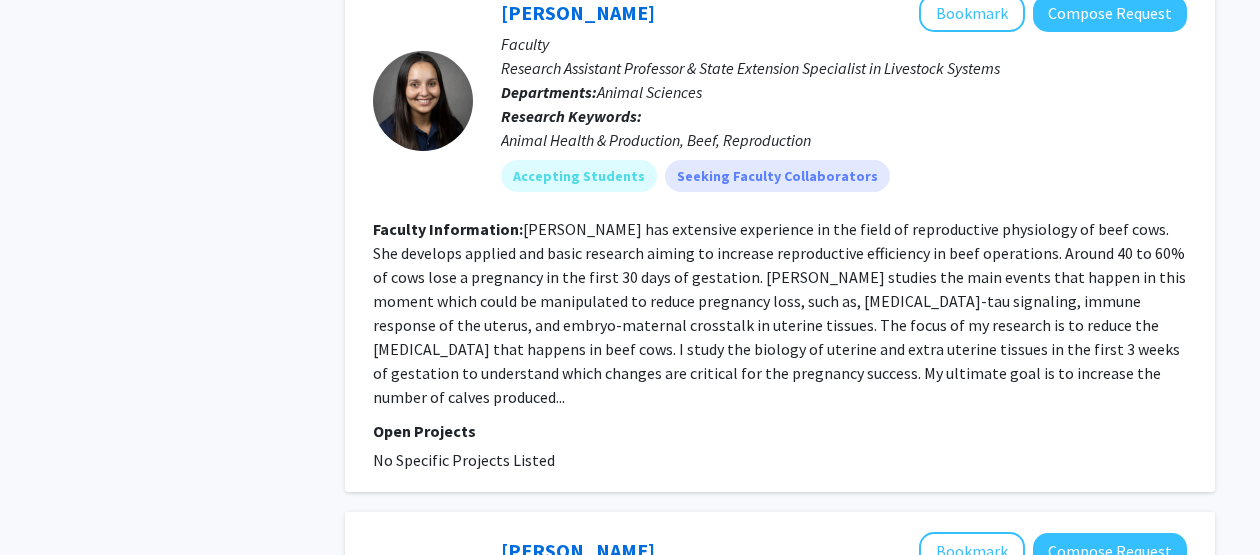 scroll, scrollTop: 761, scrollLeft: 0, axis: vertical 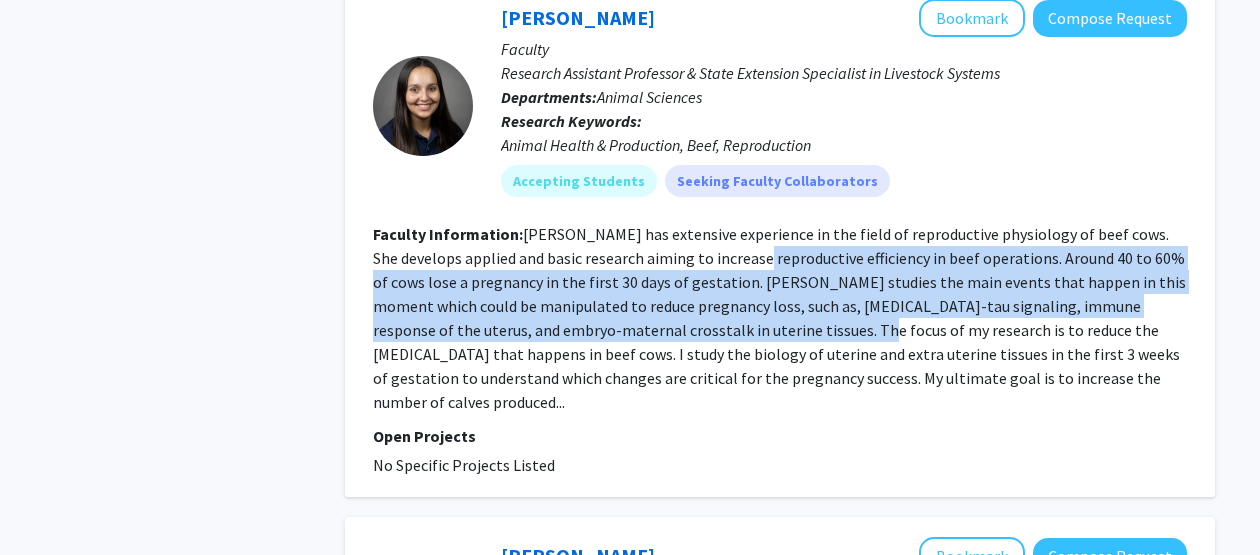 drag, startPoint x: 717, startPoint y: 261, endPoint x: 743, endPoint y: 330, distance: 73.736015 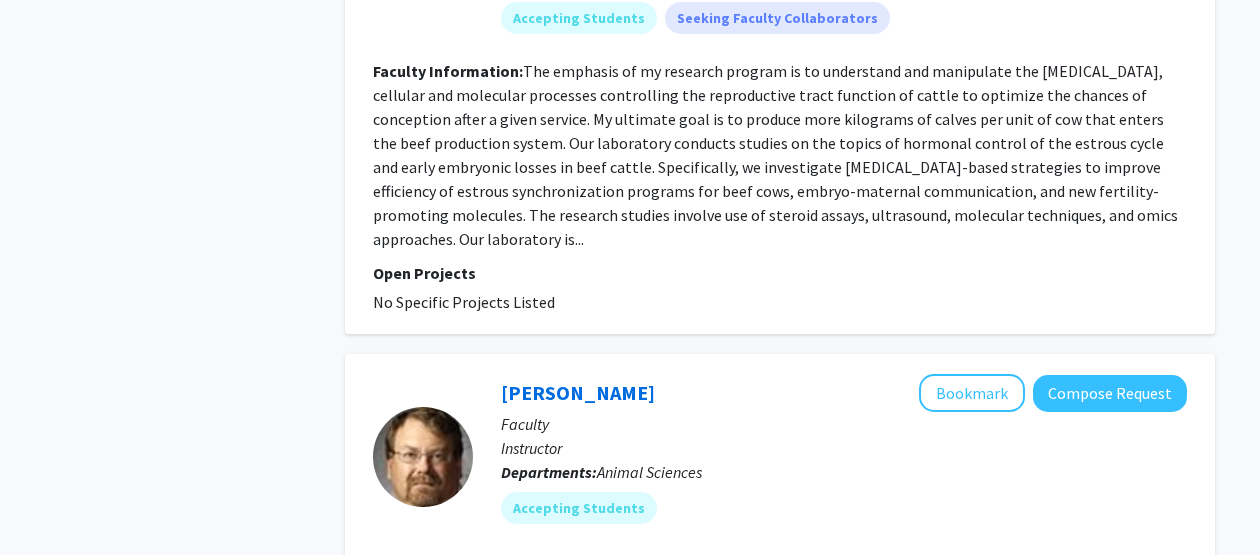 scroll, scrollTop: 2058, scrollLeft: 0, axis: vertical 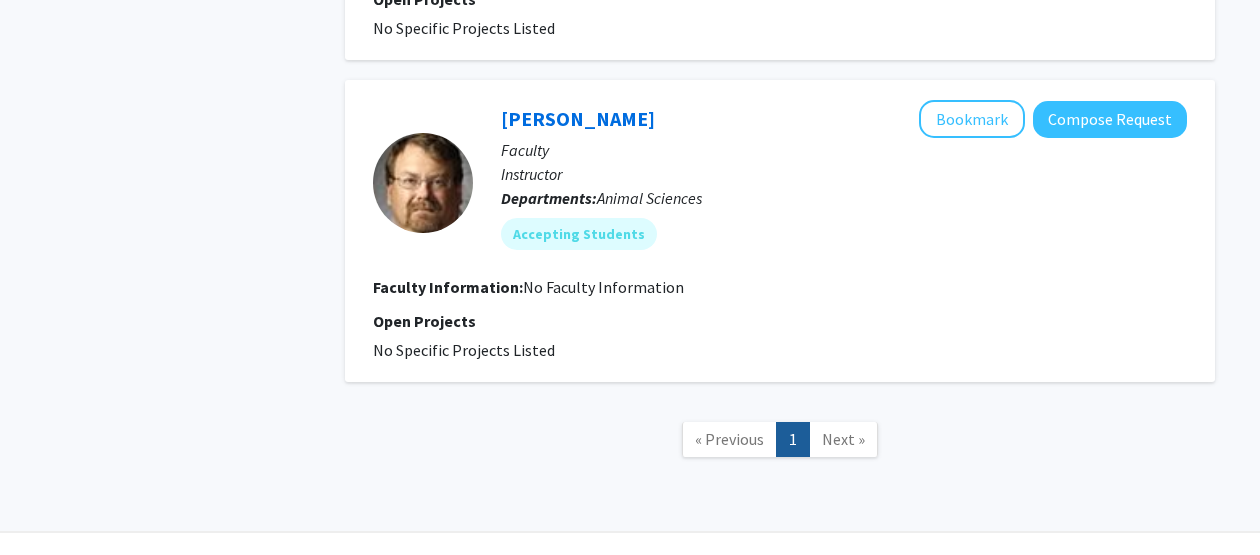 click on "Next »" 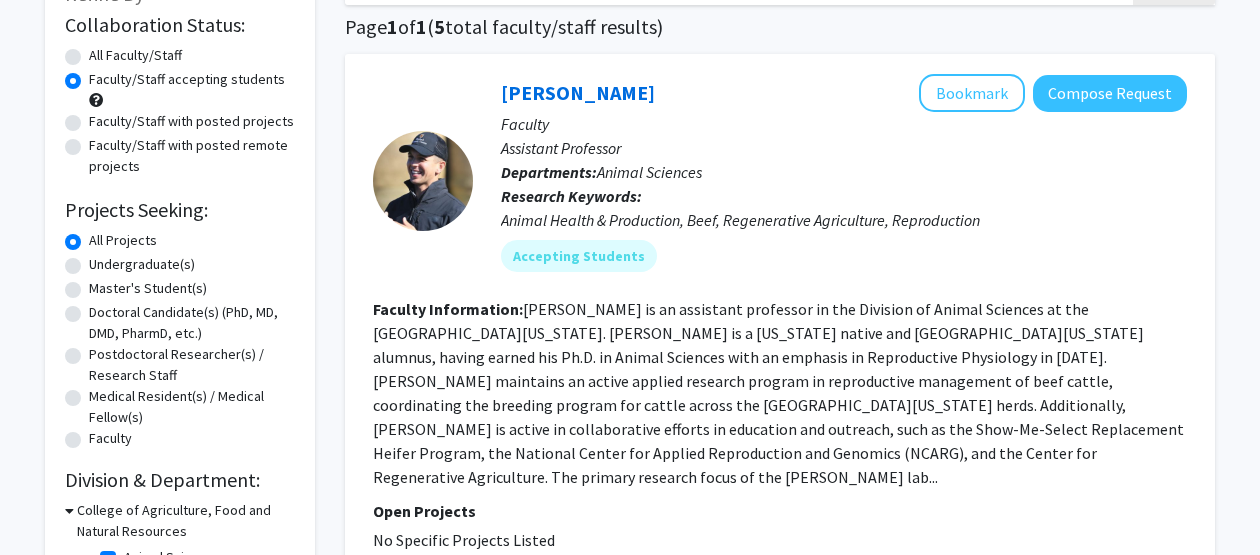 scroll, scrollTop: 0, scrollLeft: 0, axis: both 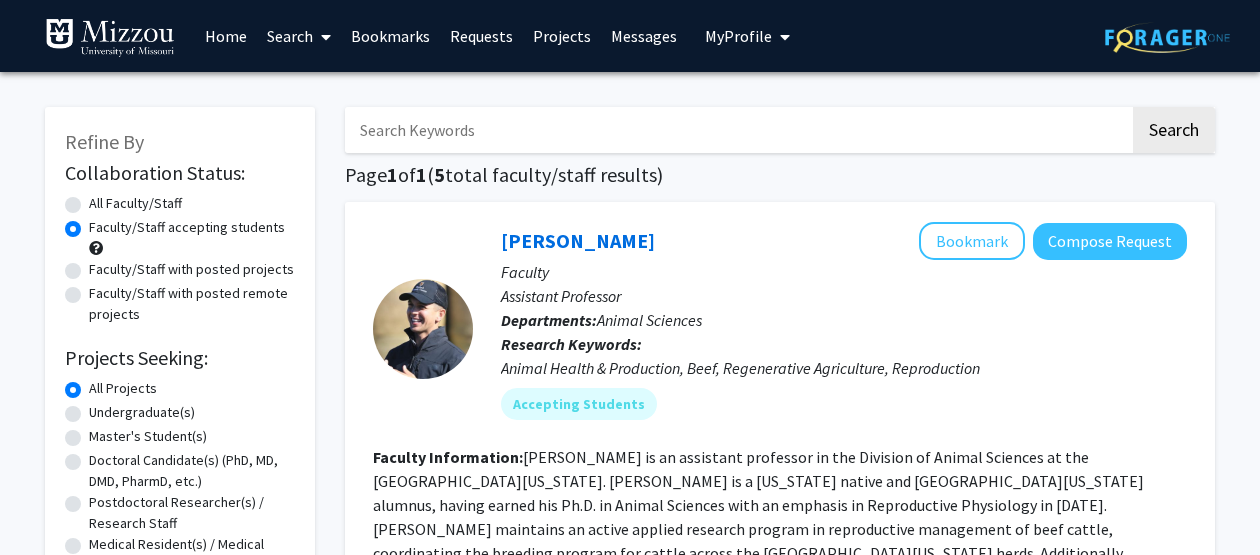 click on "Faculty/Staff with posted projects" 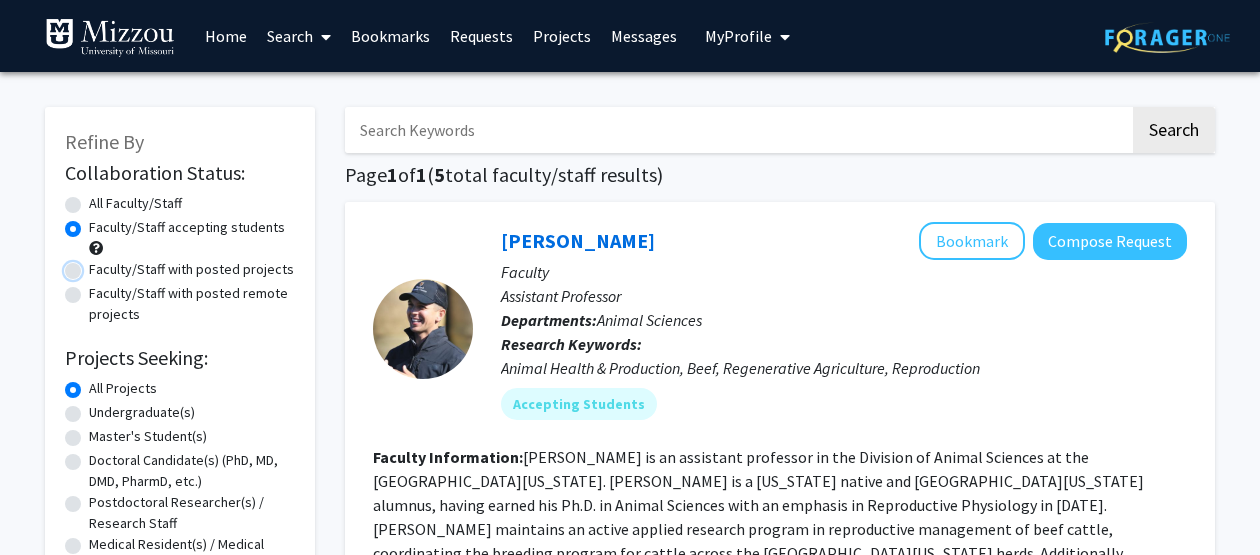click on "Faculty/Staff with posted projects" at bounding box center (95, 265) 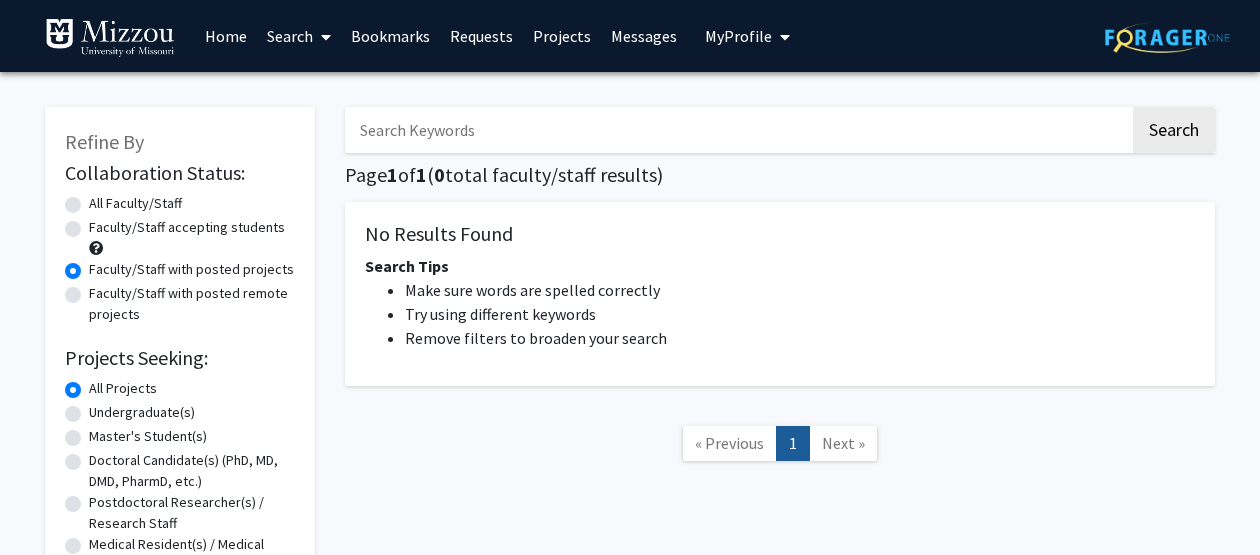 click on "Faculty/Staff with posted remote projects" 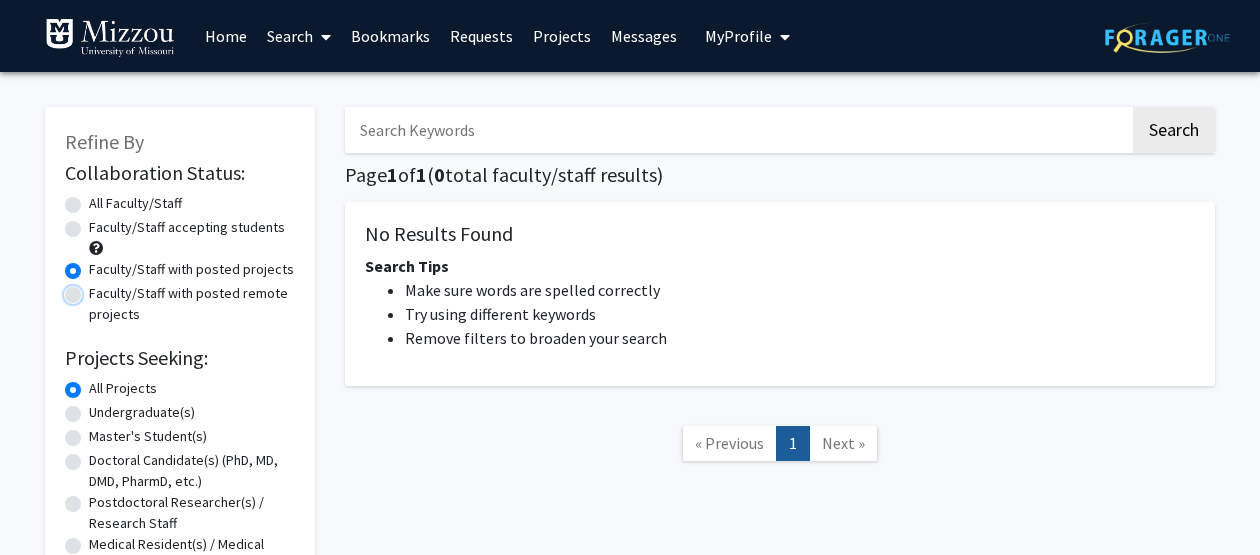 click on "Faculty/Staff with posted remote projects" at bounding box center (95, 289) 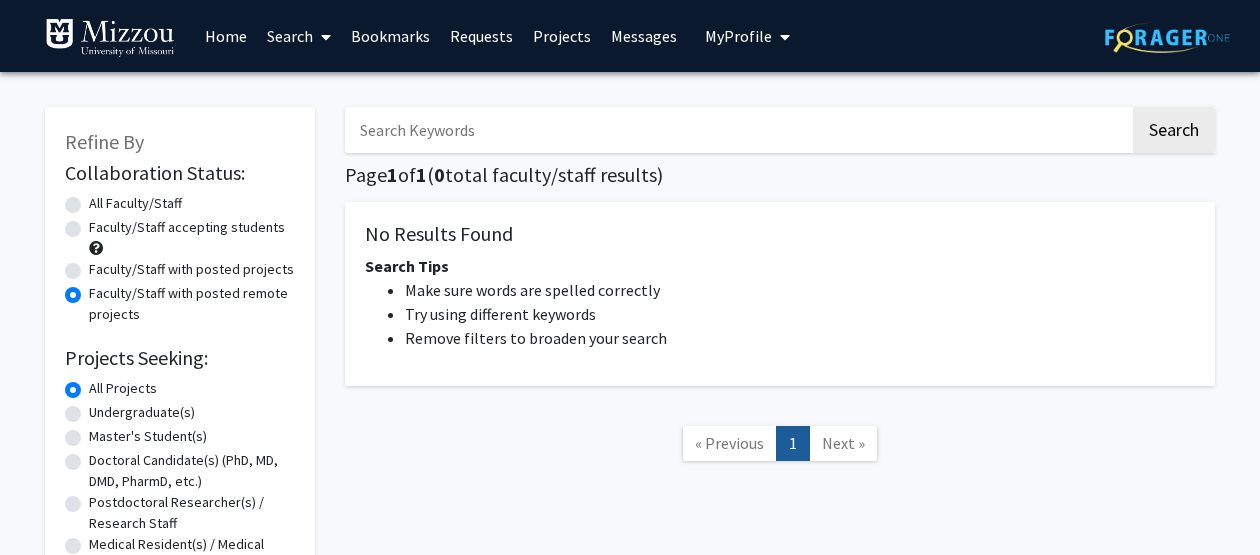 click on "All Faculty/Staff" 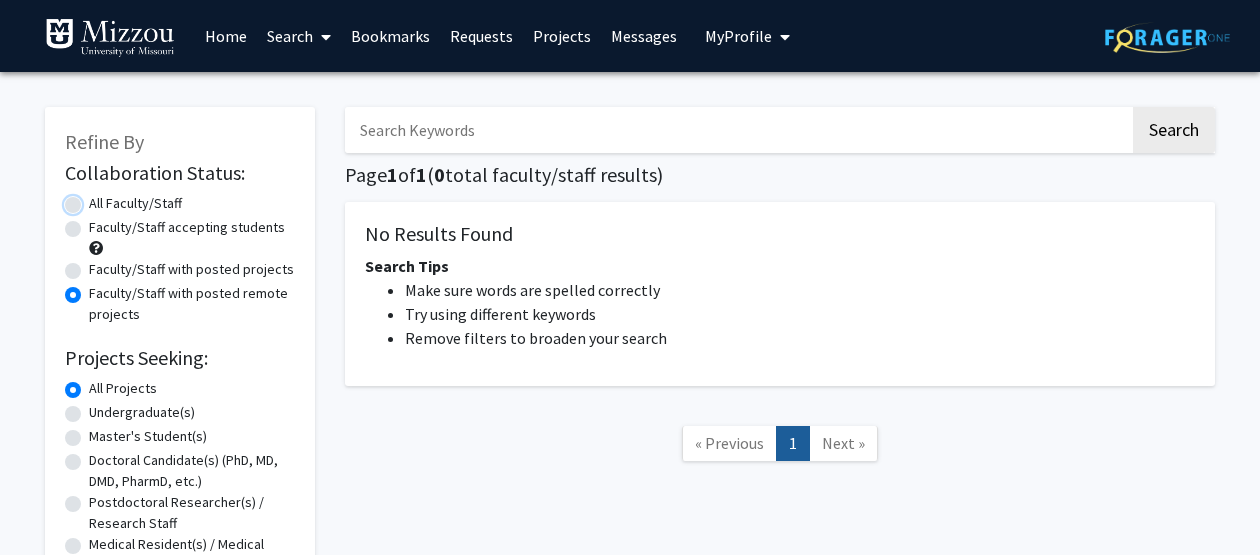 click on "All Faculty/Staff" at bounding box center (95, 199) 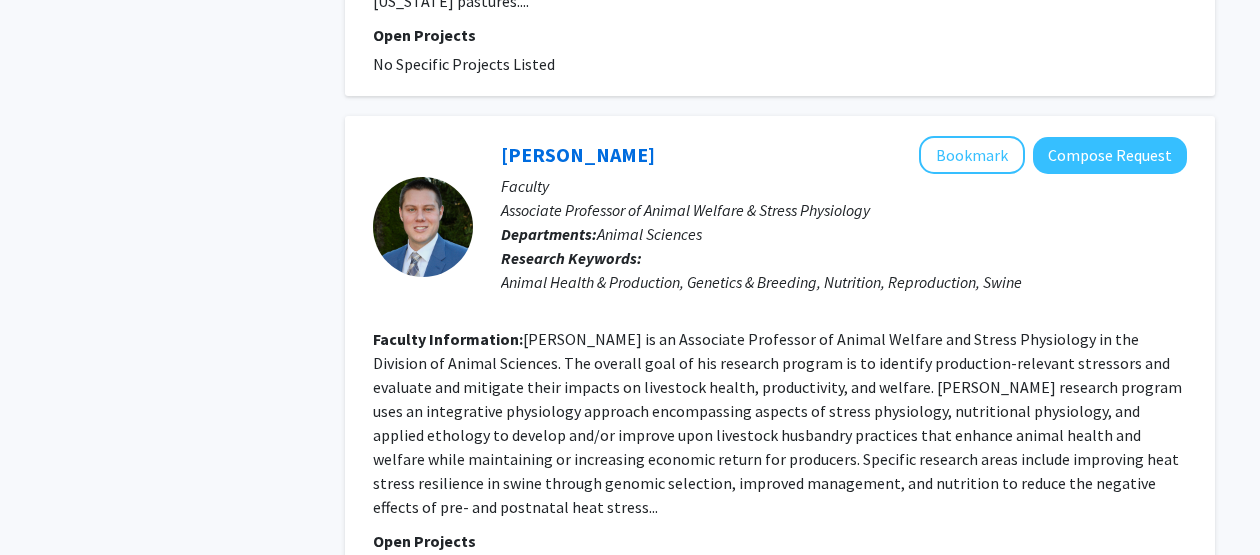 scroll, scrollTop: 4270, scrollLeft: 0, axis: vertical 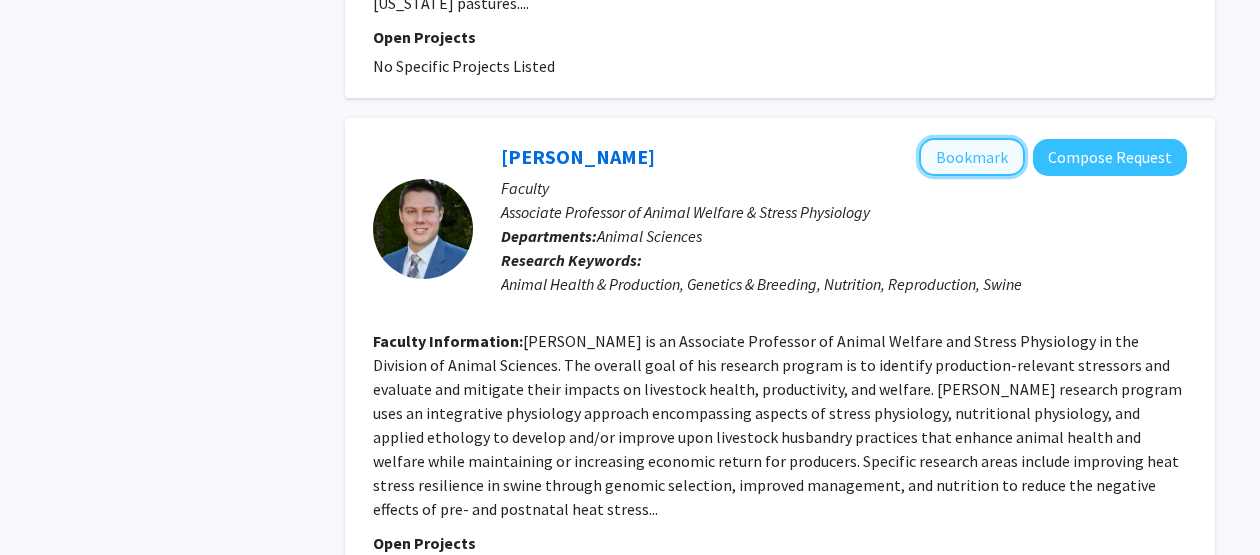 click on "Bookmark" 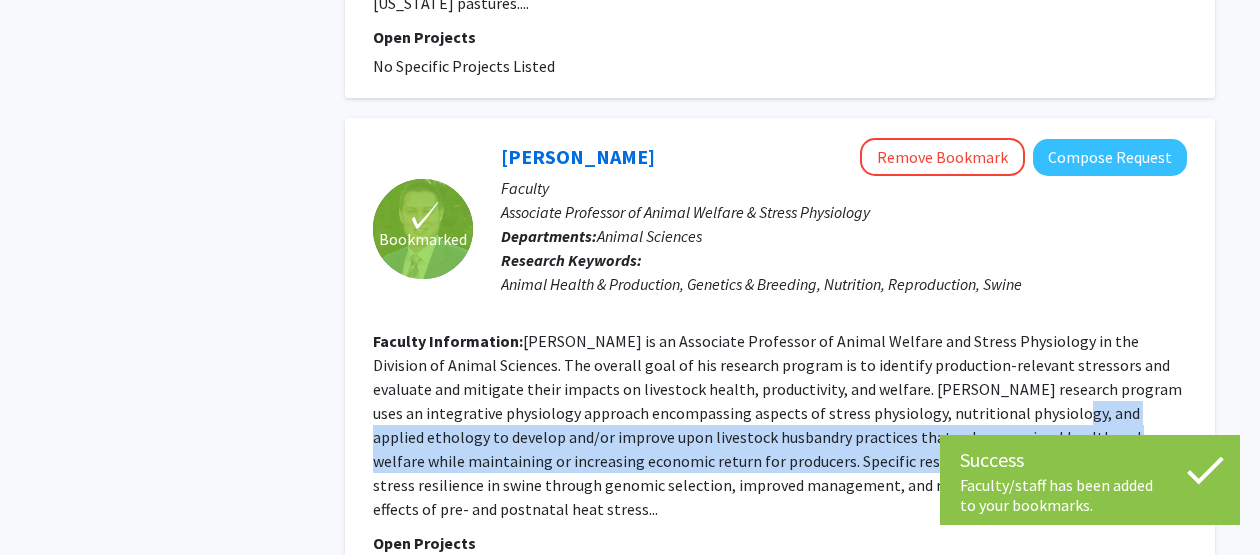 drag, startPoint x: 927, startPoint y: 295, endPoint x: 938, endPoint y: 329, distance: 35.735138 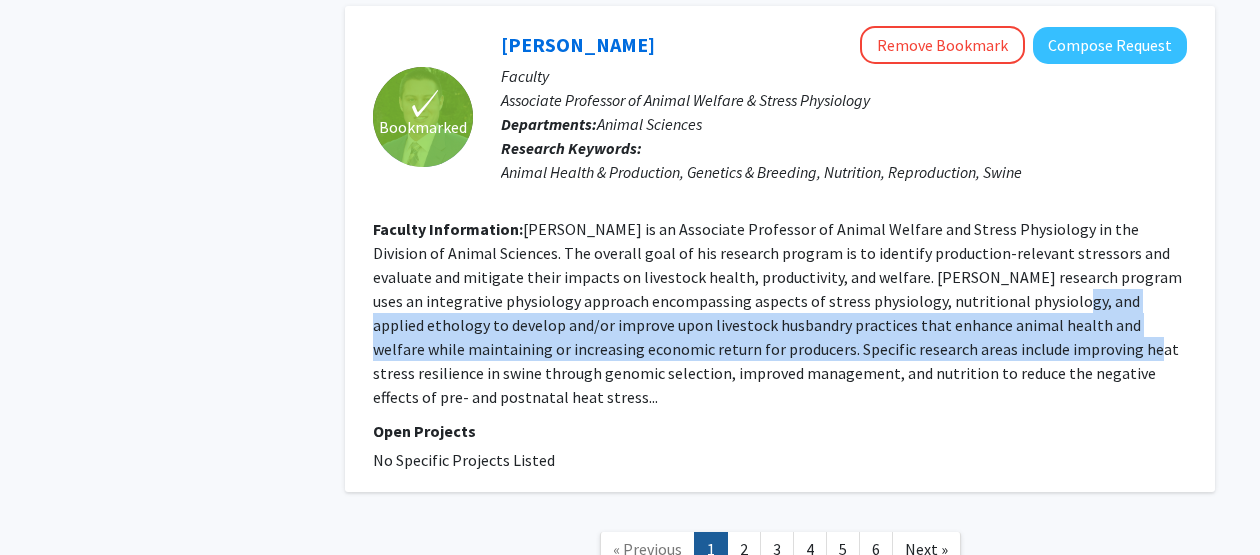 scroll, scrollTop: 4396, scrollLeft: 0, axis: vertical 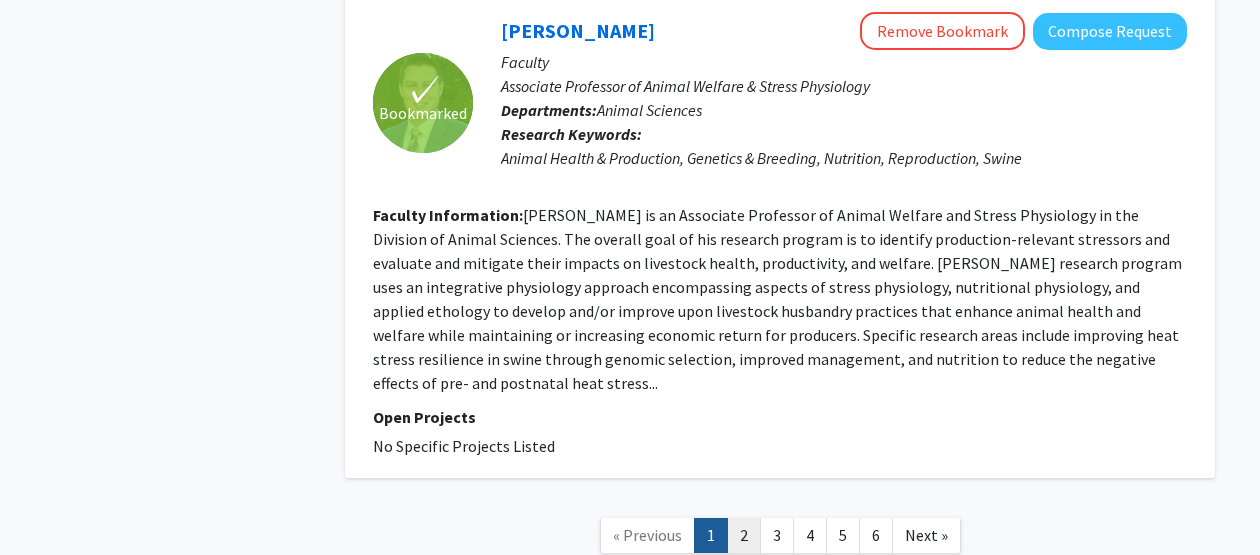 click on "2" 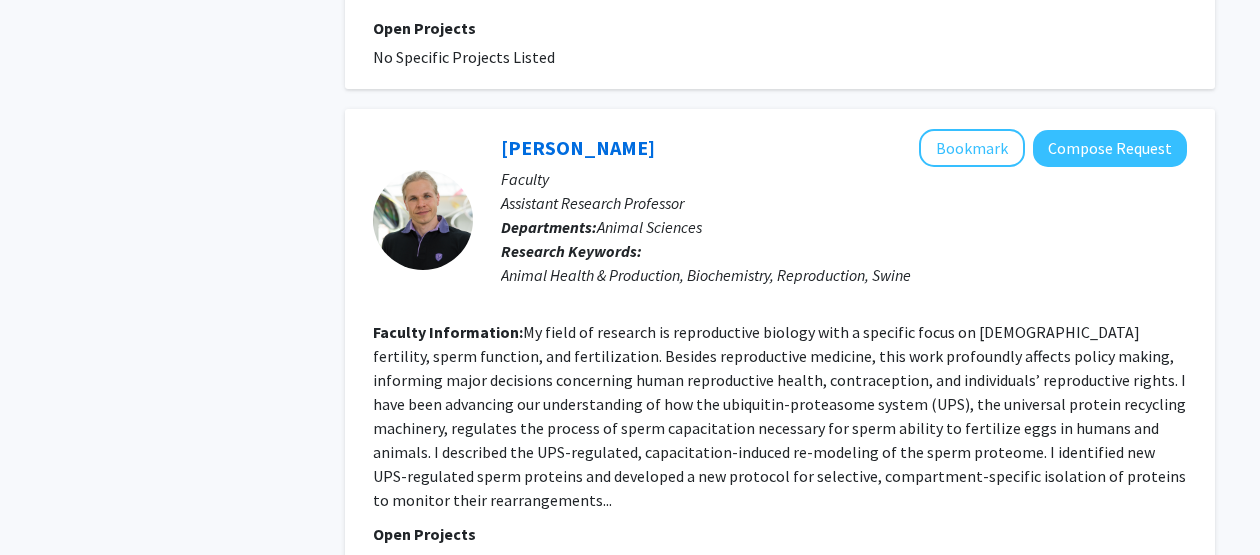 scroll, scrollTop: 4596, scrollLeft: 0, axis: vertical 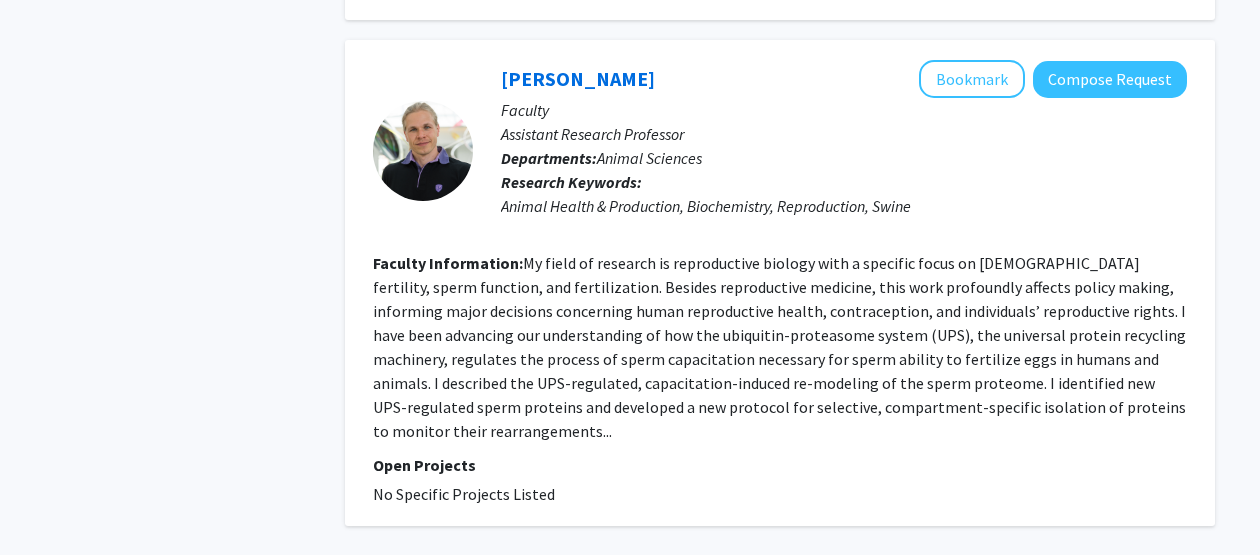 click on "3" 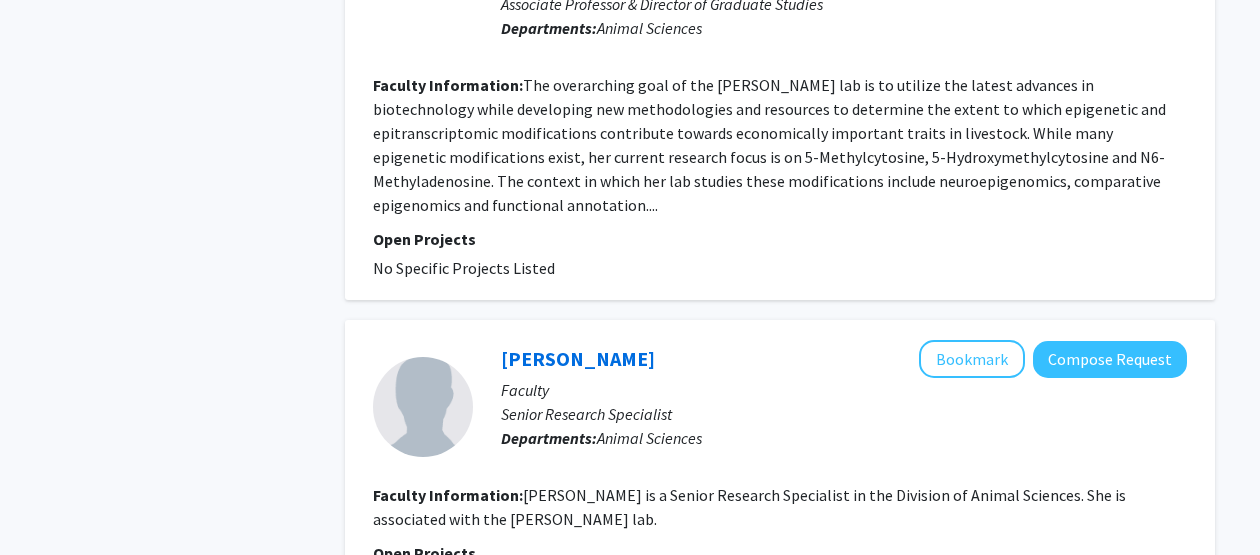 scroll, scrollTop: 3282, scrollLeft: 0, axis: vertical 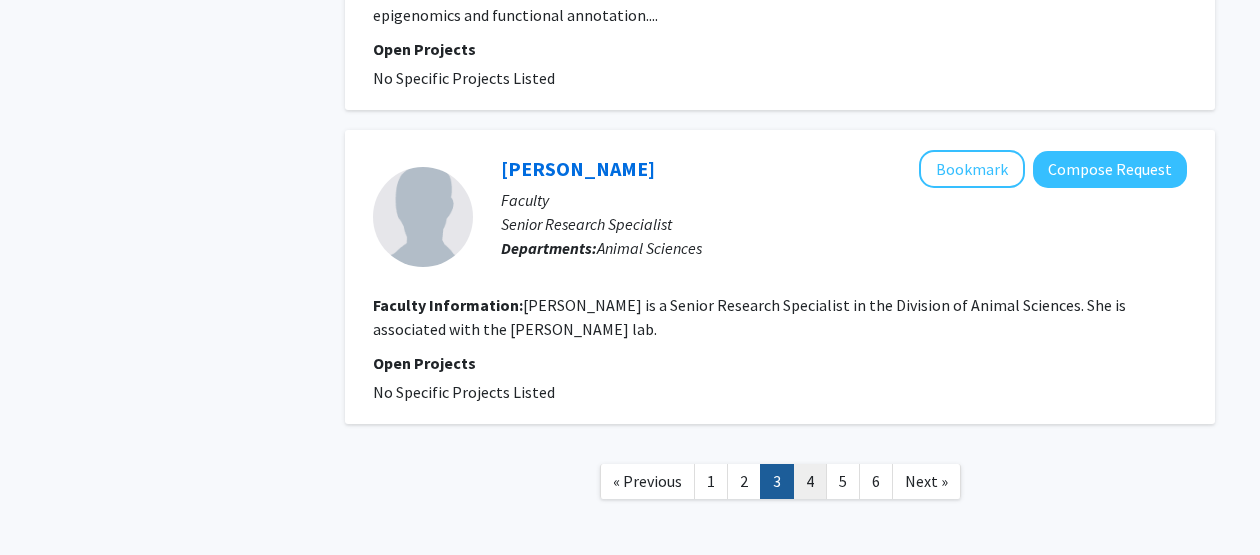 click on "4" 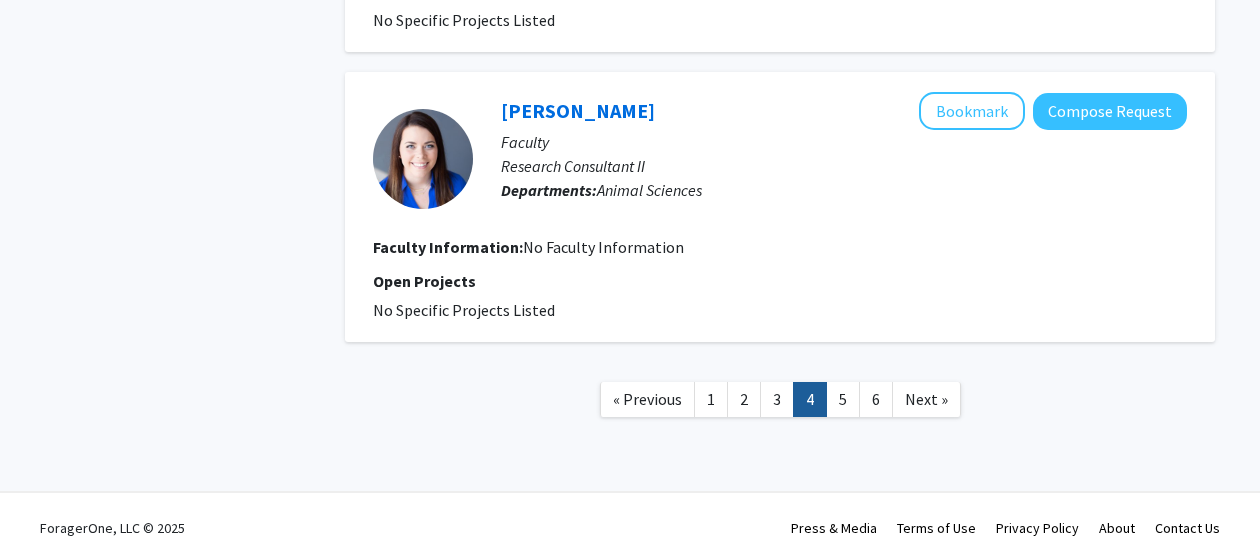 scroll, scrollTop: 2892, scrollLeft: 0, axis: vertical 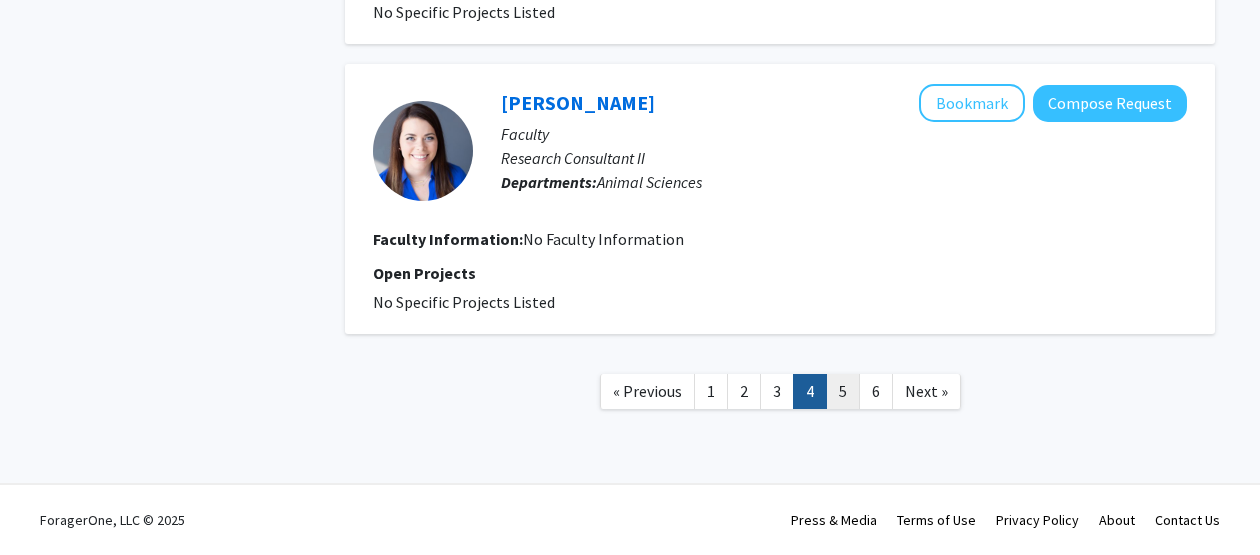 click on "5" 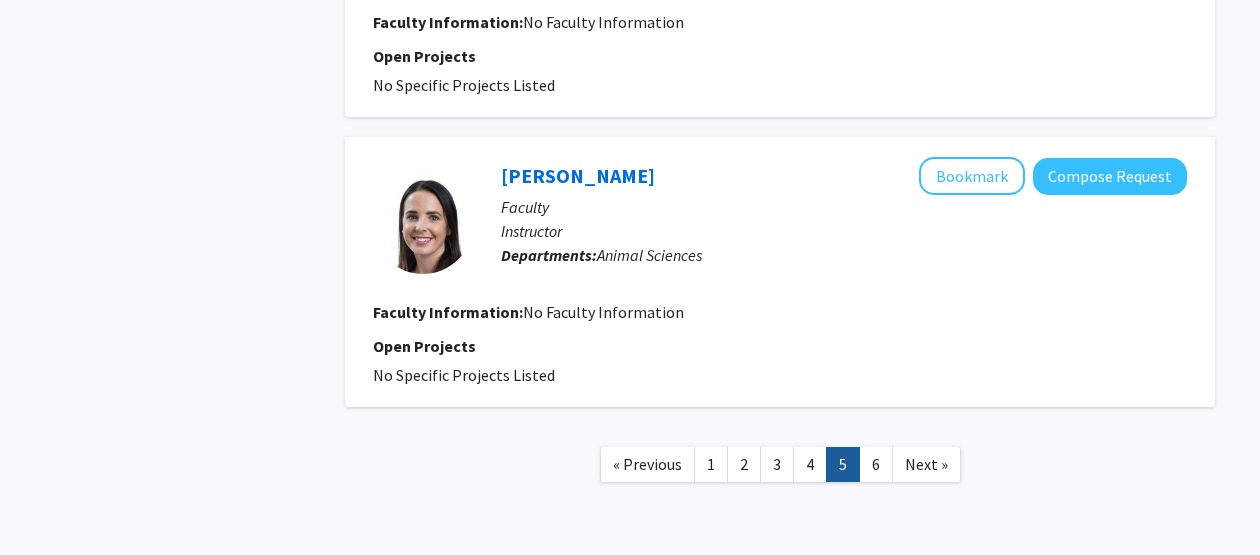 scroll, scrollTop: 2683, scrollLeft: 0, axis: vertical 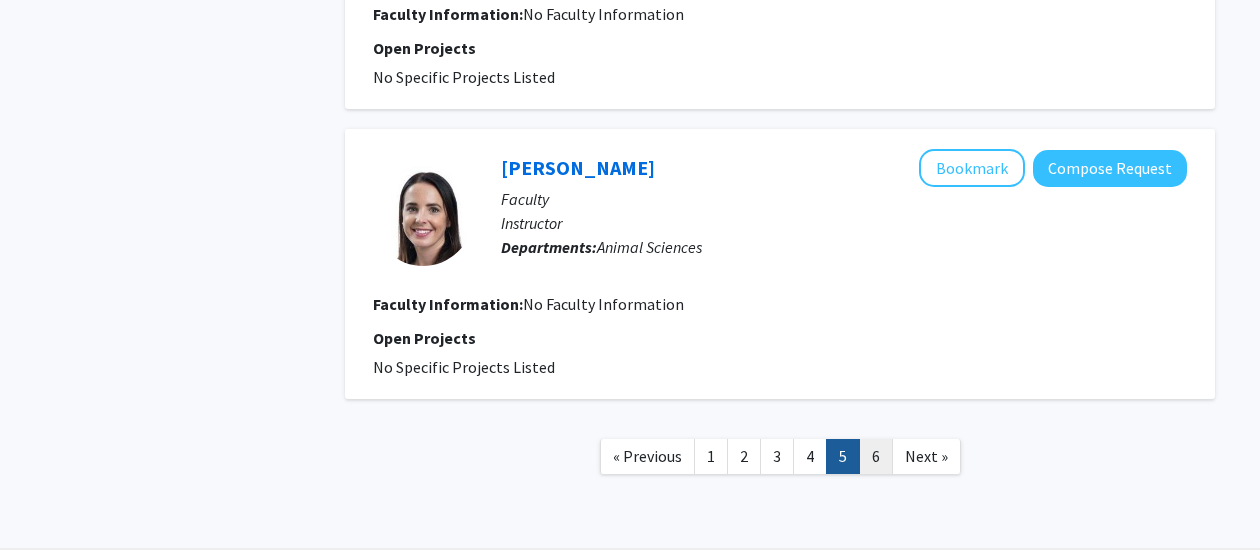 click on "6" 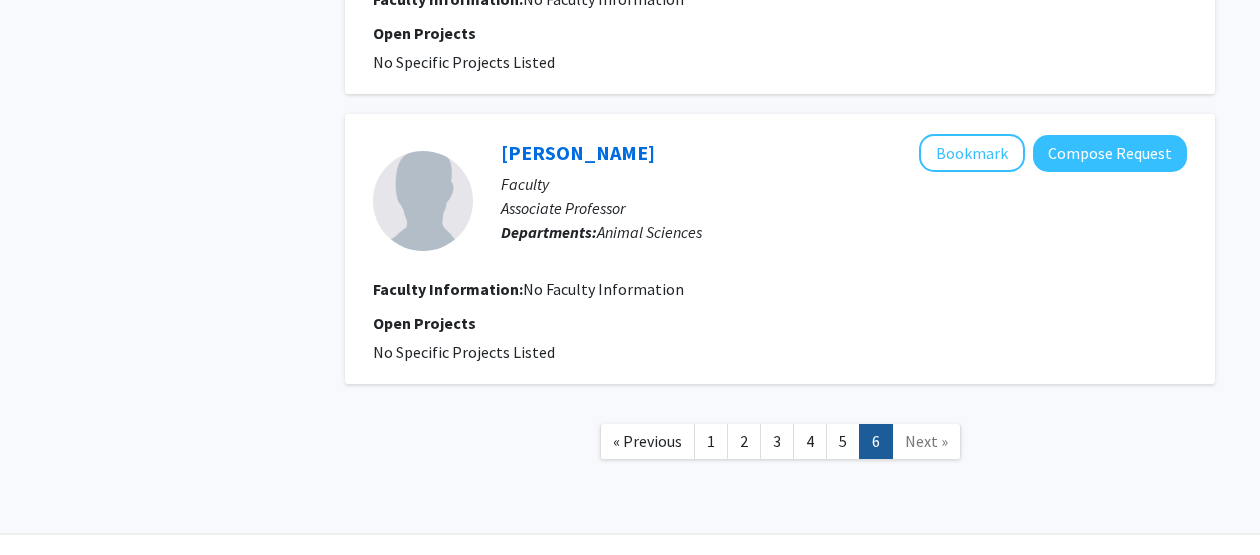 scroll, scrollTop: 2242, scrollLeft: 0, axis: vertical 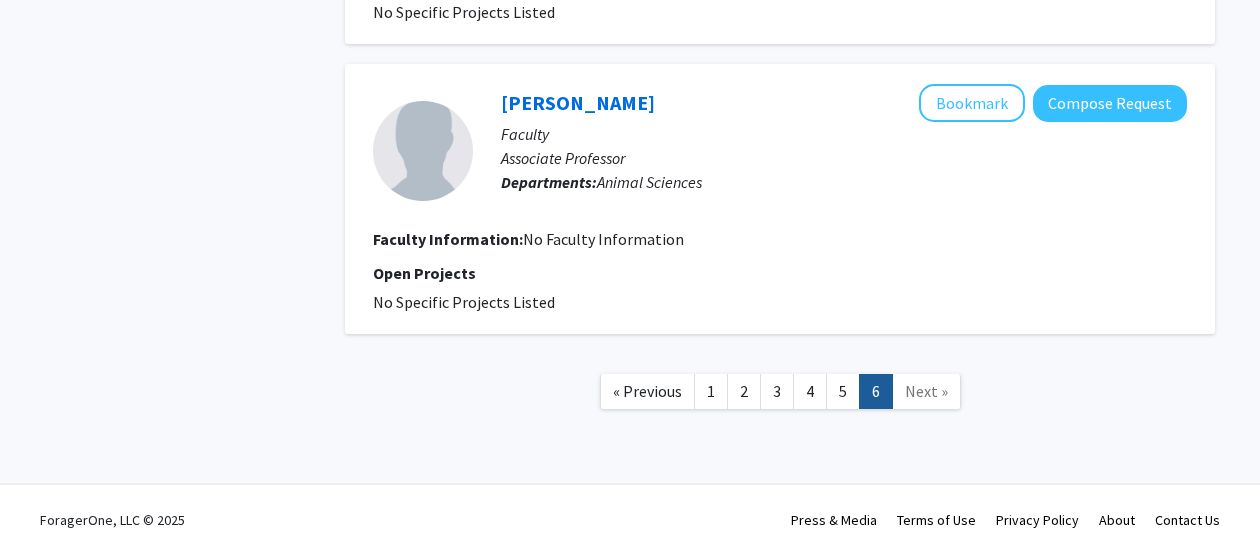 click on "Next »" 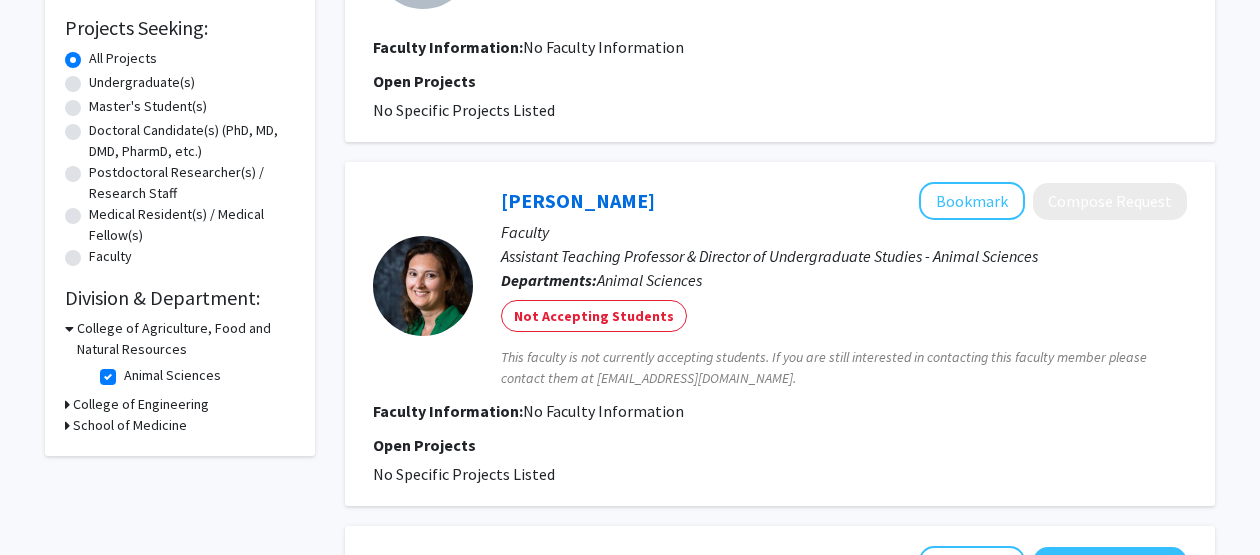scroll, scrollTop: 346, scrollLeft: 0, axis: vertical 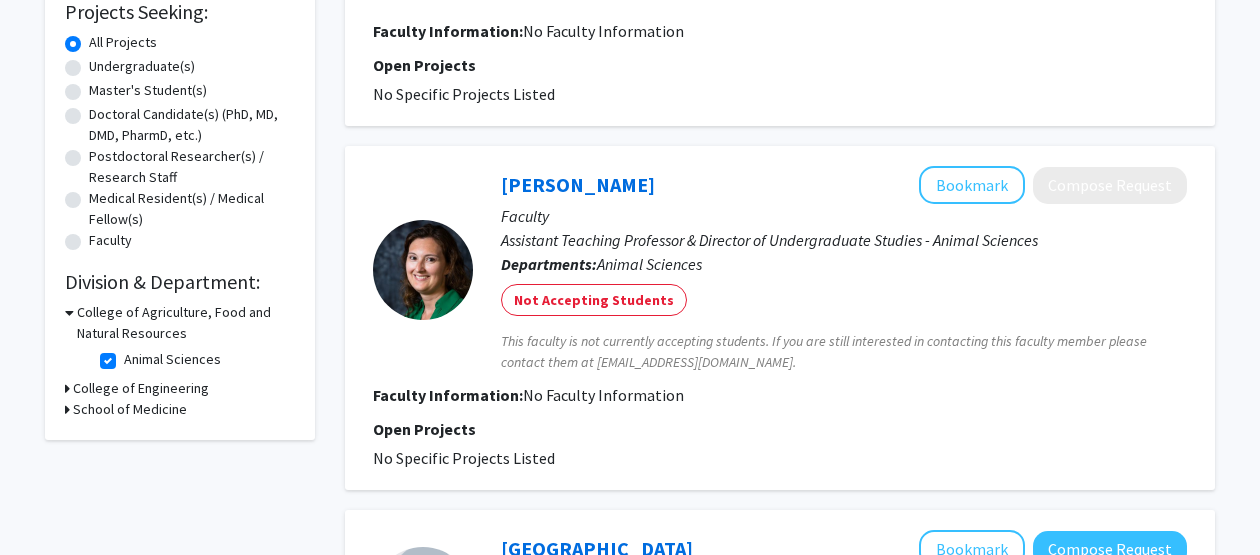 click on "College of Agriculture, Food and Natural Resources" 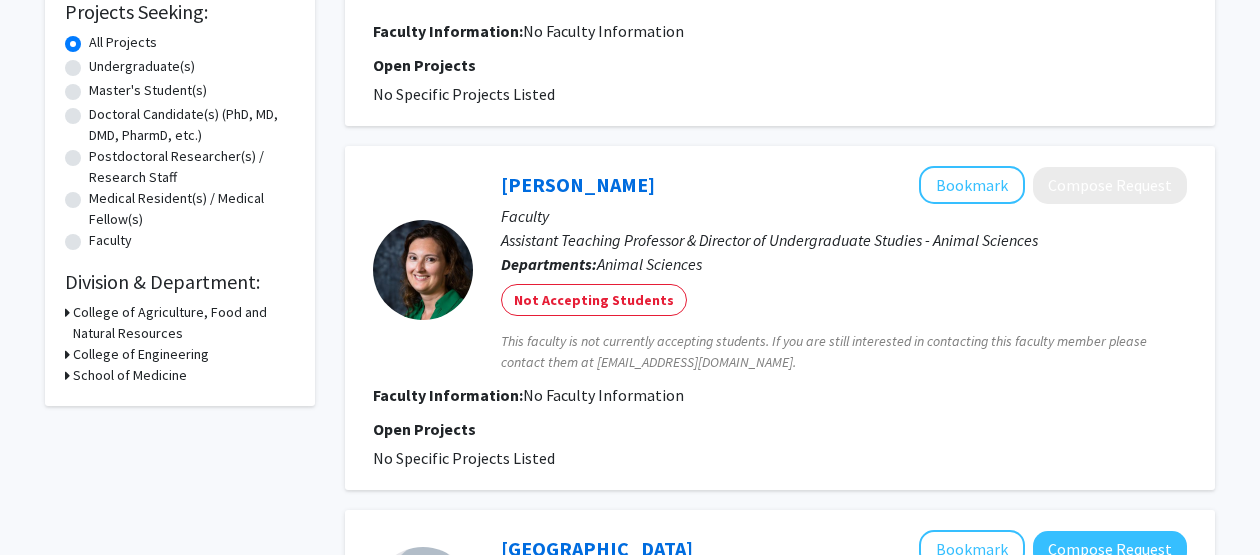 click on "College of Agriculture, Food and Natural Resources" 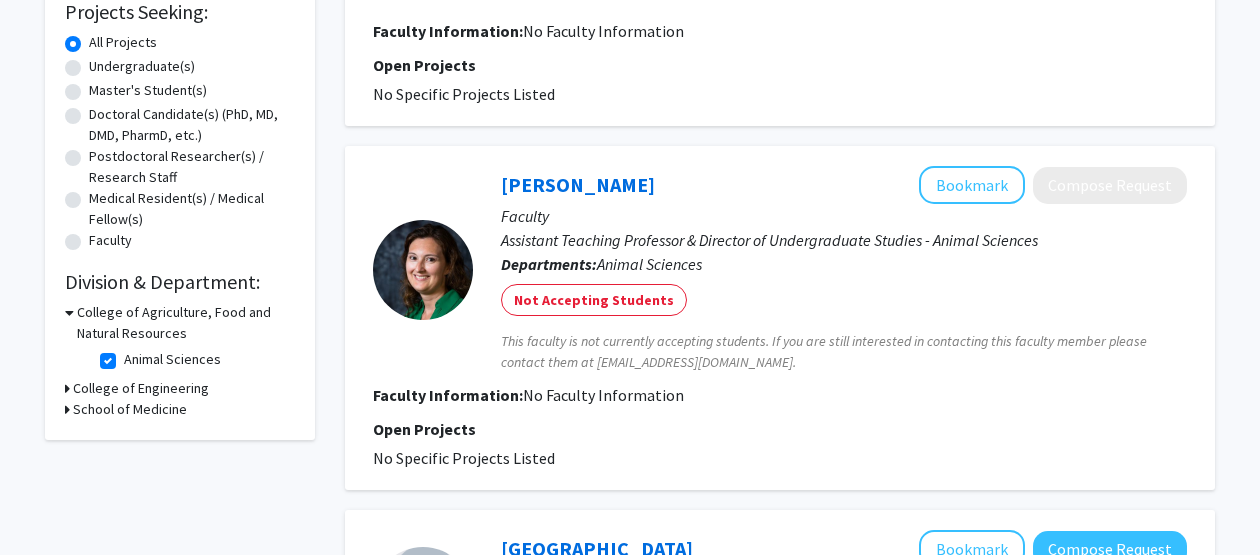 click on "Animal Sciences" 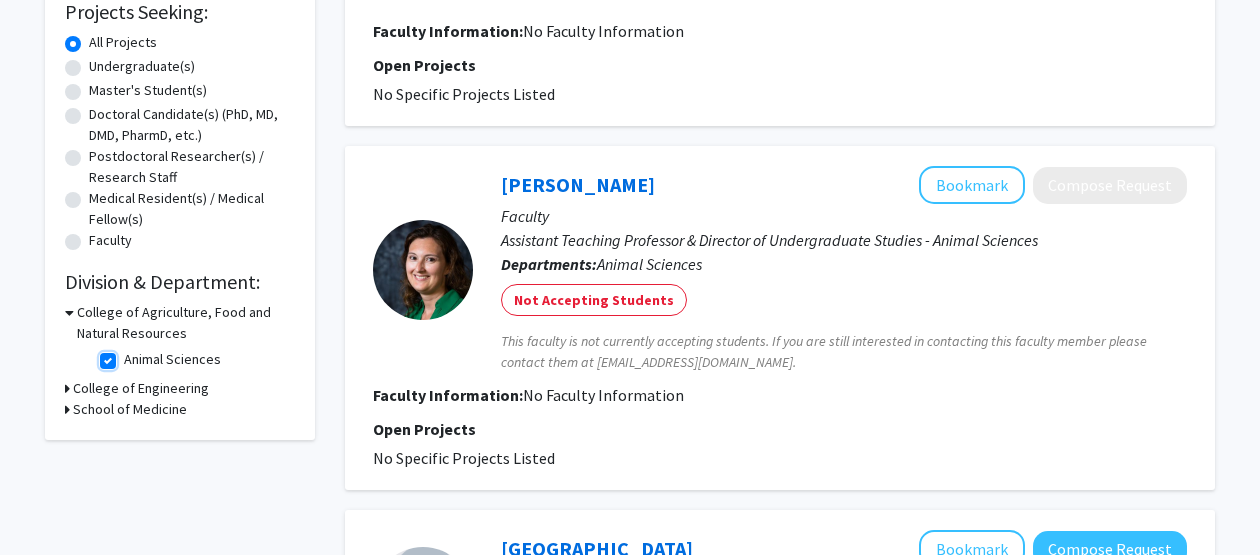 click on "Animal Sciences" at bounding box center [130, 355] 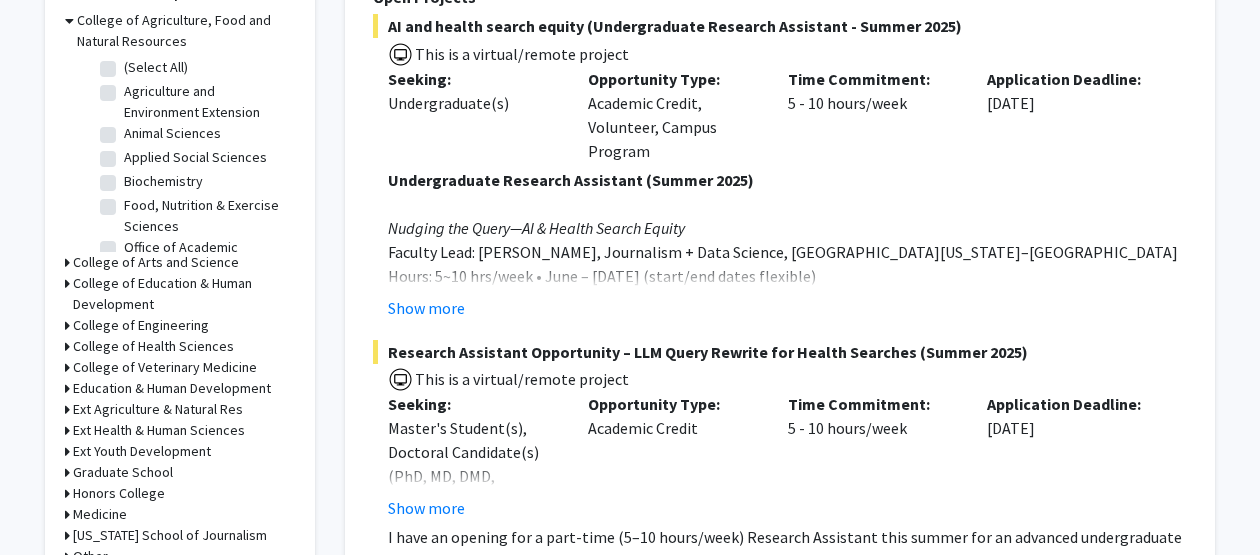 scroll, scrollTop: 650, scrollLeft: 0, axis: vertical 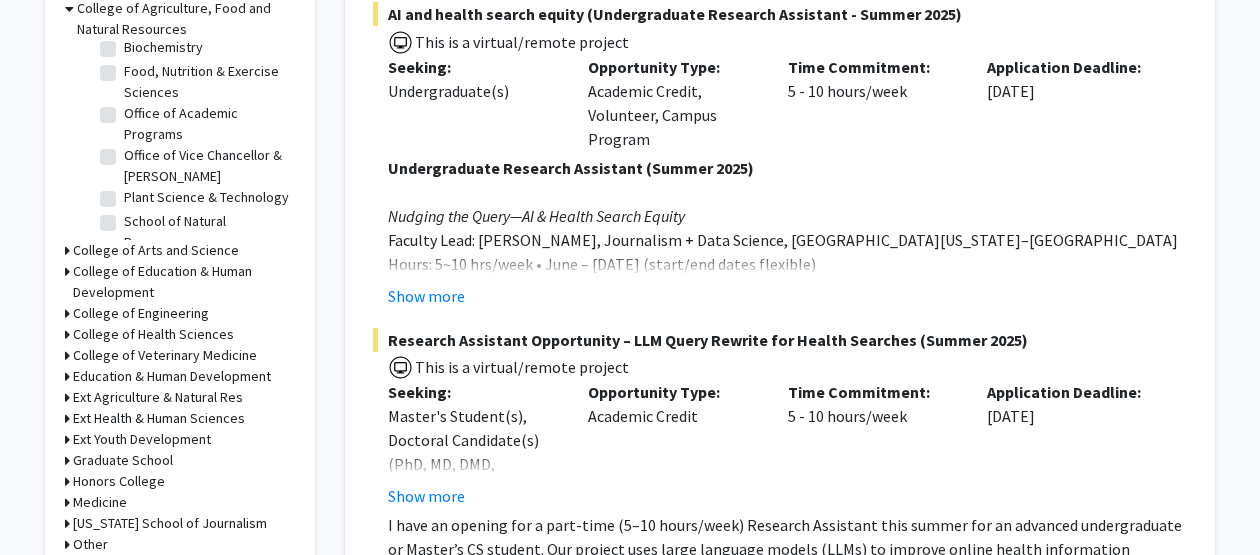 click on "School of Natural Resources" 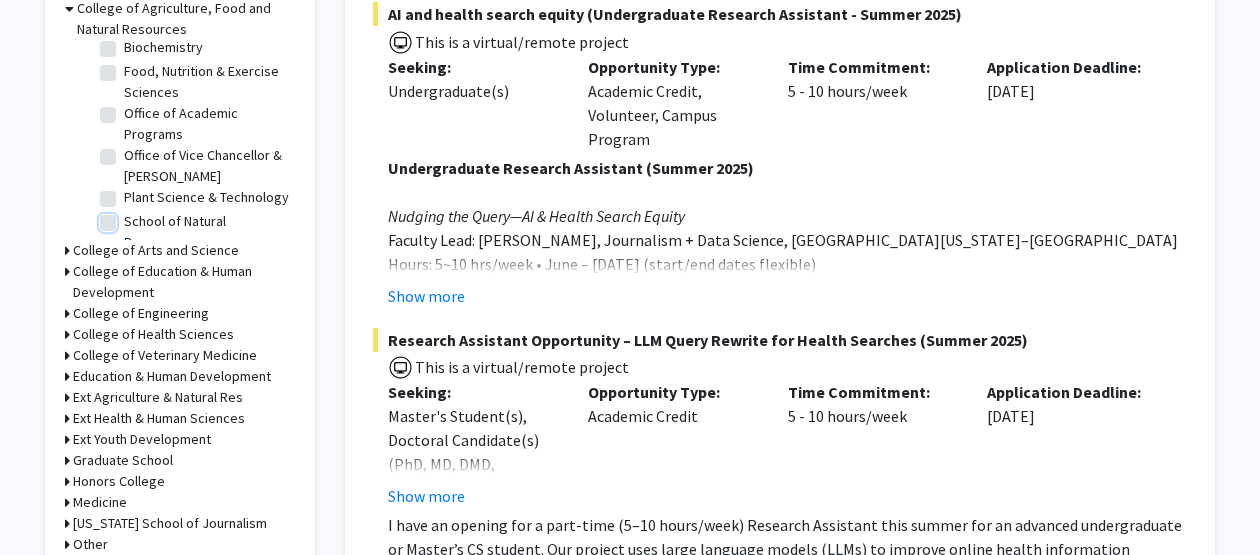 click on "School of Natural Resources" at bounding box center [130, 217] 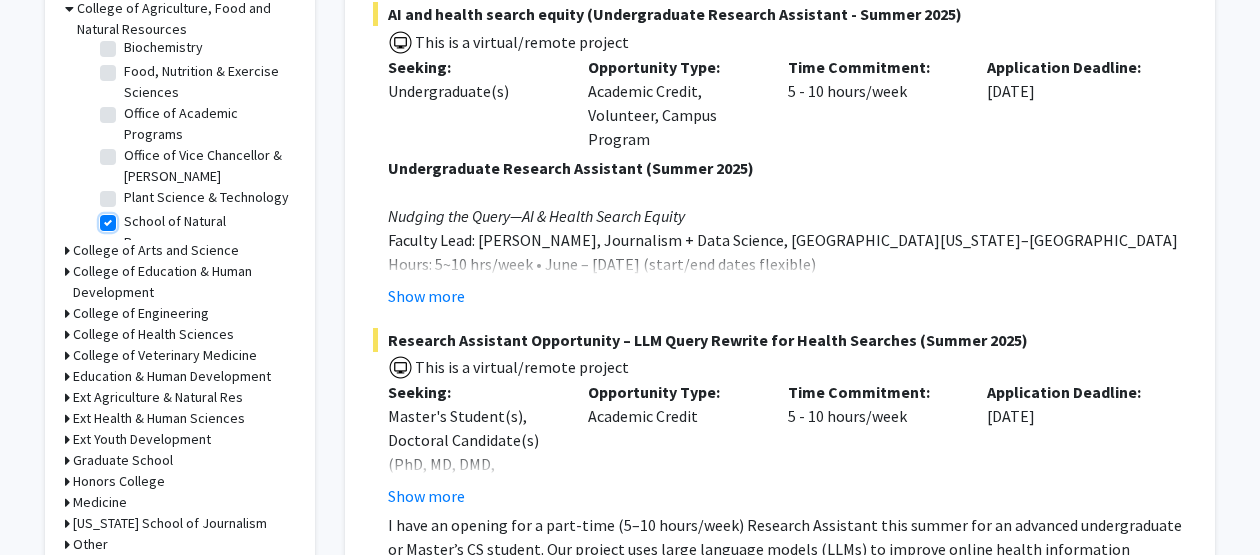 checkbox on "true" 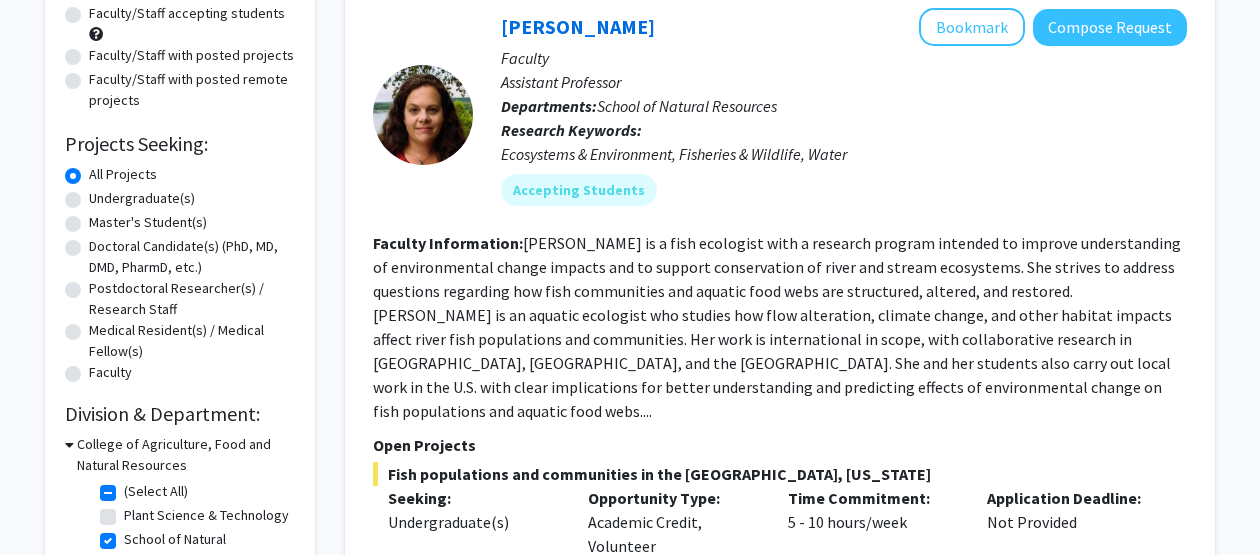 scroll, scrollTop: 222, scrollLeft: 0, axis: vertical 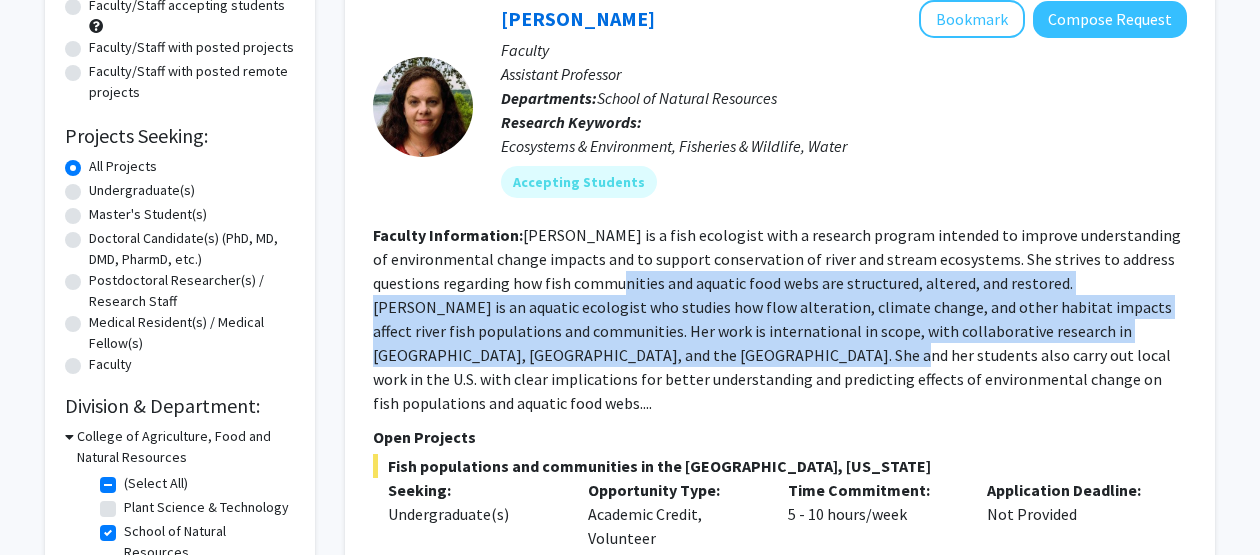 drag, startPoint x: 669, startPoint y: 284, endPoint x: 692, endPoint y: 344, distance: 64.25729 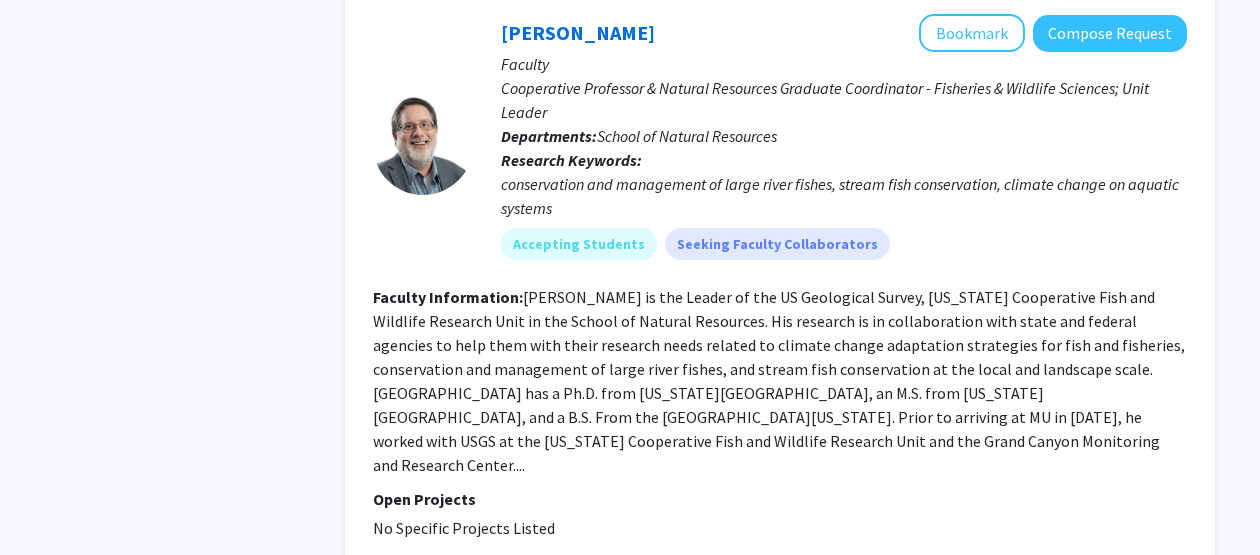 scroll, scrollTop: 866, scrollLeft: 0, axis: vertical 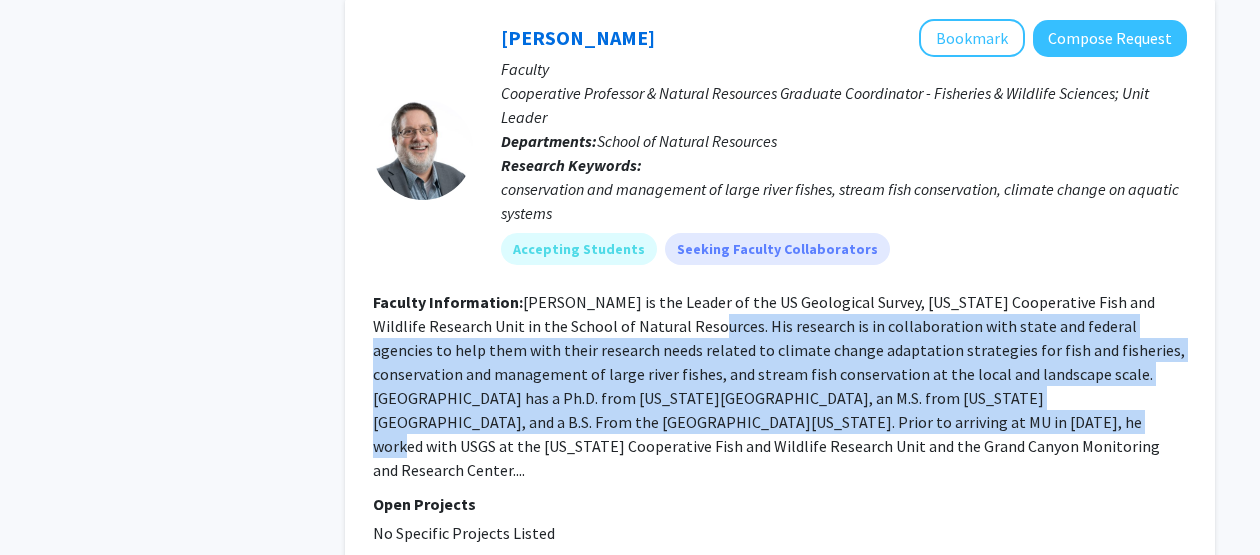 drag, startPoint x: 650, startPoint y: 300, endPoint x: 677, endPoint y: 404, distance: 107.44766 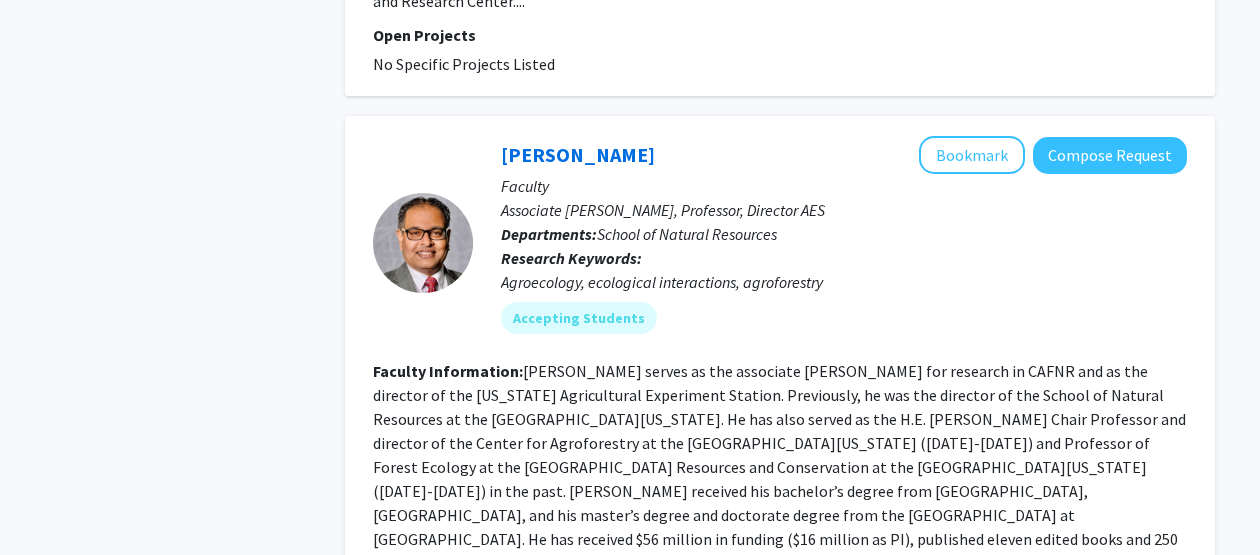 scroll, scrollTop: 1337, scrollLeft: 0, axis: vertical 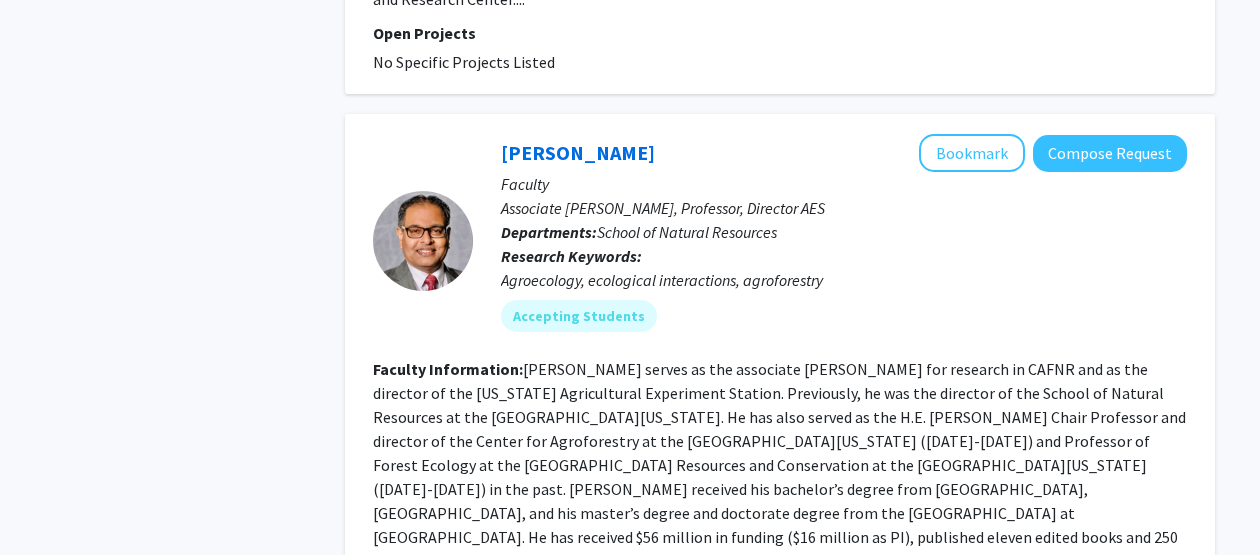 click on "Faculty Information:  Shibu Jose serves as the associate dean for research in CAFNR and as the director of the Missouri Agricultural Experiment Station.
Previously, he was the director of the School of Natural Resources at the University of Missouri.
He has also served as the H.E. Garrett Endowed Chair Professor and director of the Center for Agroforestry at the University of Missouri (2009-2017) and Professor of Forest Ecology at the School of Forest Resources and Conservation at the University of Florida (1998-2009) in the past.
Jose received his bachelor’s degree from Kerala Agricultural University, India, and his master’s degree and doctorate degree from the College of Agriculture at Purdue University.
He has received $56 million in funding ($16 million as PI), published eleven edited books and 250 research..." 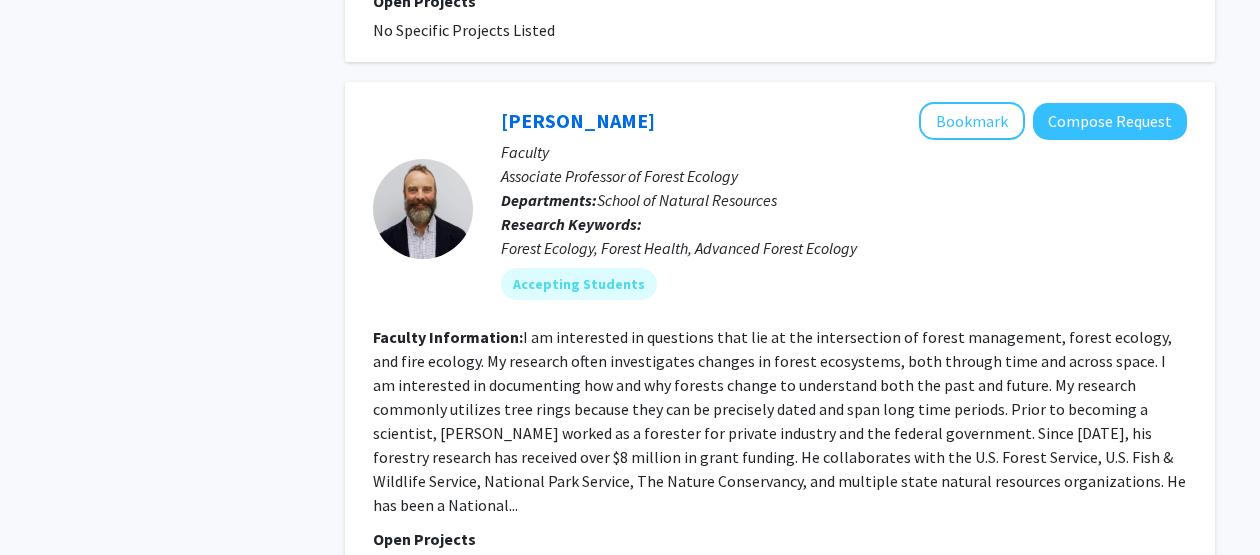 scroll, scrollTop: 4945, scrollLeft: 0, axis: vertical 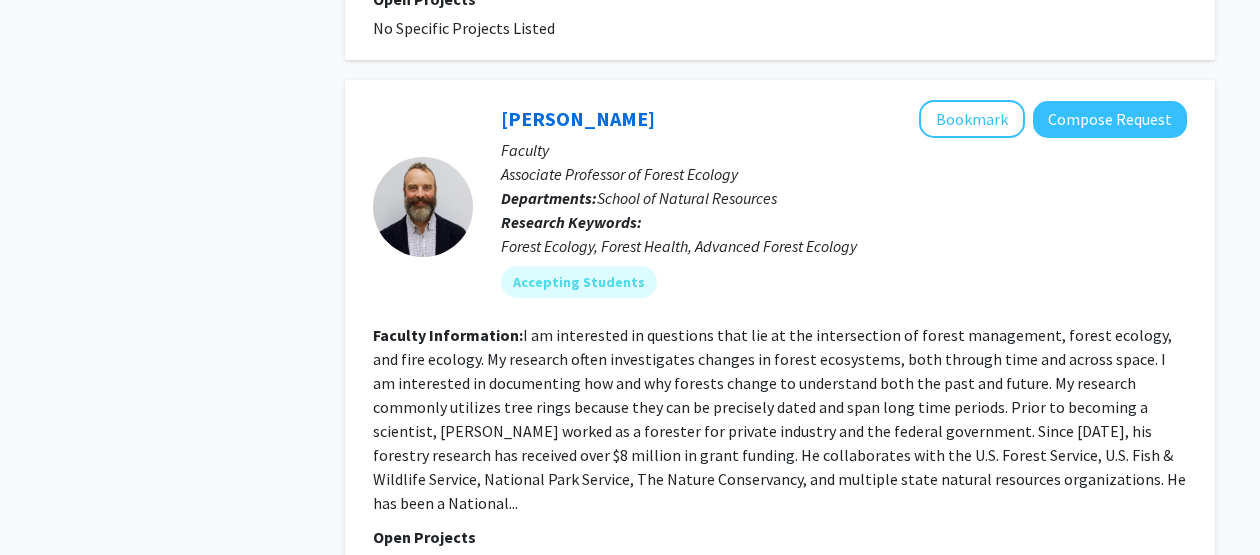 click on "2" 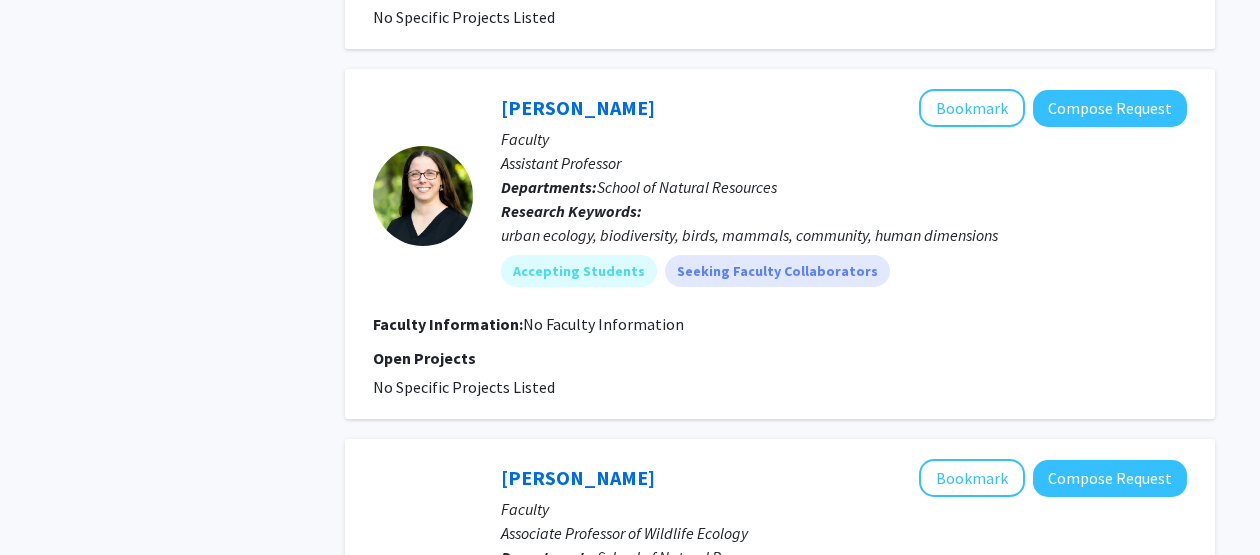 scroll, scrollTop: 1062, scrollLeft: 0, axis: vertical 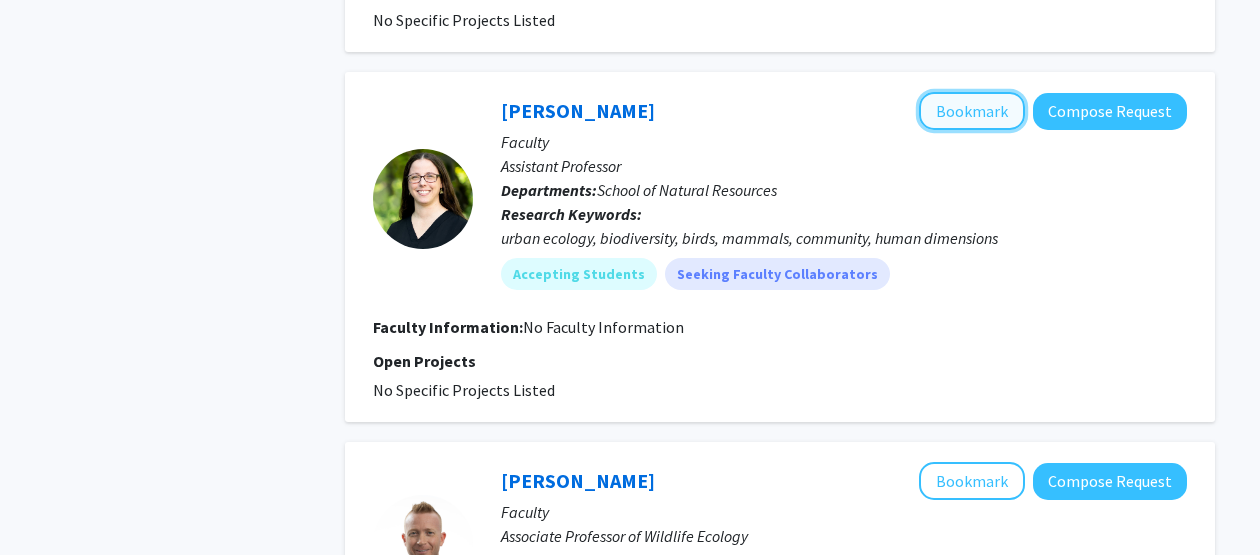 click on "Bookmark" 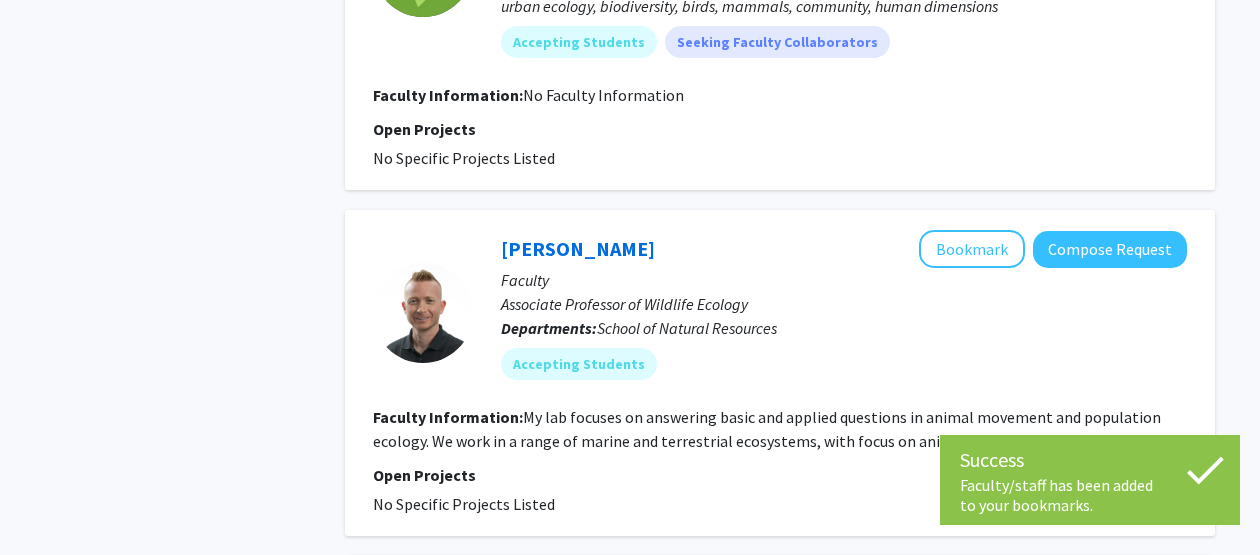 scroll, scrollTop: 1295, scrollLeft: 0, axis: vertical 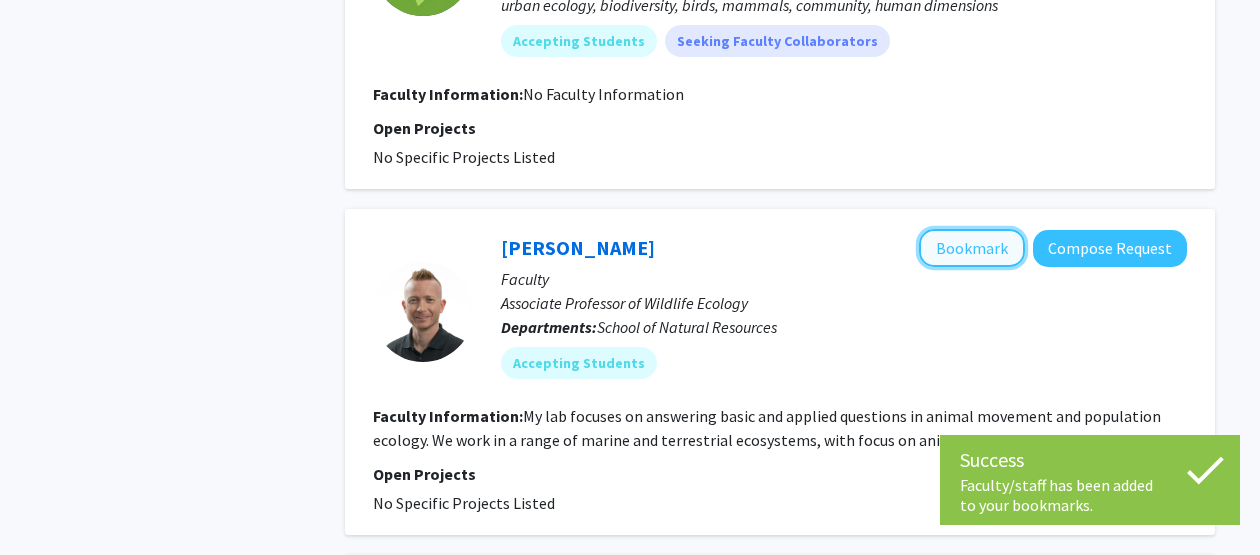 click on "Bookmark" 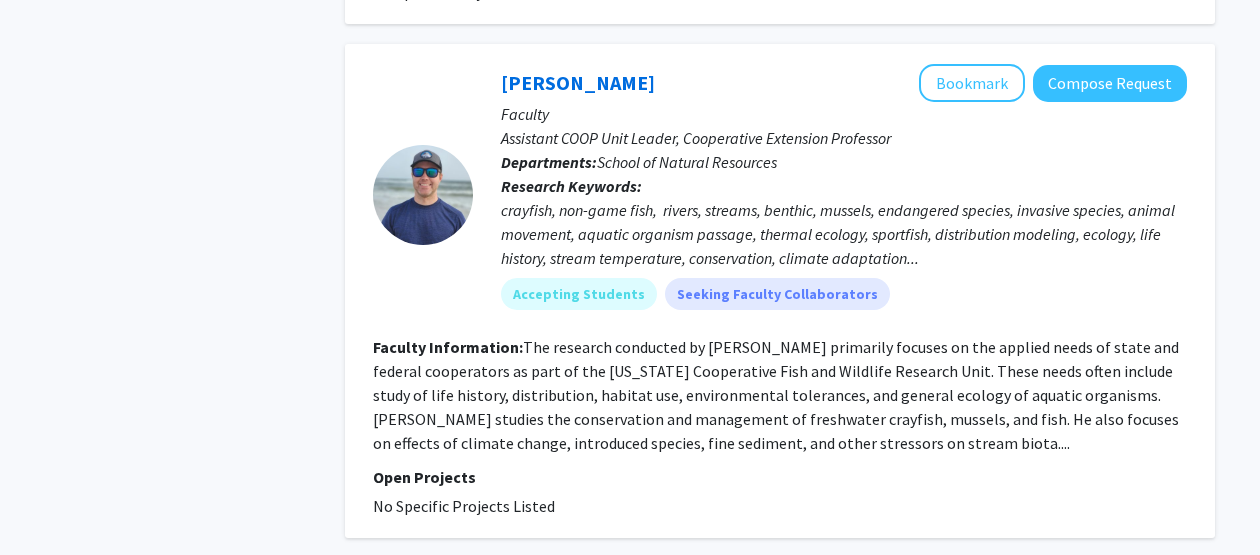 scroll, scrollTop: 3289, scrollLeft: 0, axis: vertical 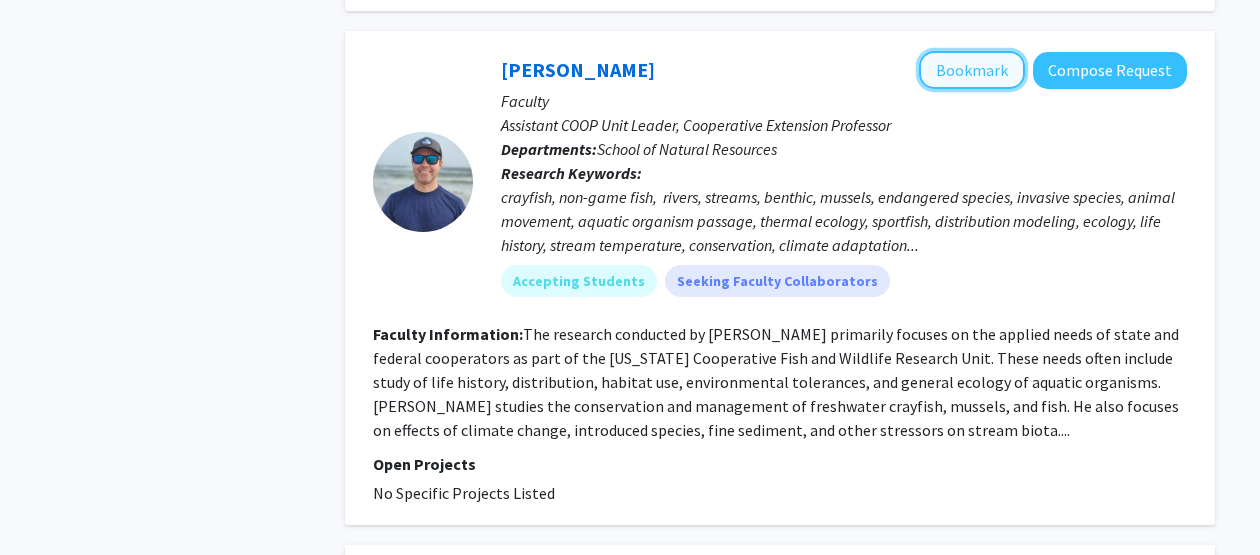 click on "Bookmark" 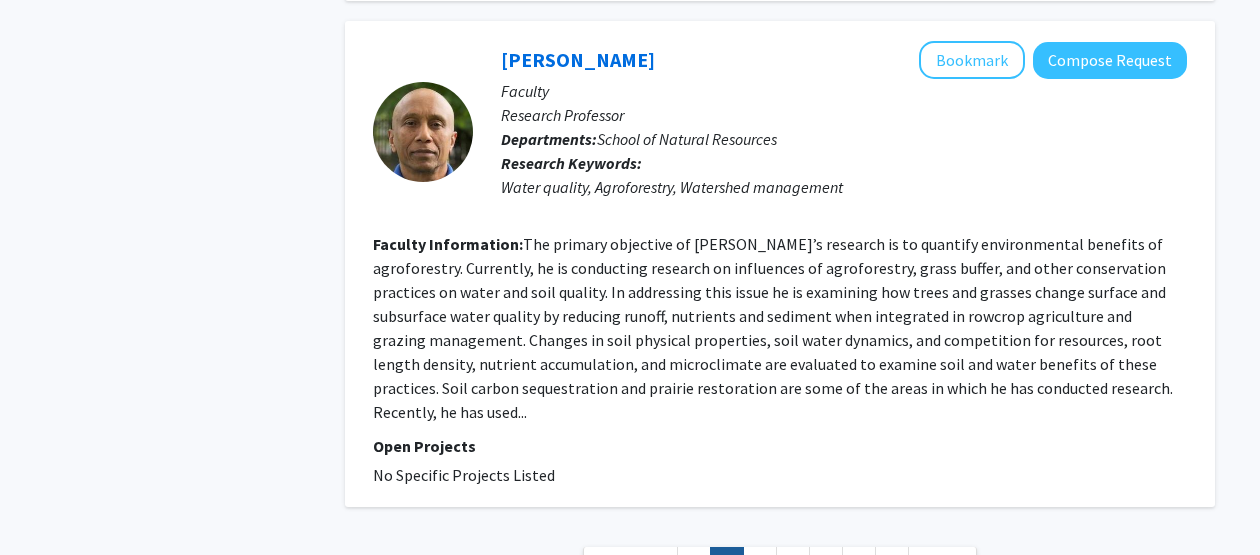 scroll, scrollTop: 4308, scrollLeft: 0, axis: vertical 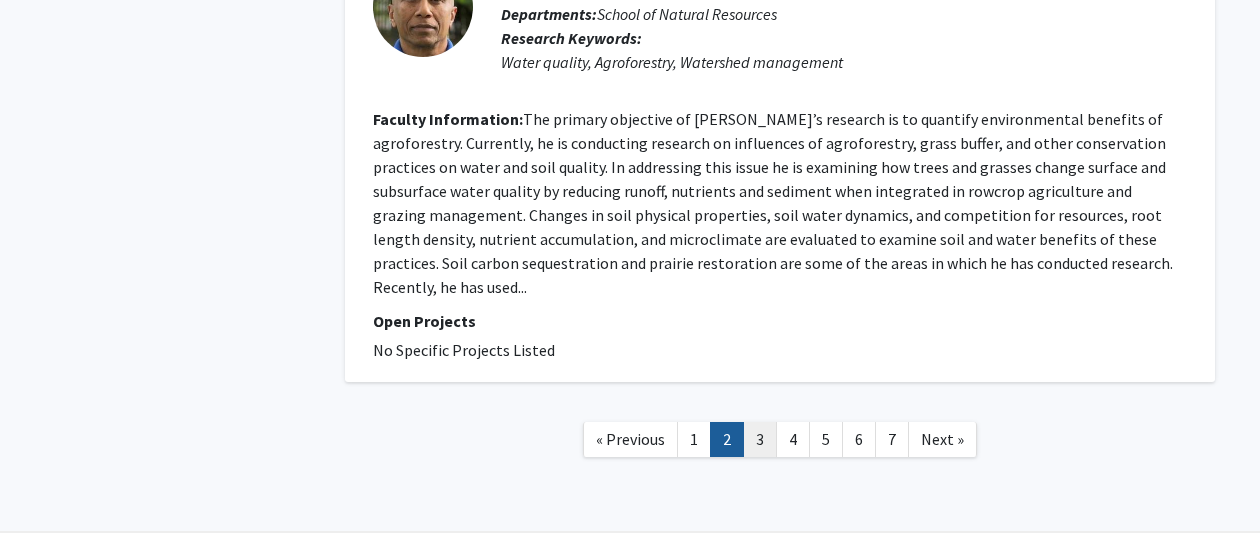 click on "3" 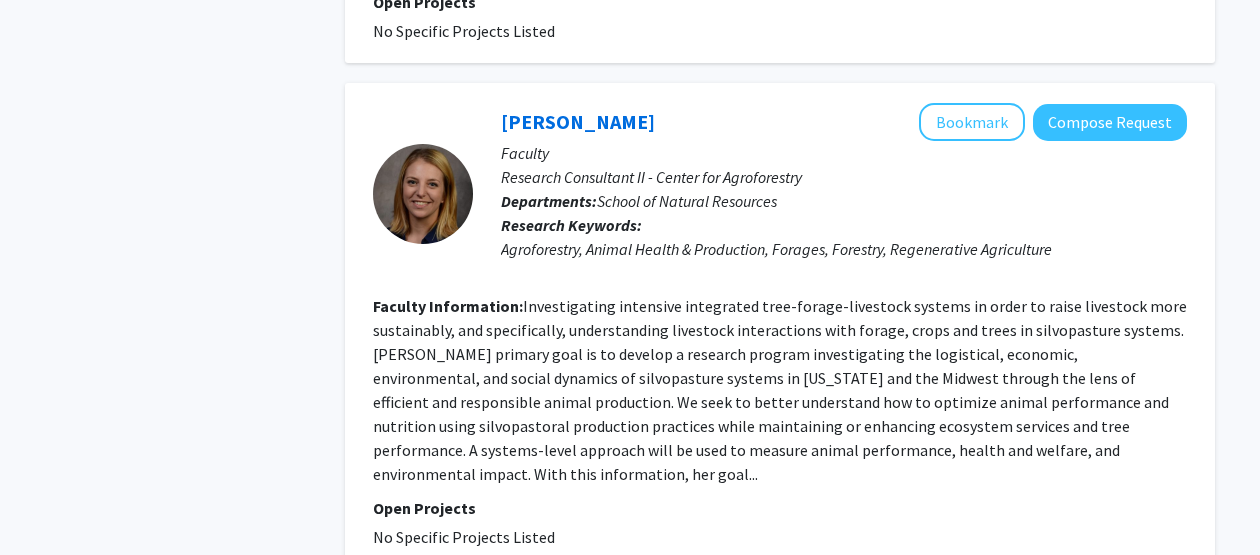scroll, scrollTop: 2821, scrollLeft: 0, axis: vertical 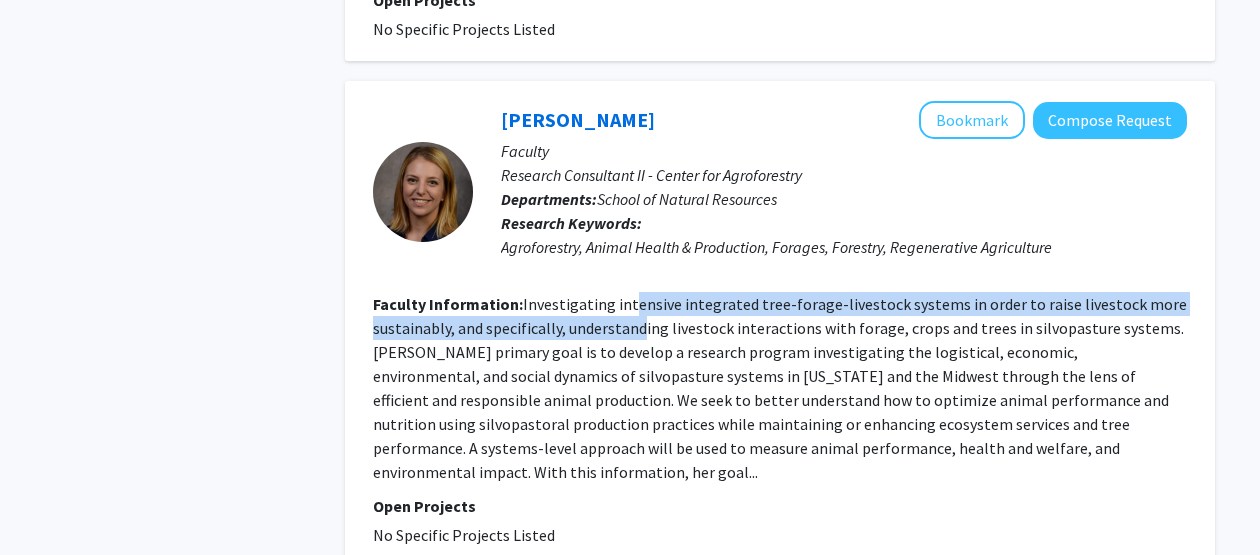 drag, startPoint x: 628, startPoint y: 279, endPoint x: 638, endPoint y: 304, distance: 26.925823 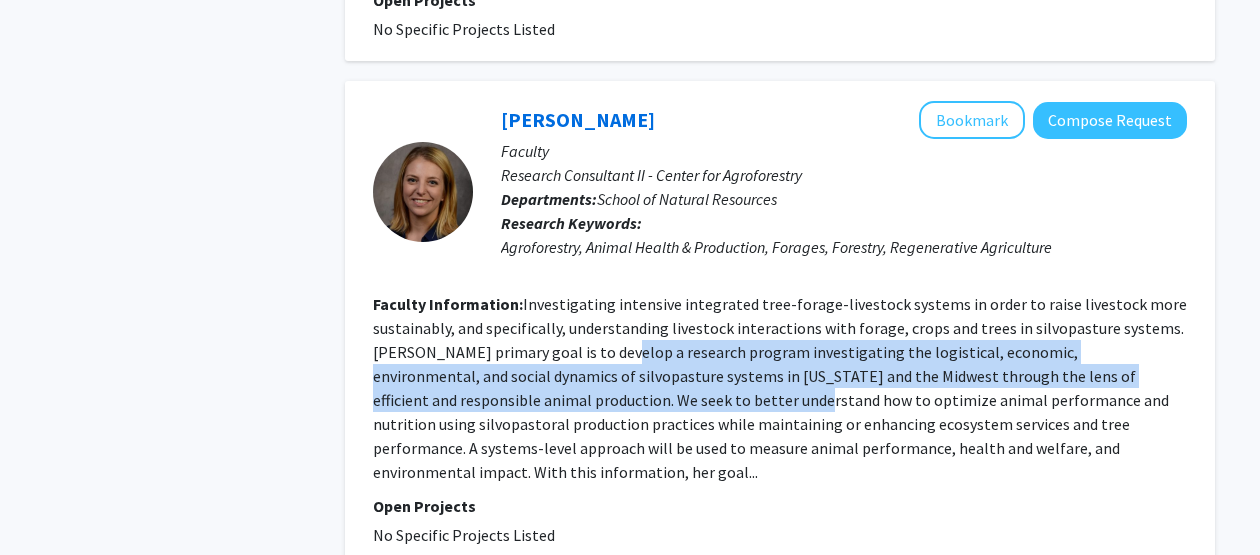 drag, startPoint x: 619, startPoint y: 329, endPoint x: 654, endPoint y: 374, distance: 57.00877 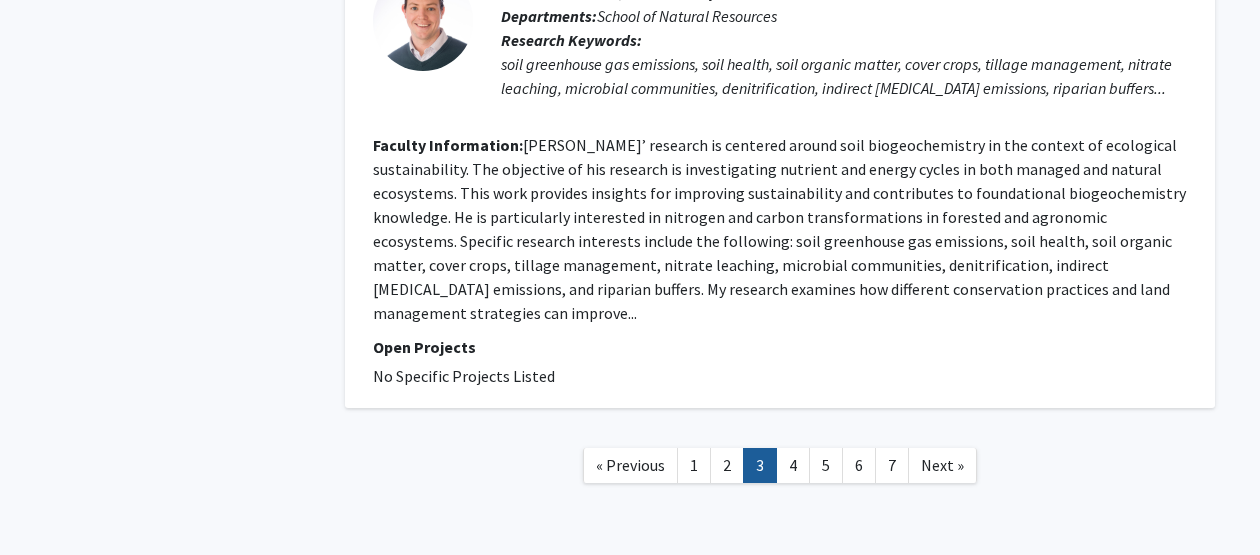 scroll, scrollTop: 4476, scrollLeft: 0, axis: vertical 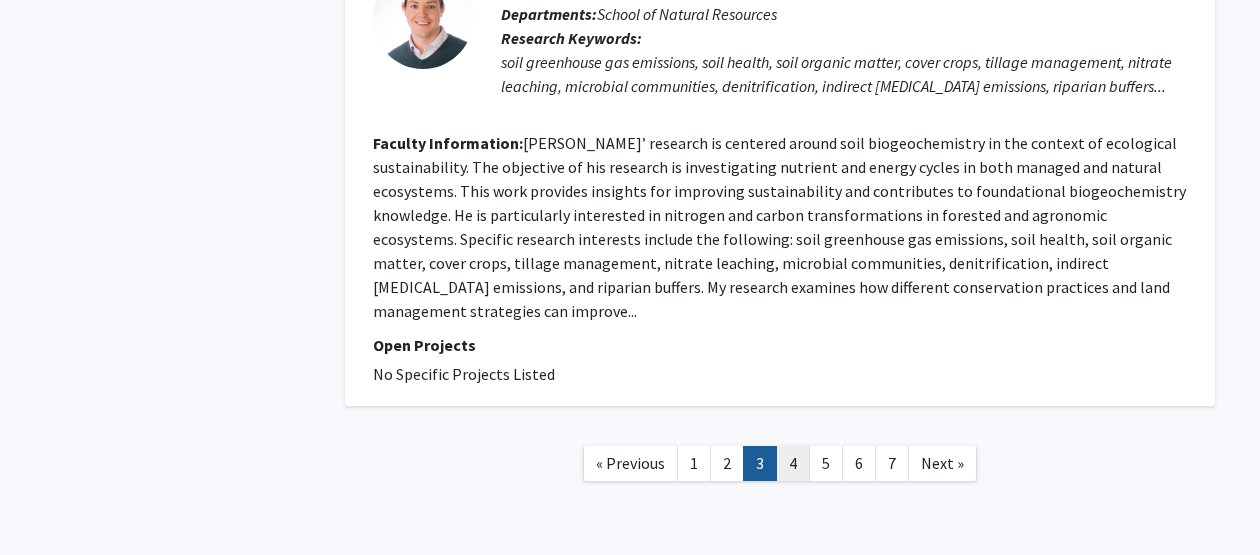 click on "4" 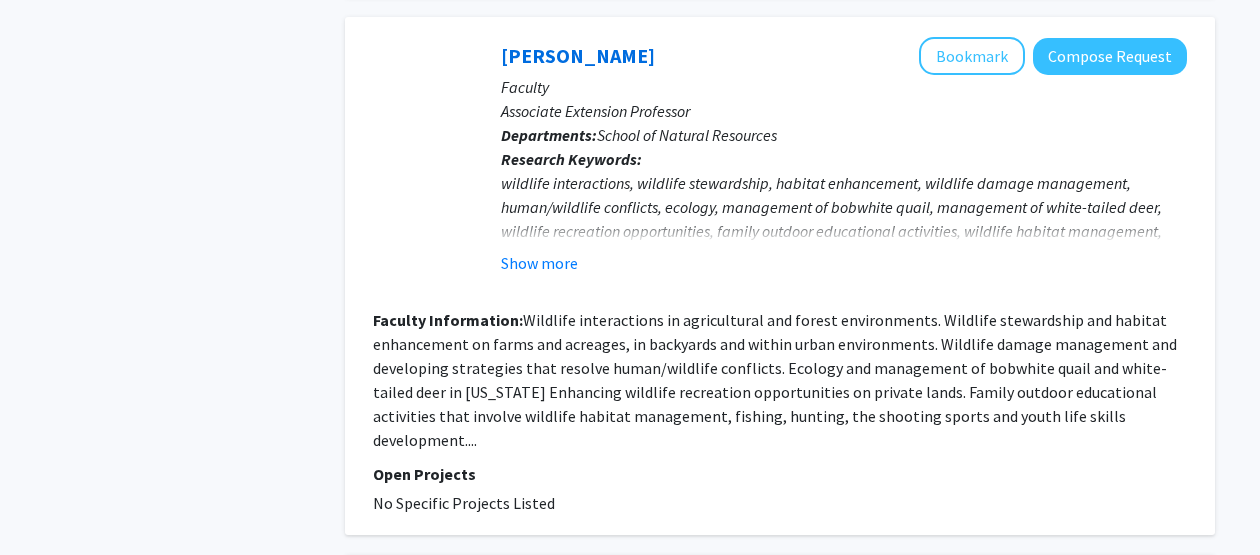 scroll, scrollTop: 2162, scrollLeft: 0, axis: vertical 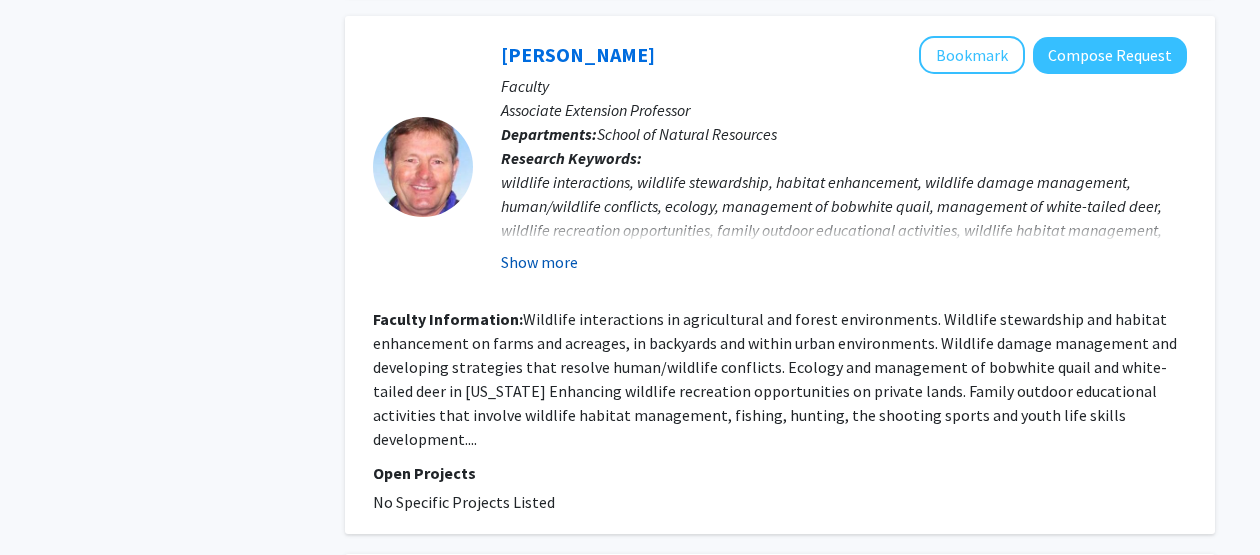 click on "Show more" 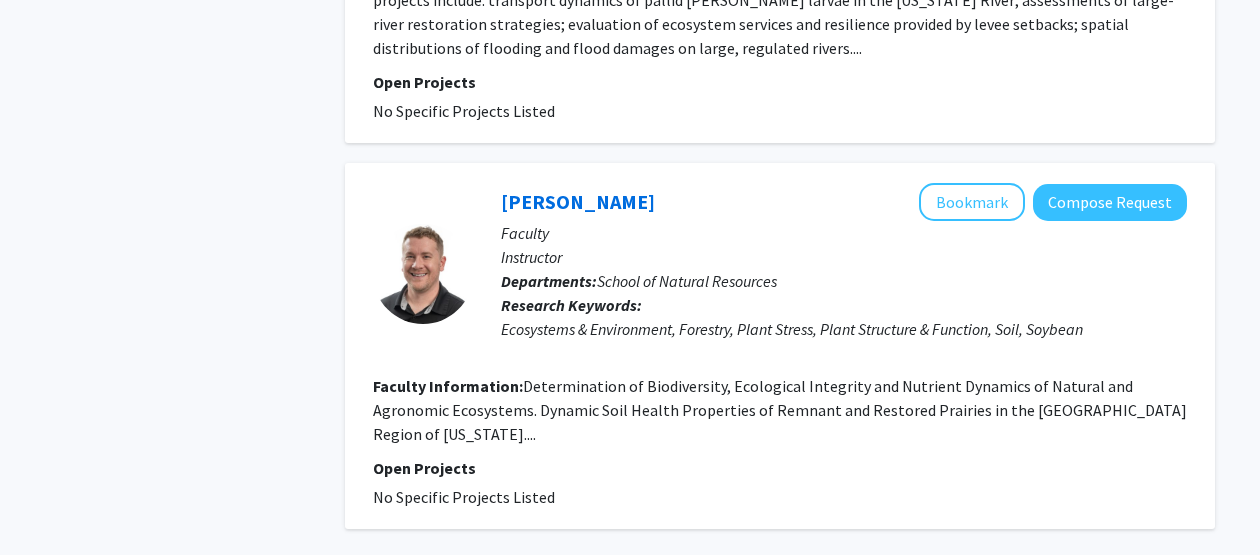 scroll, scrollTop: 4618, scrollLeft: 0, axis: vertical 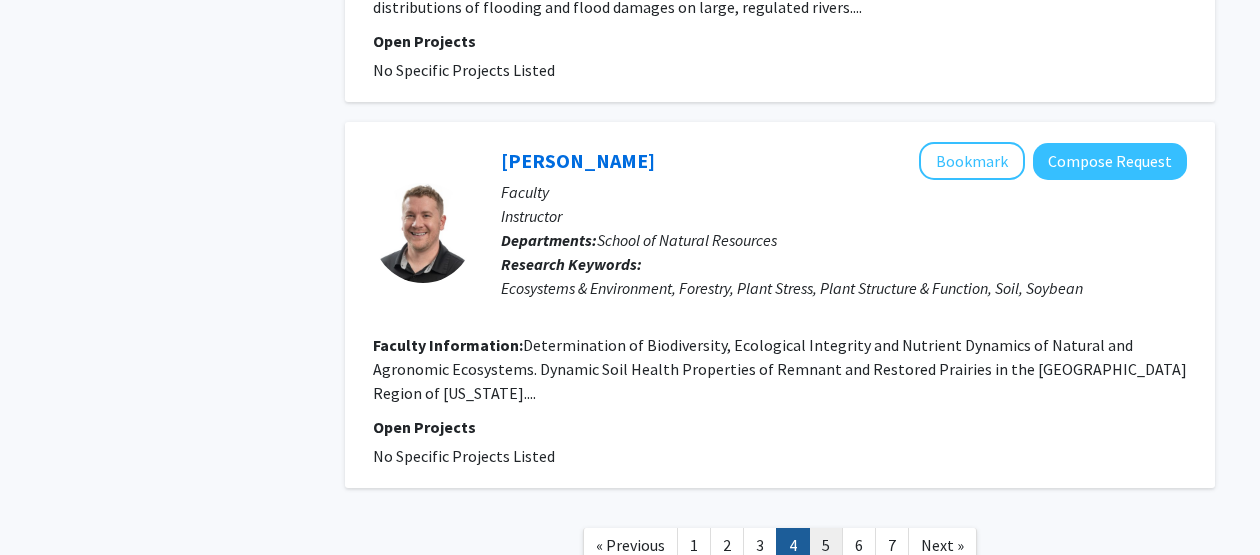 click on "5" 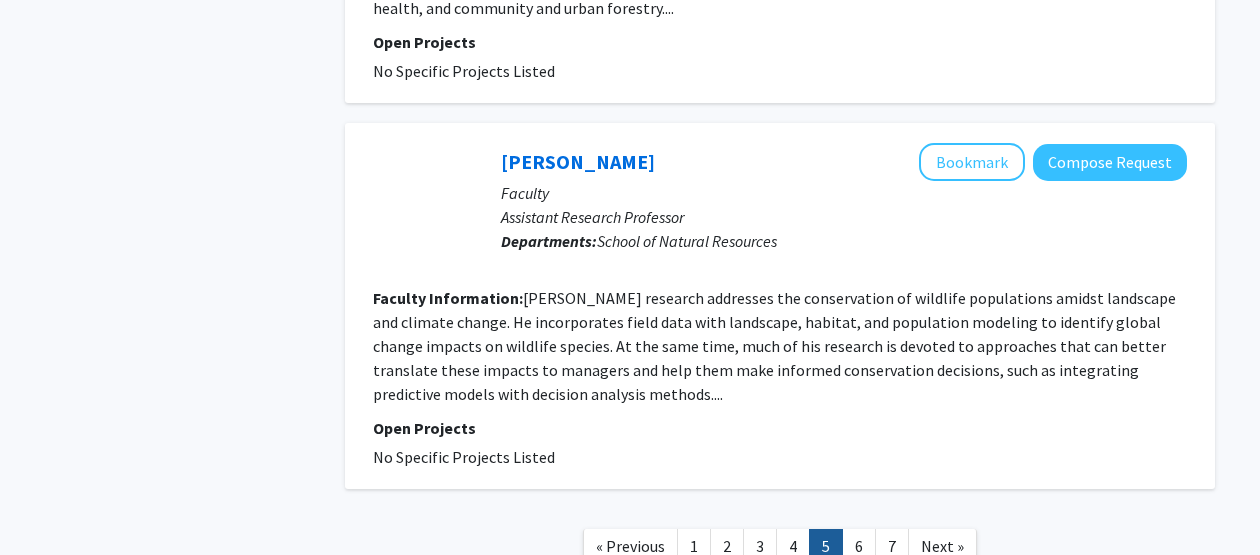 scroll, scrollTop: 4330, scrollLeft: 0, axis: vertical 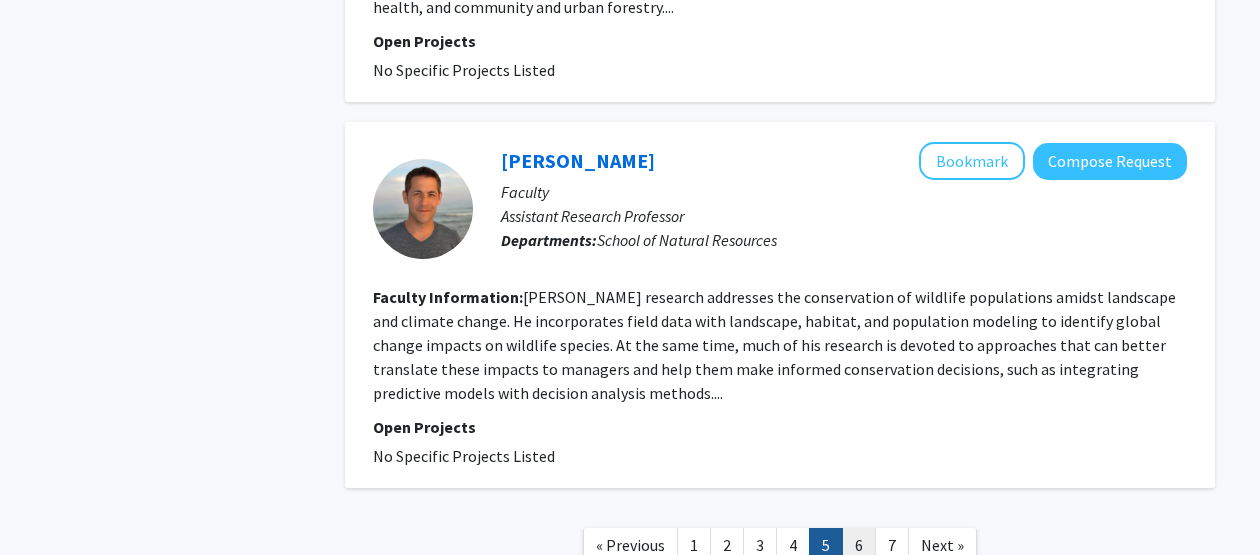 click on "6" 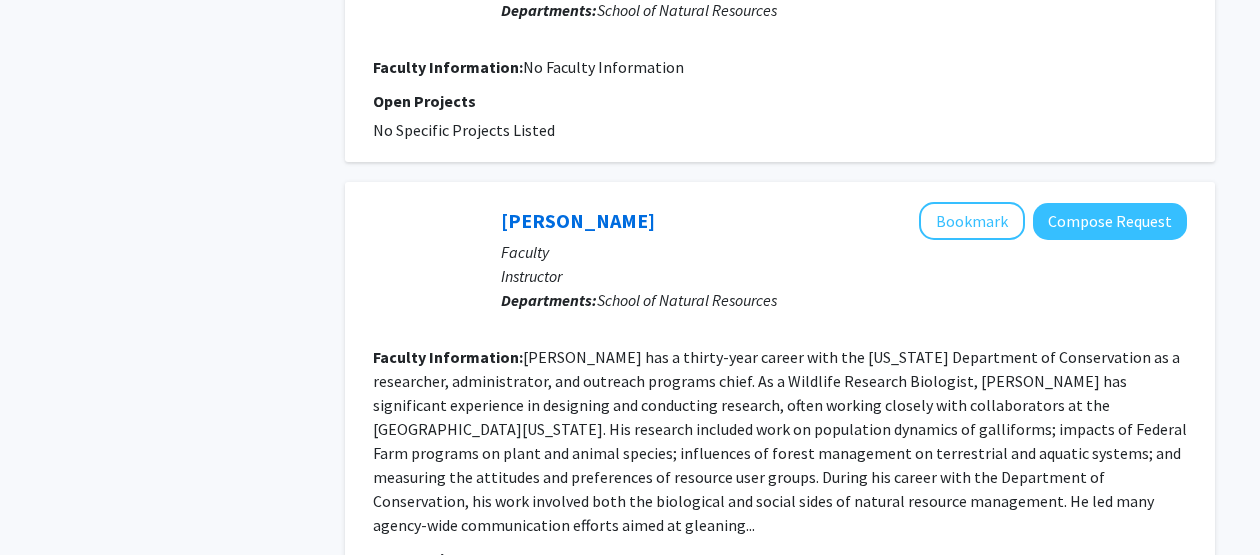 scroll, scrollTop: 1696, scrollLeft: 0, axis: vertical 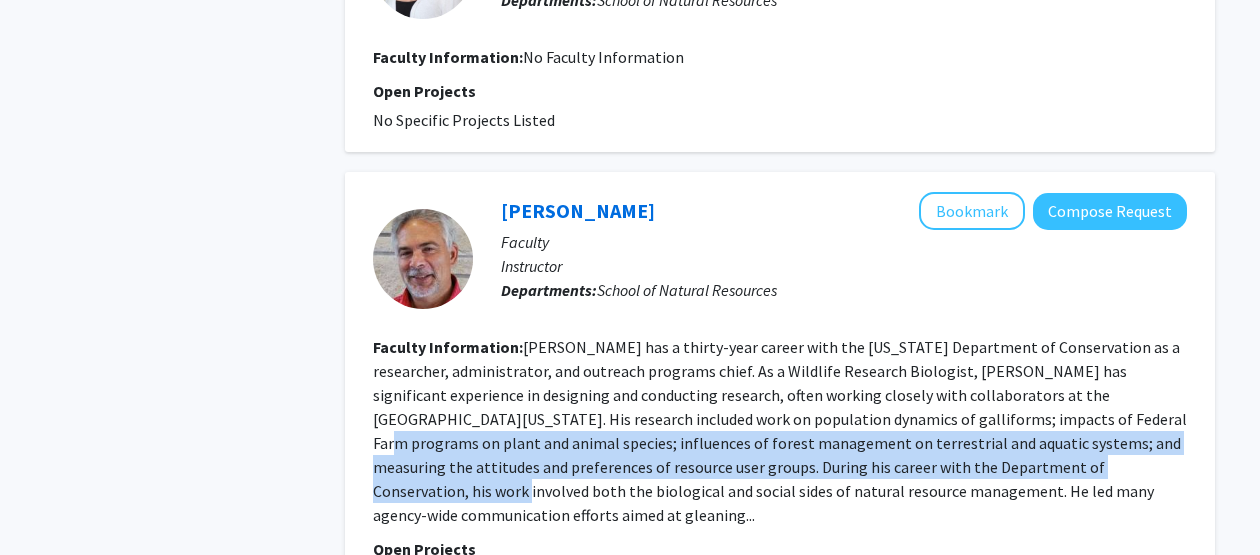 drag, startPoint x: 964, startPoint y: 395, endPoint x: 993, endPoint y: 451, distance: 63.06346 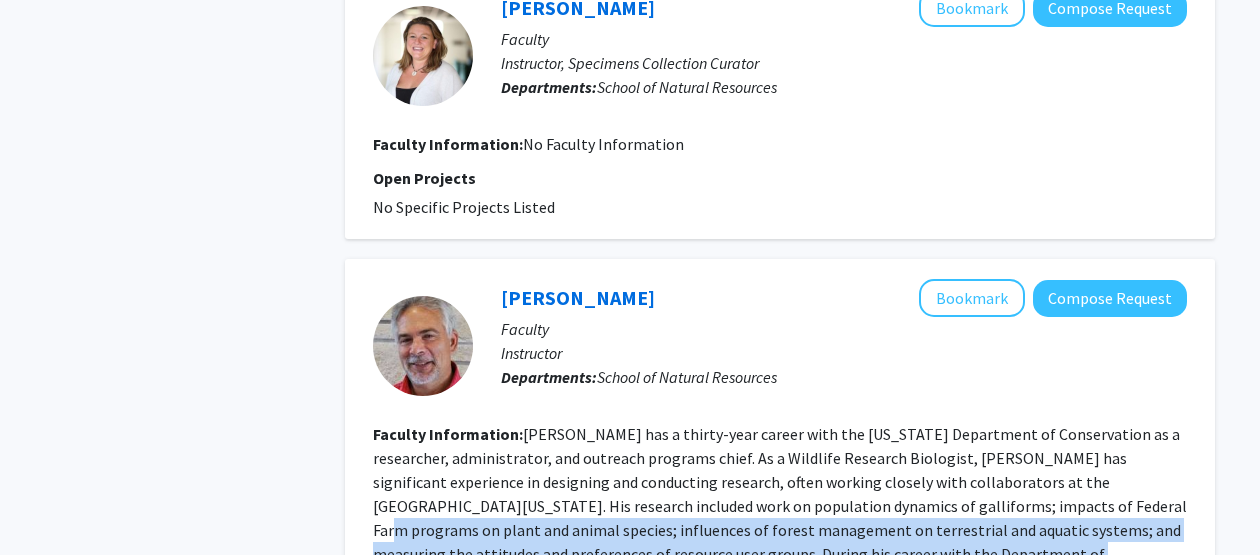 scroll, scrollTop: 1577, scrollLeft: 0, axis: vertical 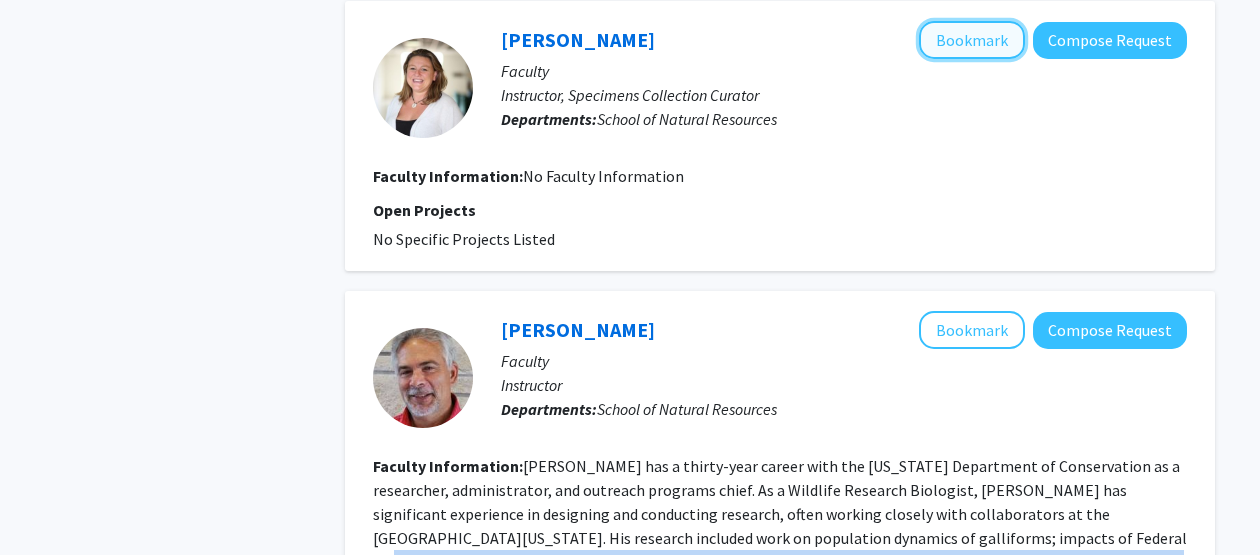 click on "Bookmark" 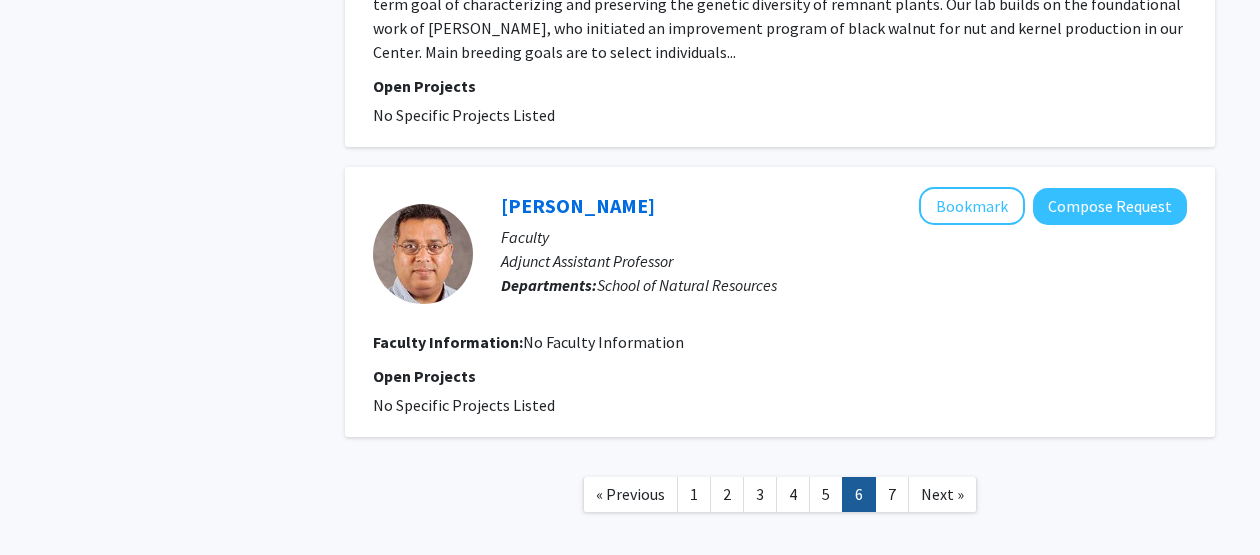 scroll, scrollTop: 3420, scrollLeft: 0, axis: vertical 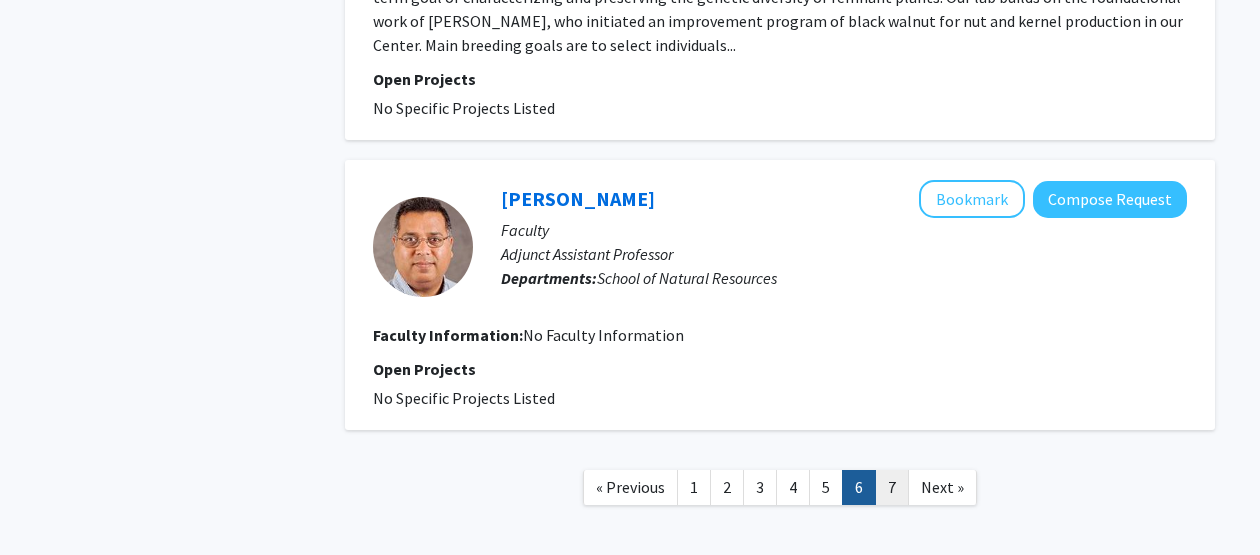 click on "7" 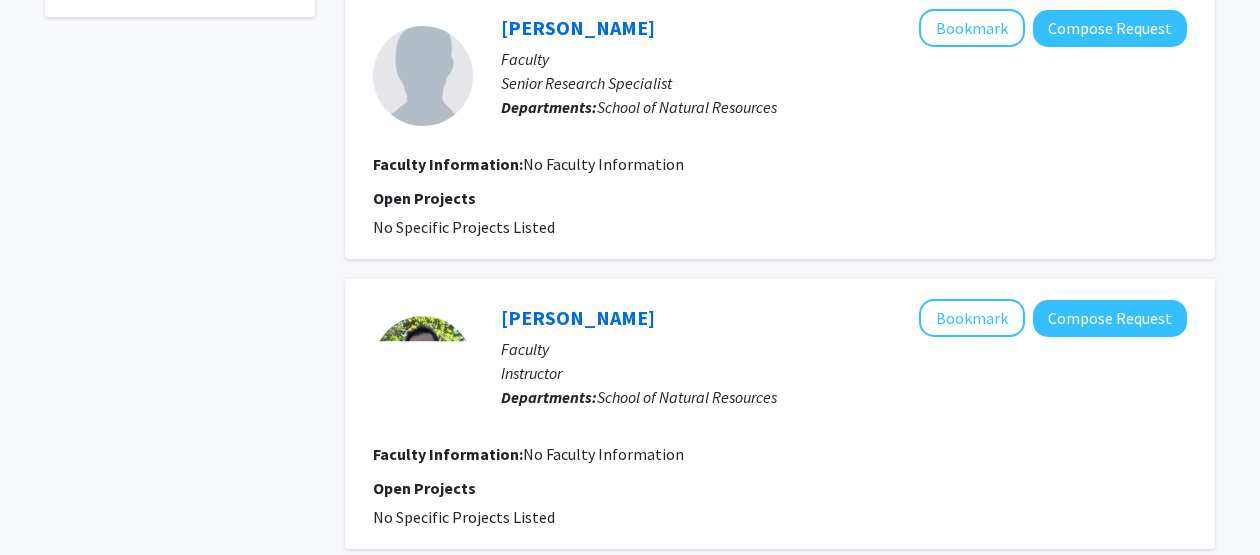 scroll, scrollTop: 794, scrollLeft: 0, axis: vertical 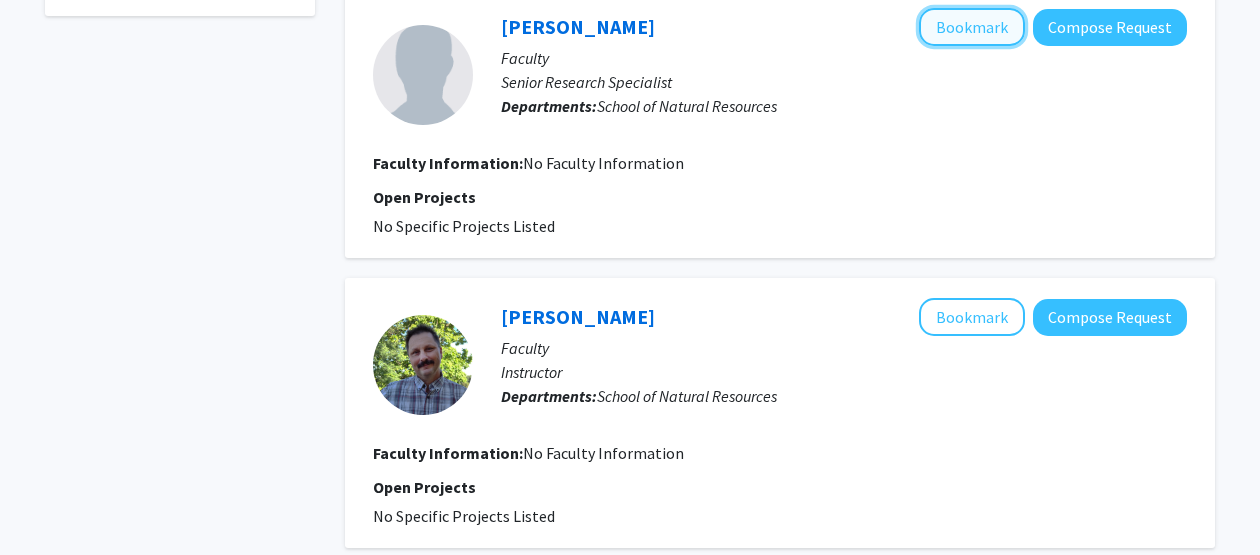 click on "Bookmark" 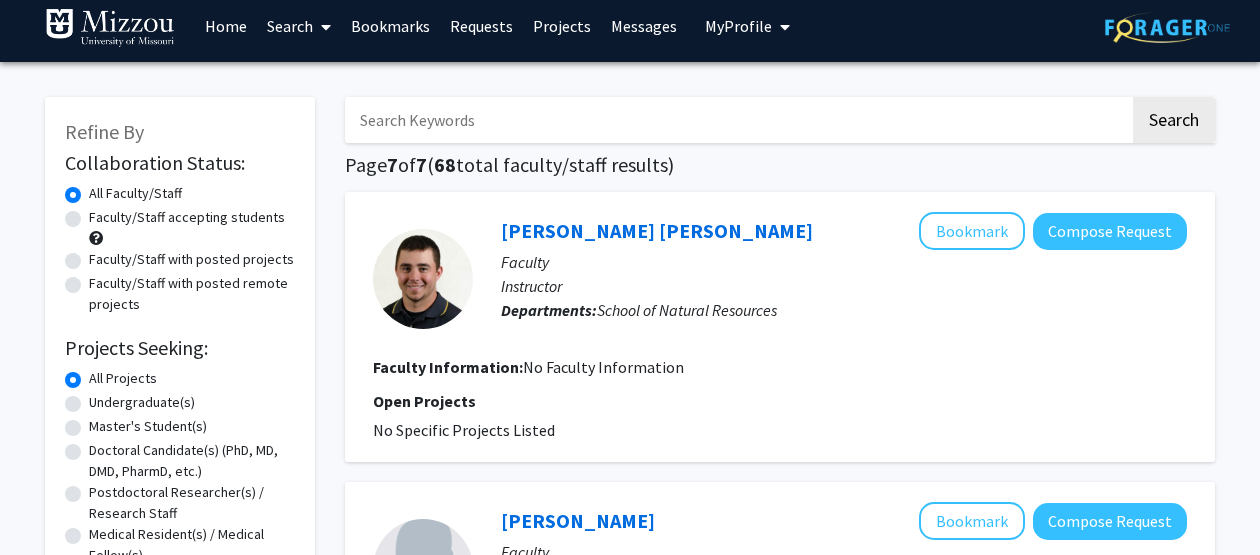 scroll, scrollTop: 12, scrollLeft: 0, axis: vertical 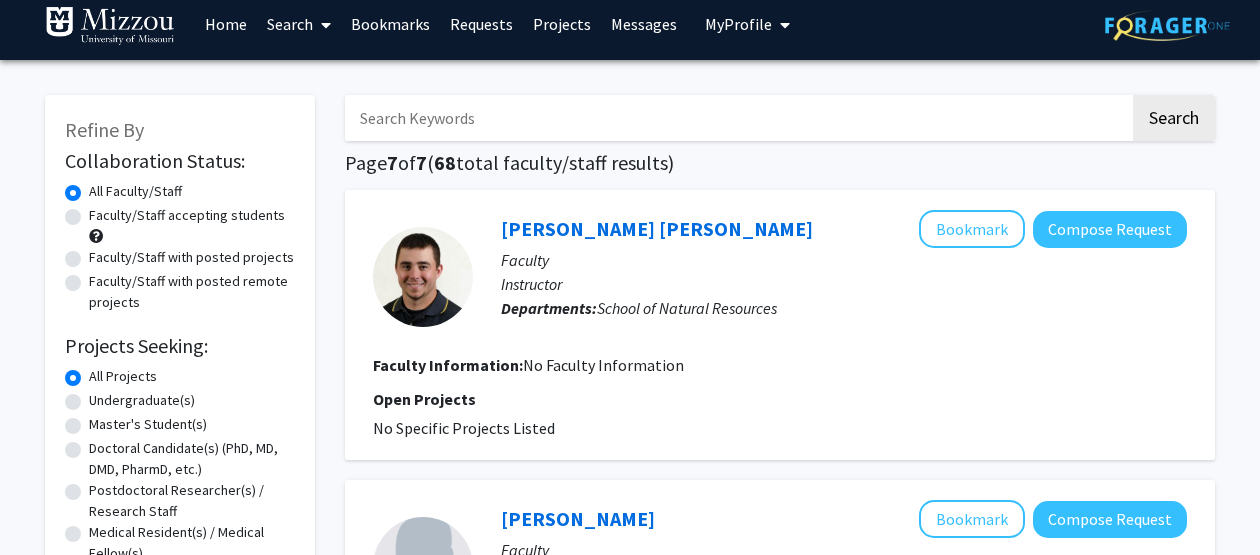 click on "Requests" at bounding box center [481, 24] 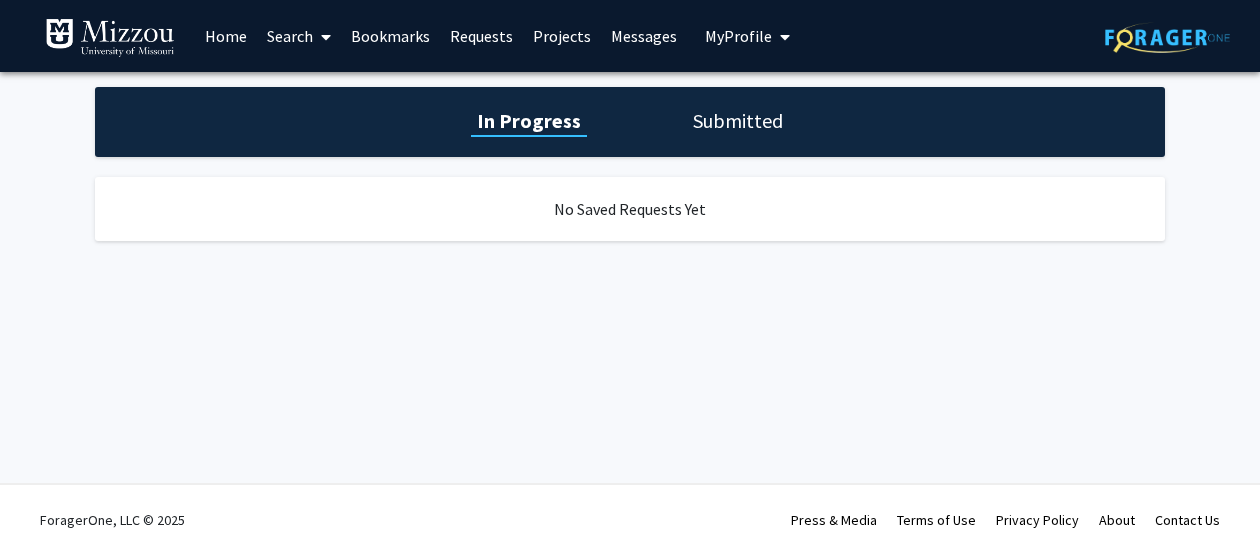 click on "Projects" at bounding box center (562, 36) 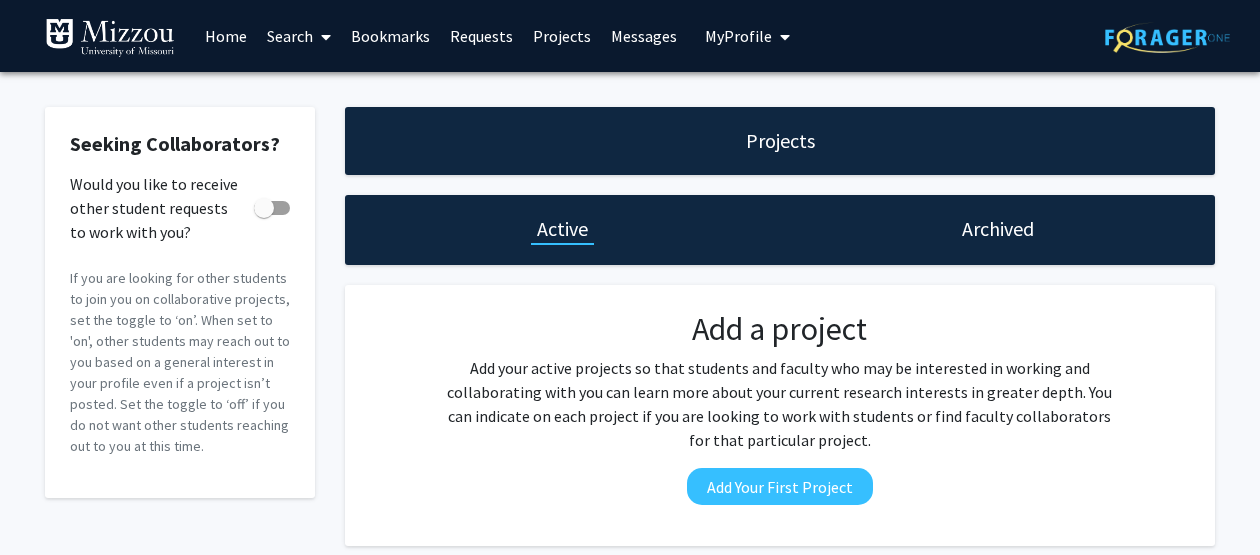 click on "Bookmarks" at bounding box center (390, 36) 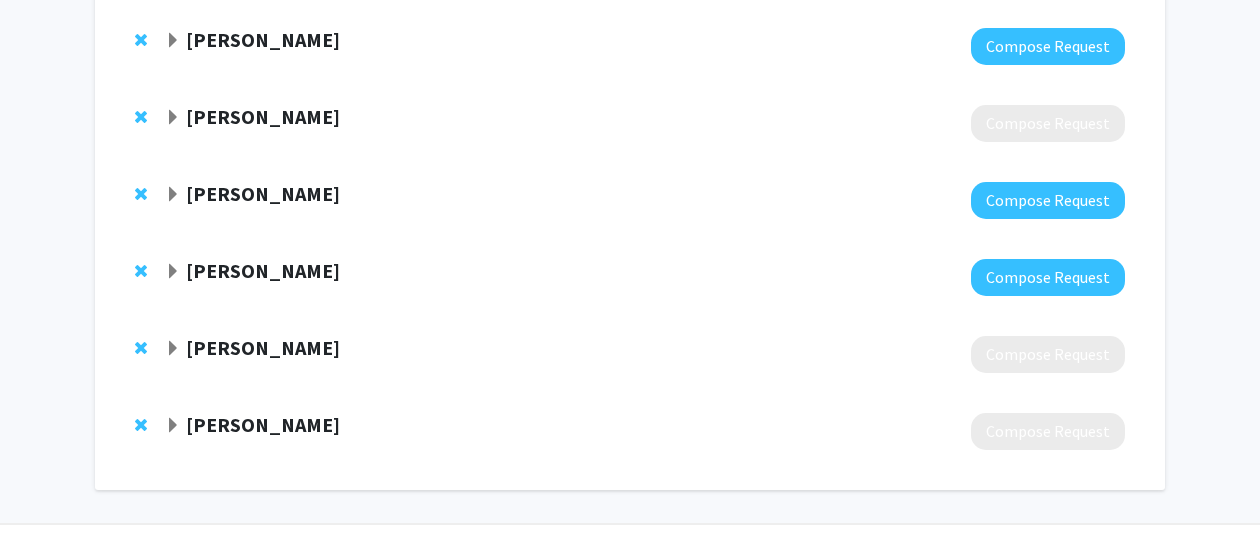 scroll, scrollTop: 220, scrollLeft: 0, axis: vertical 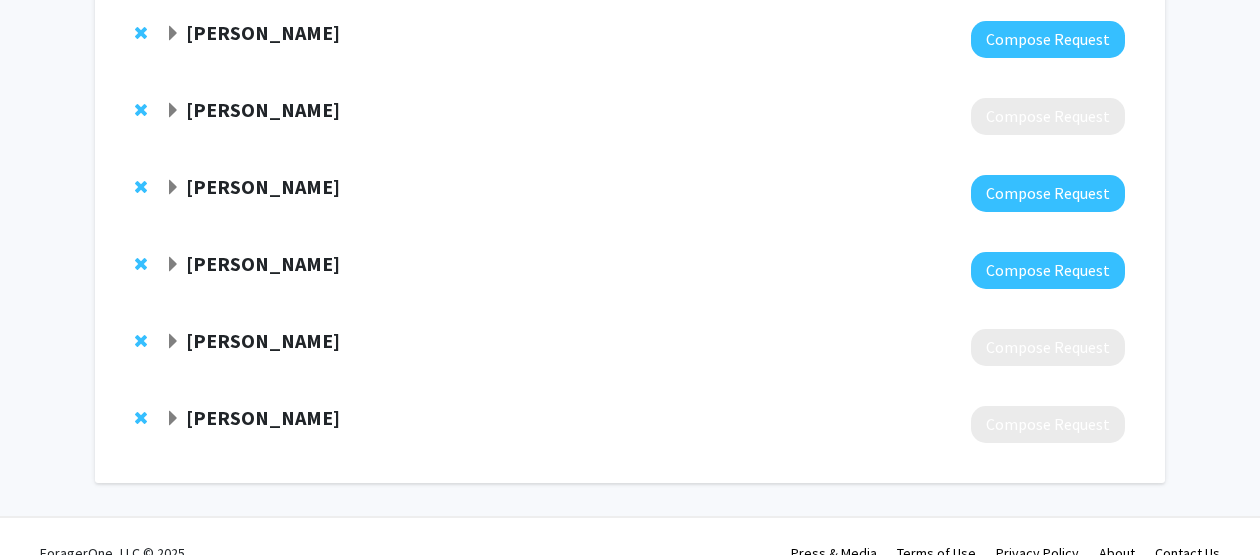 click on "[PERSON_NAME]" 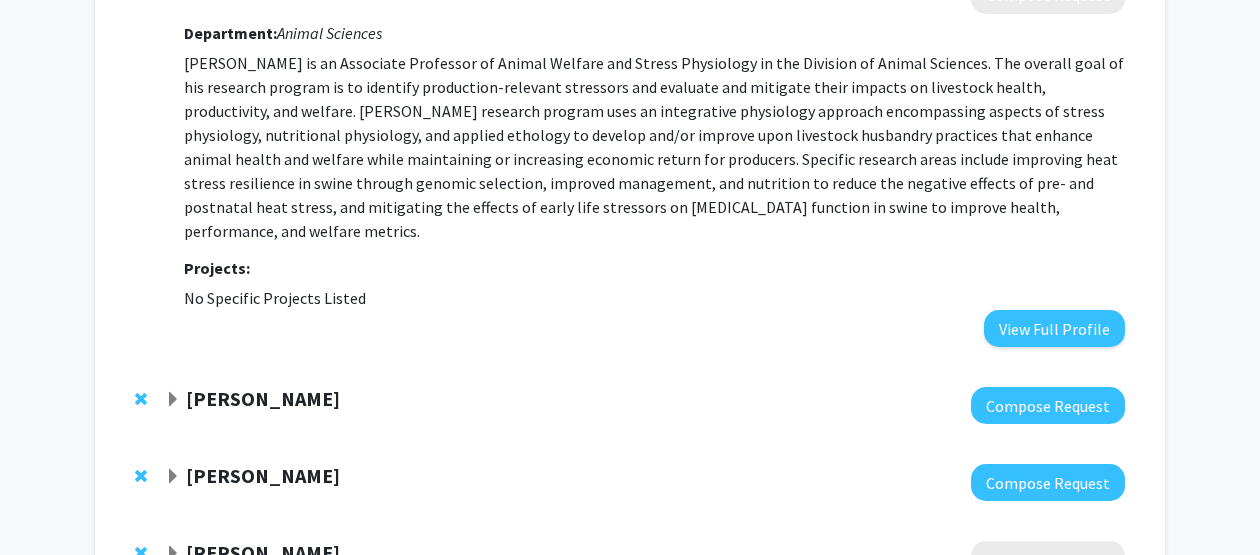 scroll, scrollTop: 382, scrollLeft: 0, axis: vertical 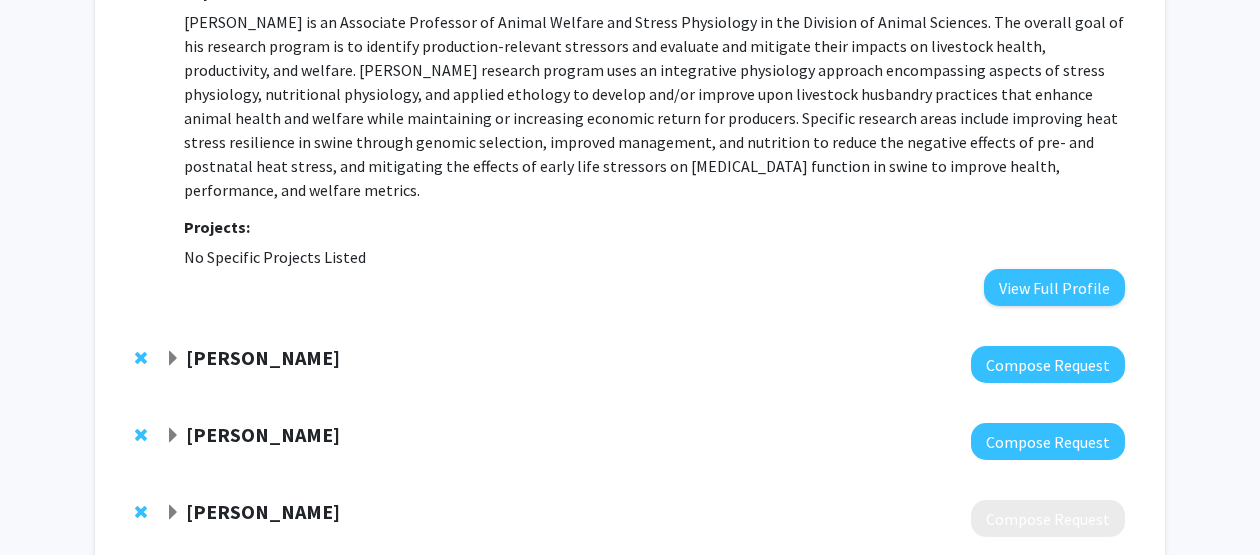 click on "Christine Brodsky" 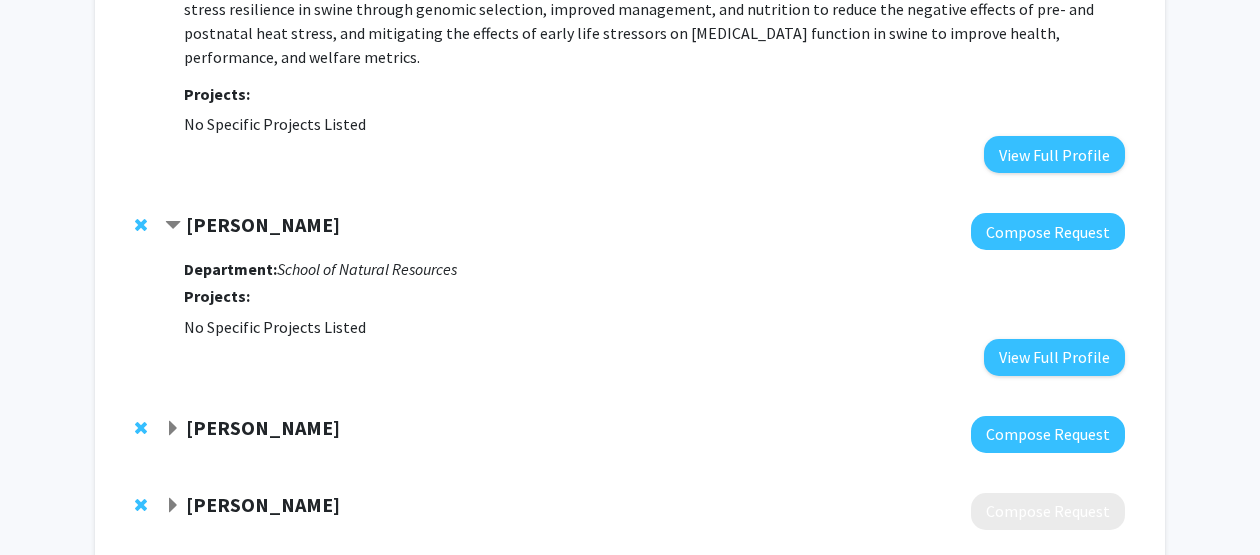 scroll, scrollTop: 517, scrollLeft: 0, axis: vertical 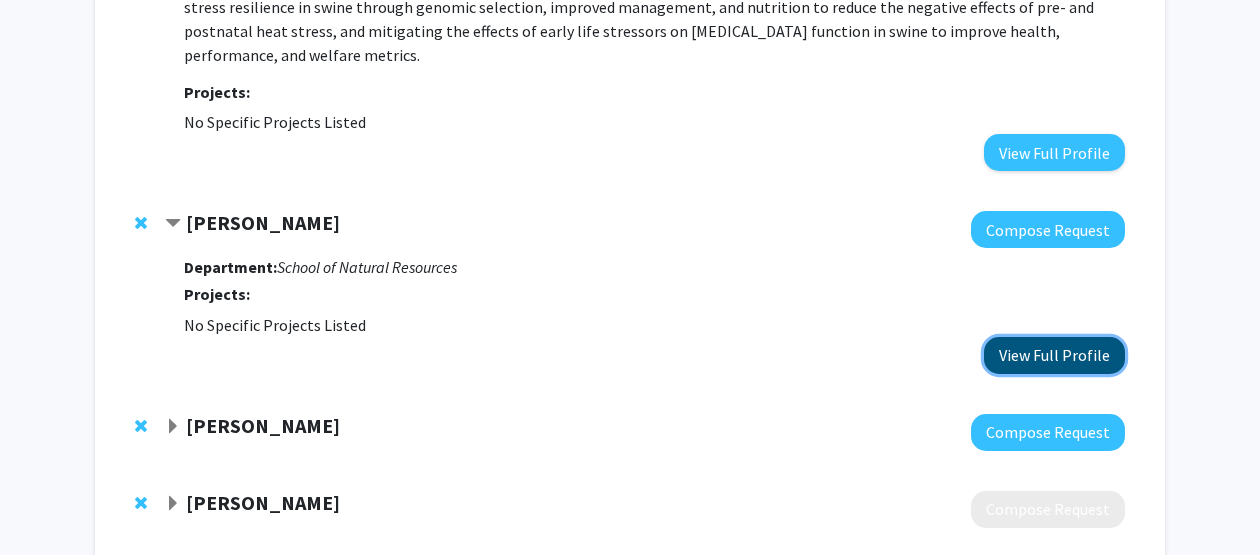 click on "View Full Profile" at bounding box center [1054, 355] 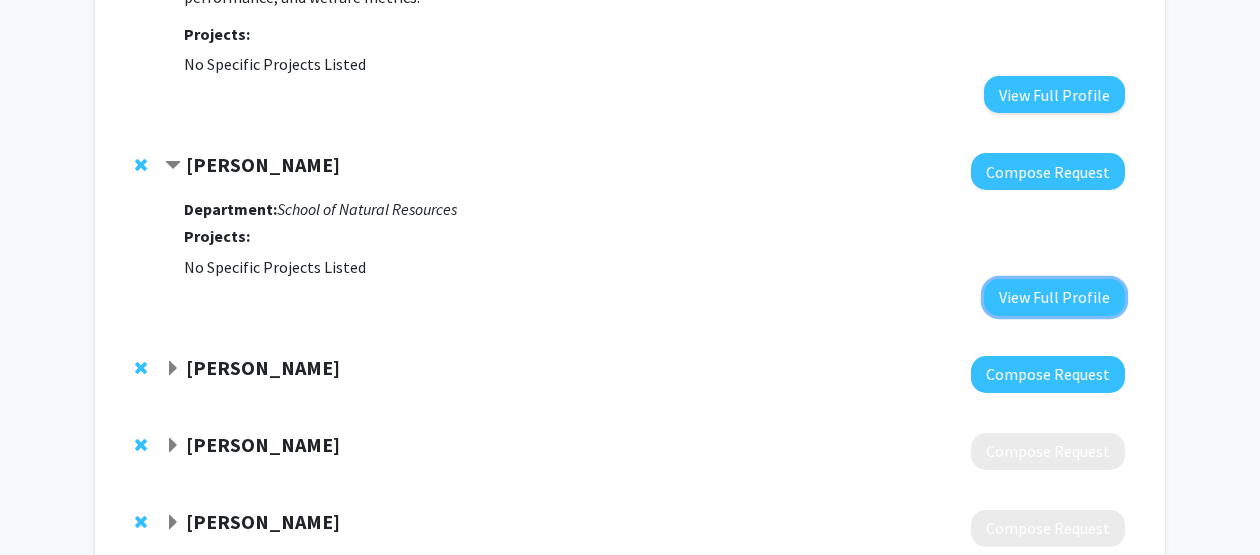 scroll, scrollTop: 569, scrollLeft: 0, axis: vertical 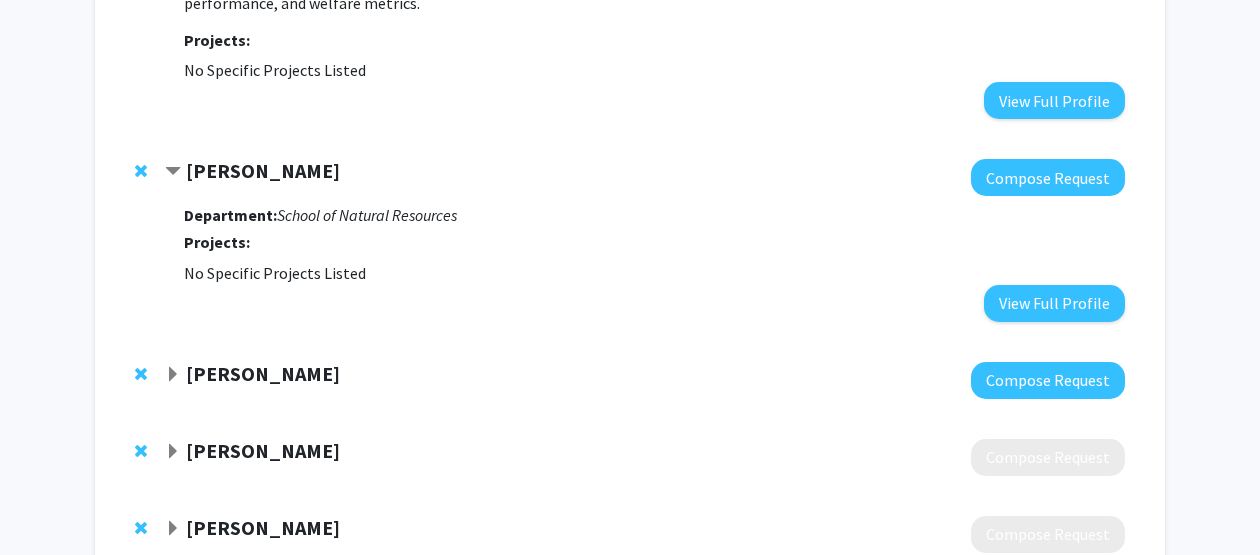 click 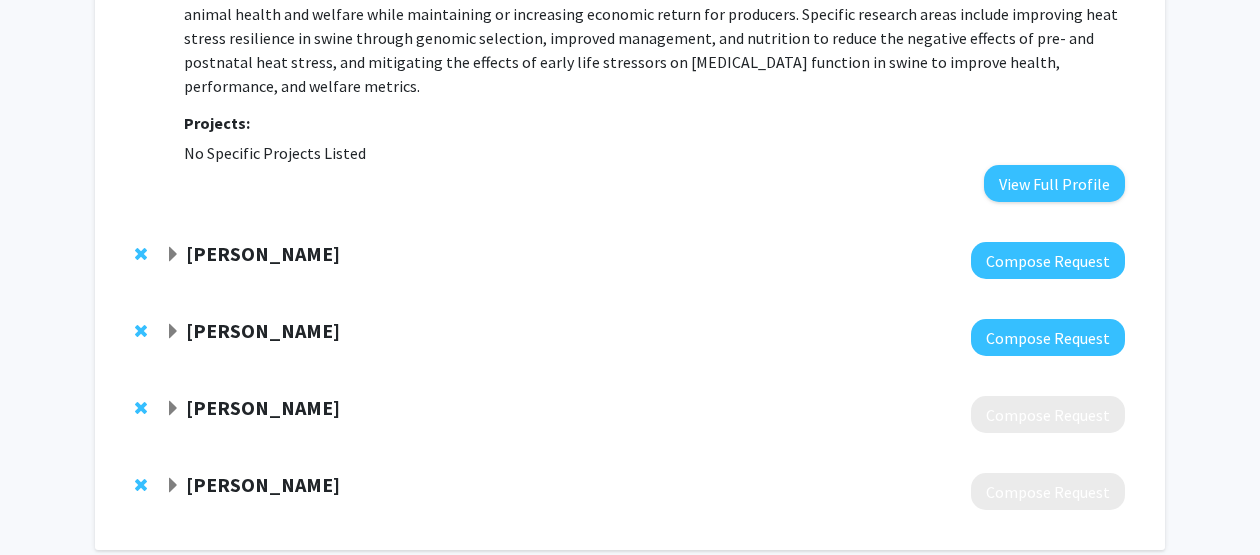 scroll, scrollTop: 482, scrollLeft: 0, axis: vertical 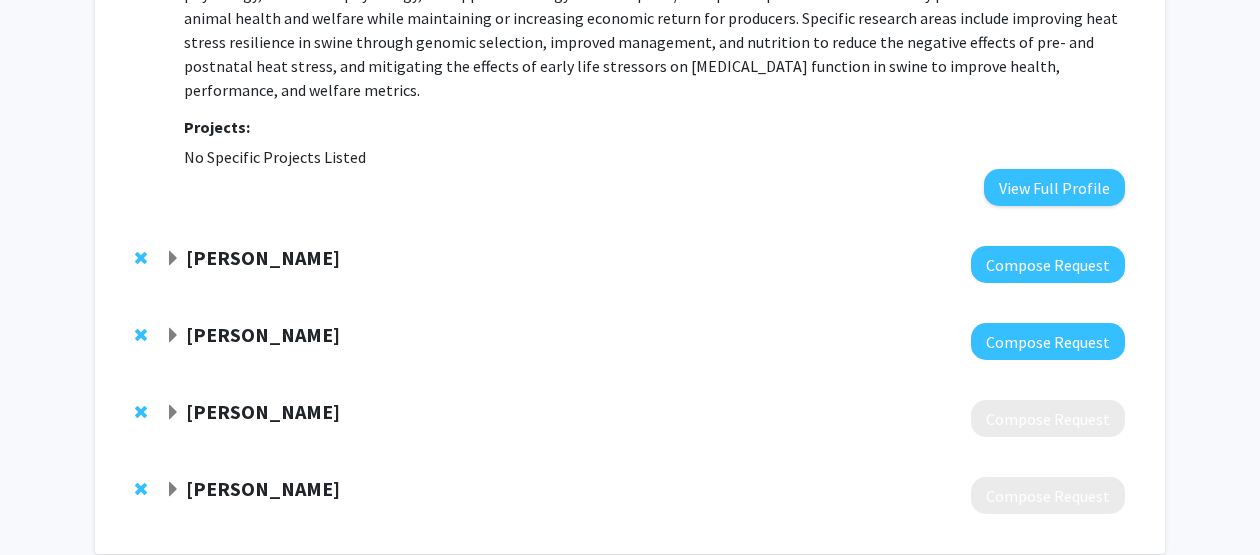 click 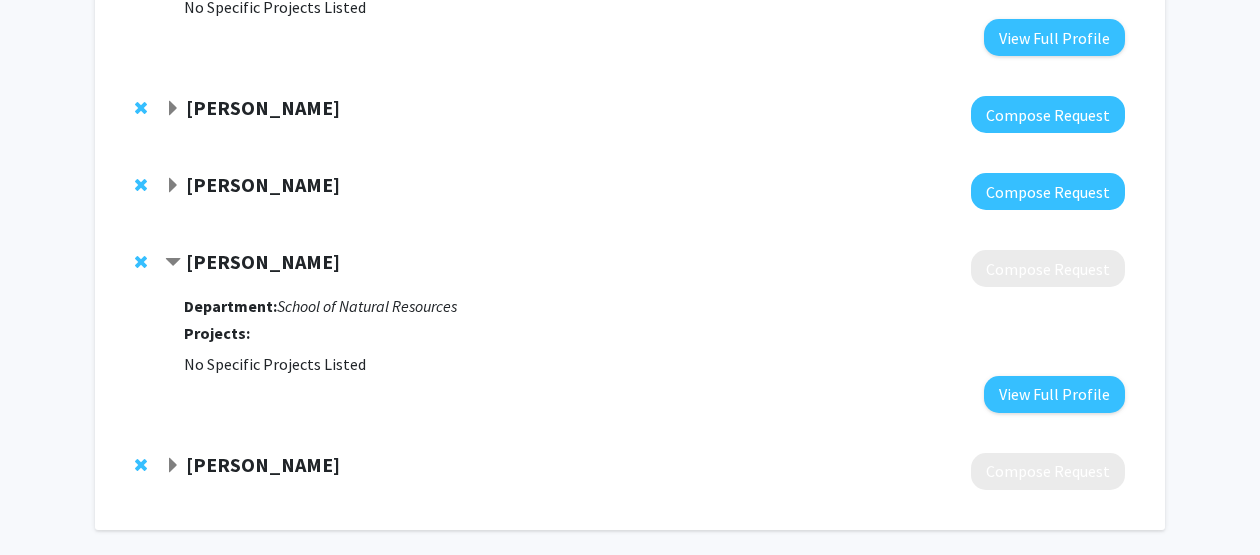 scroll, scrollTop: 634, scrollLeft: 0, axis: vertical 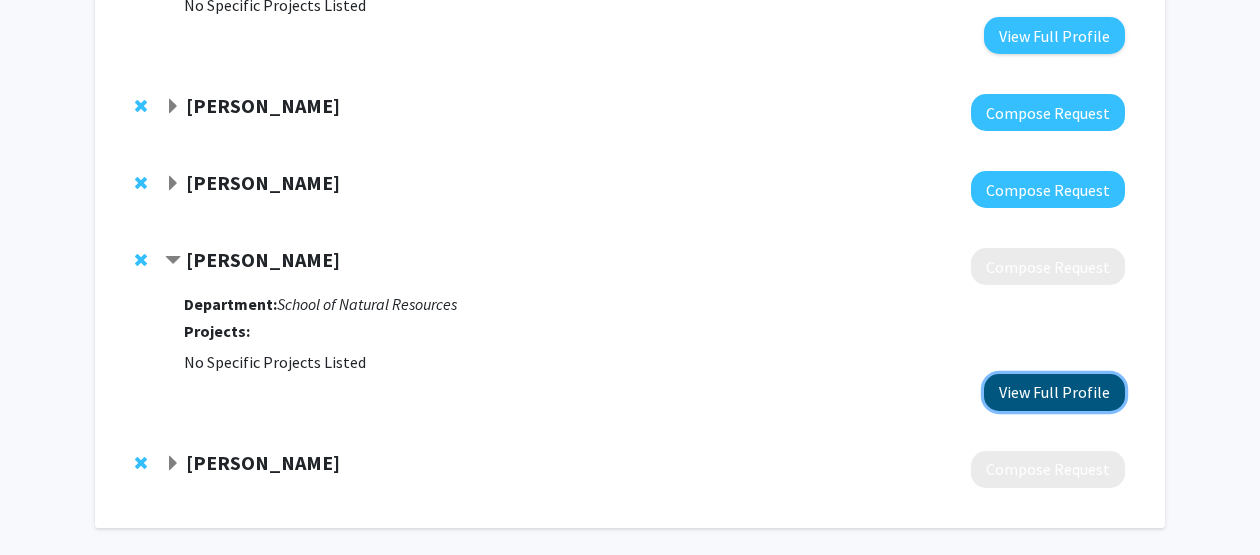 click on "View Full Profile" at bounding box center [1054, 392] 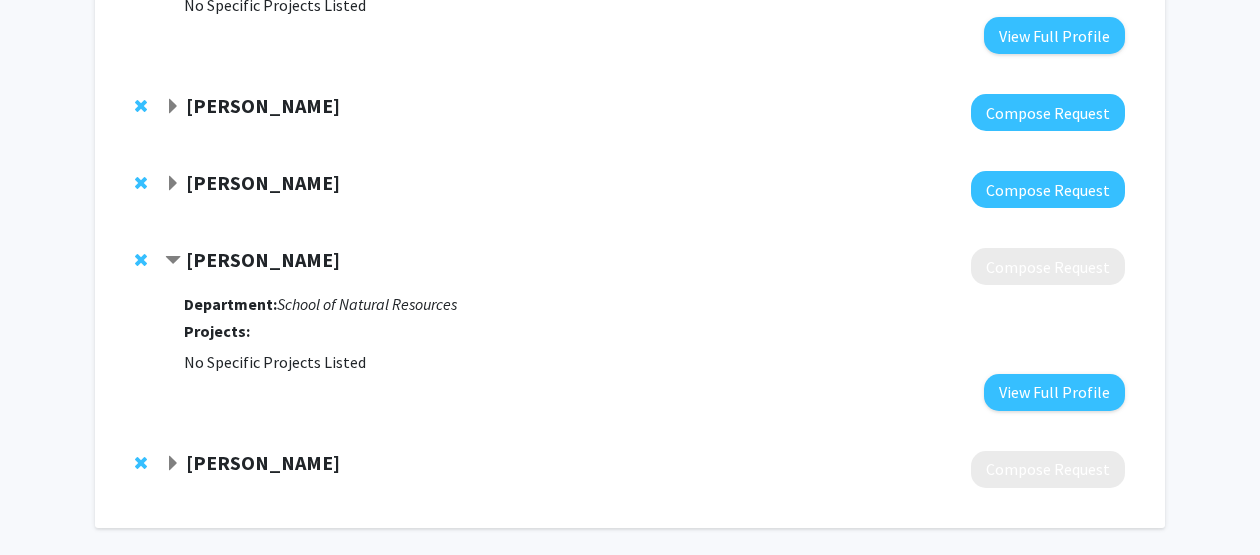 click on "Jennifer Fruend  Compose Request  Department:  School of Natural Resources  Projects:  No Specific Projects Listed   View Full Profile" 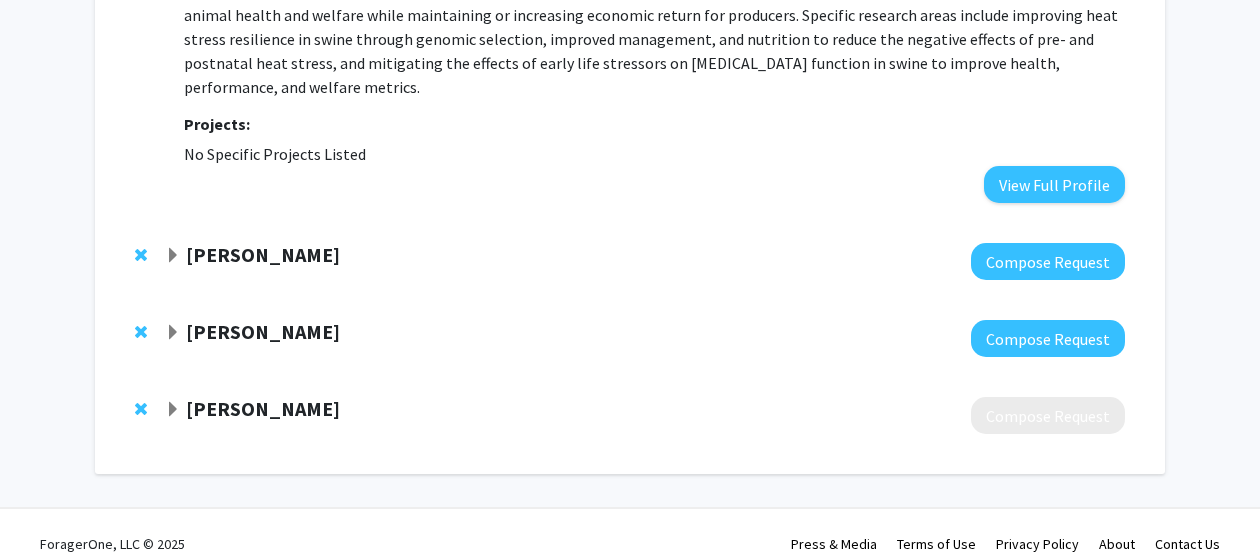 click 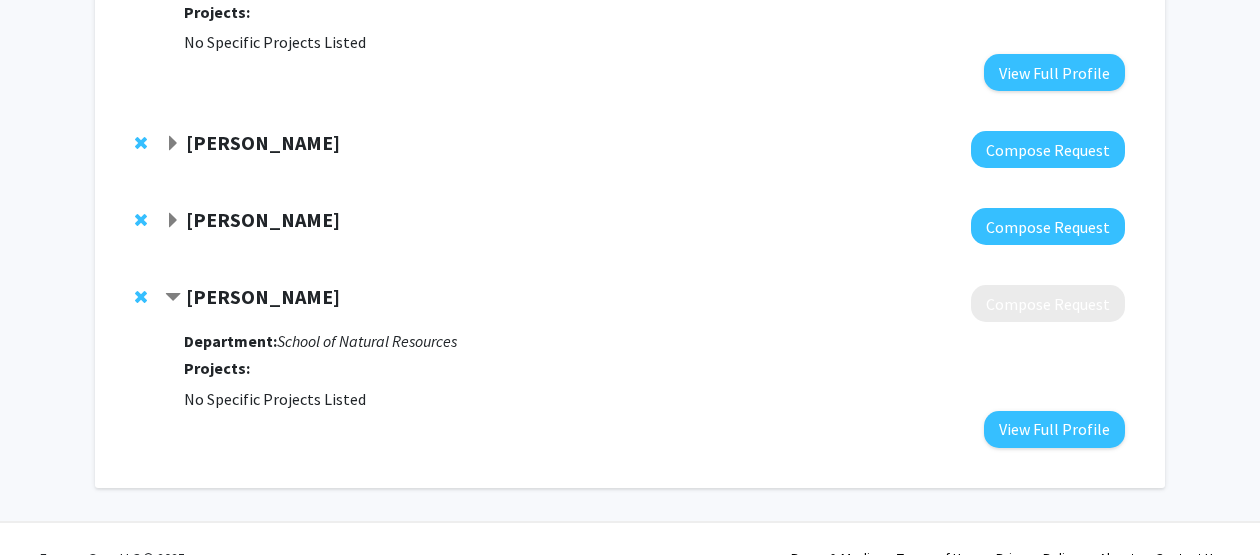 scroll, scrollTop: 599, scrollLeft: 0, axis: vertical 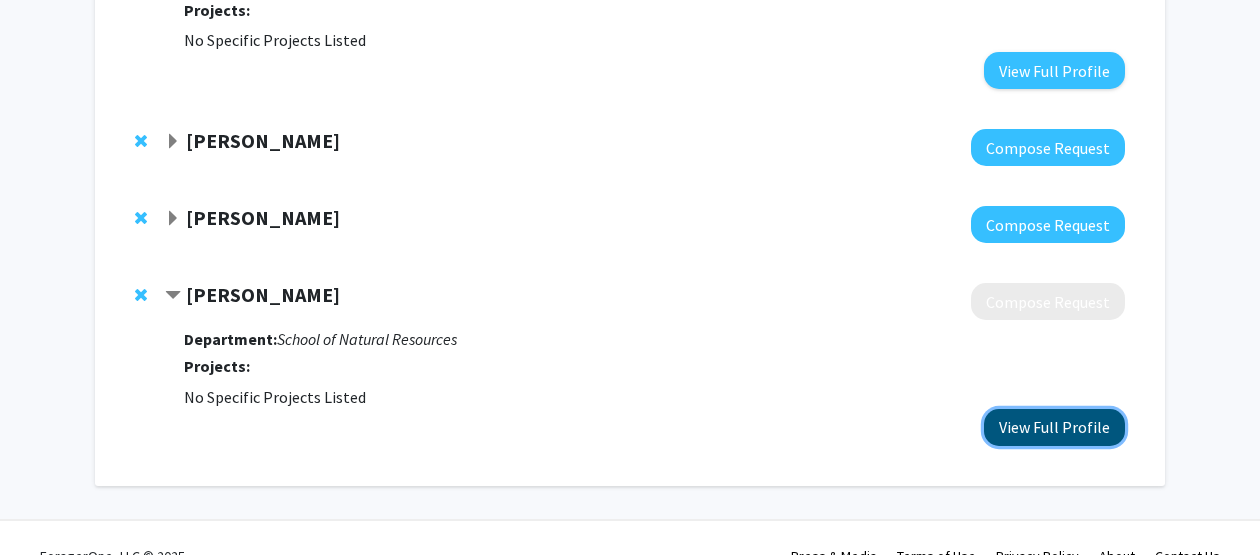 click on "View Full Profile" at bounding box center (1054, 427) 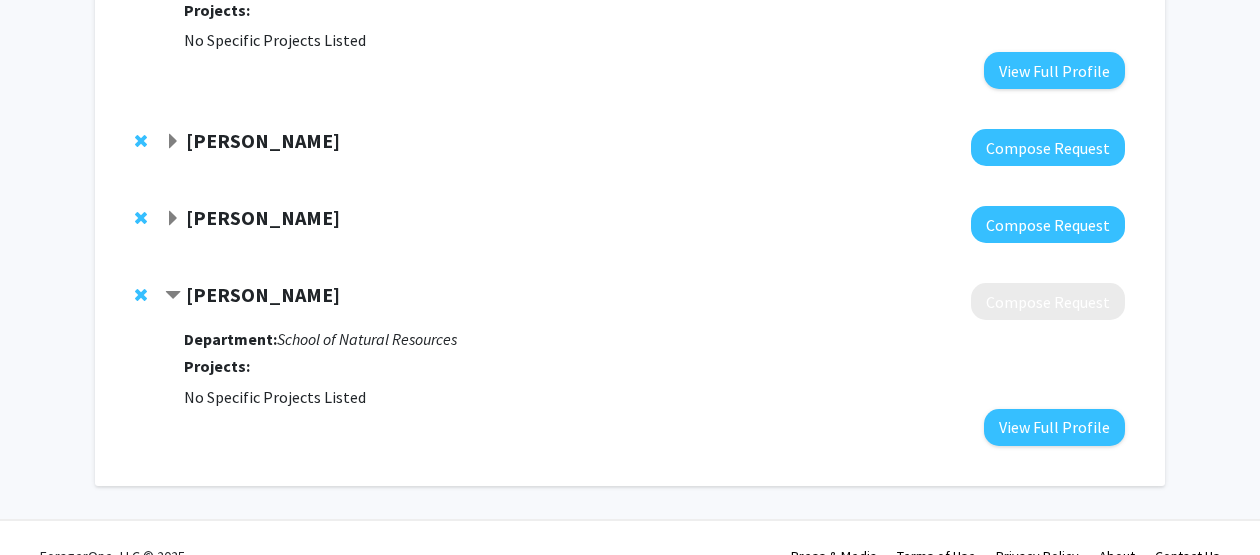 click 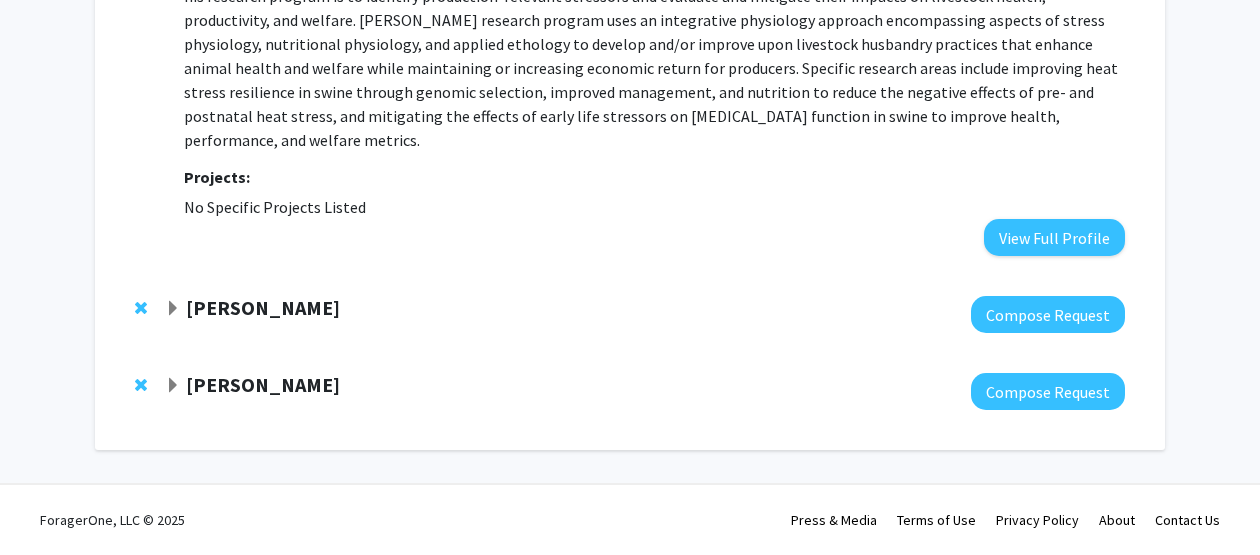 scroll, scrollTop: 408, scrollLeft: 0, axis: vertical 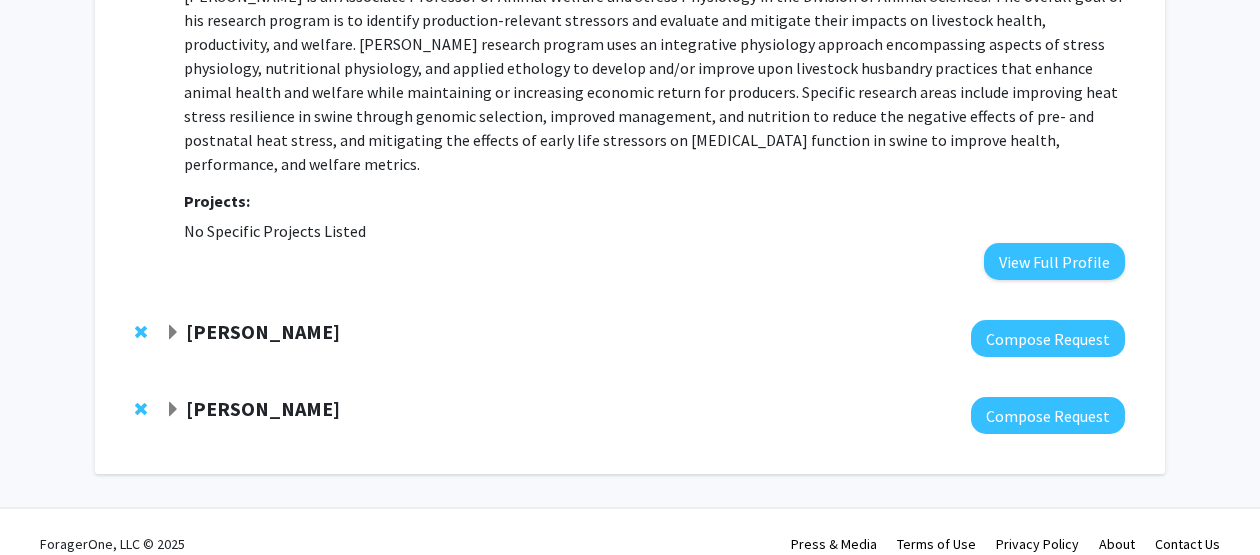 click 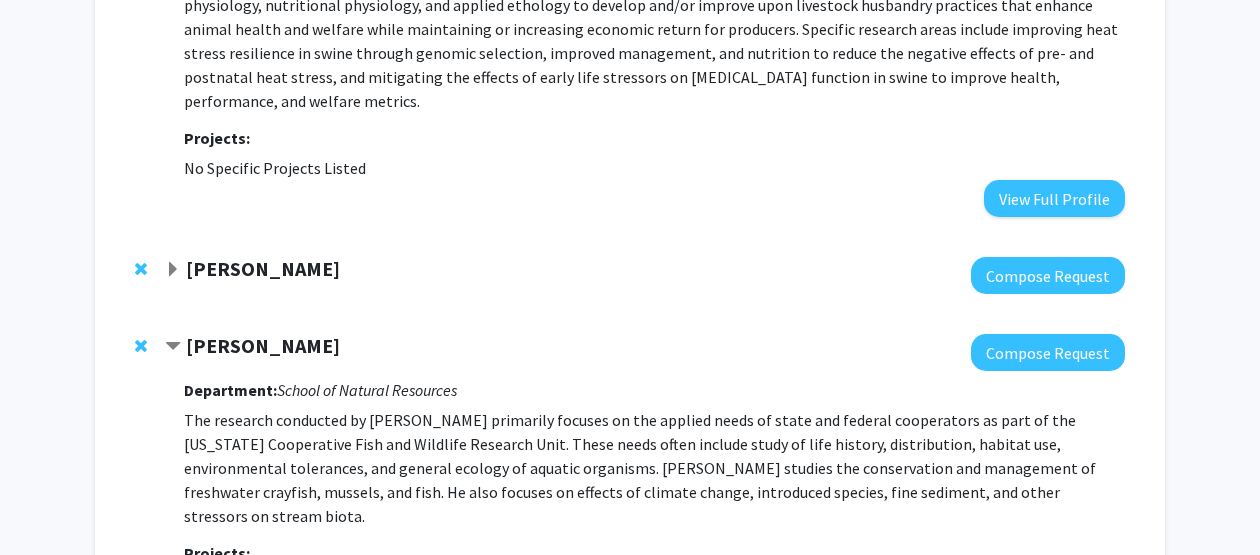 scroll, scrollTop: 468, scrollLeft: 0, axis: vertical 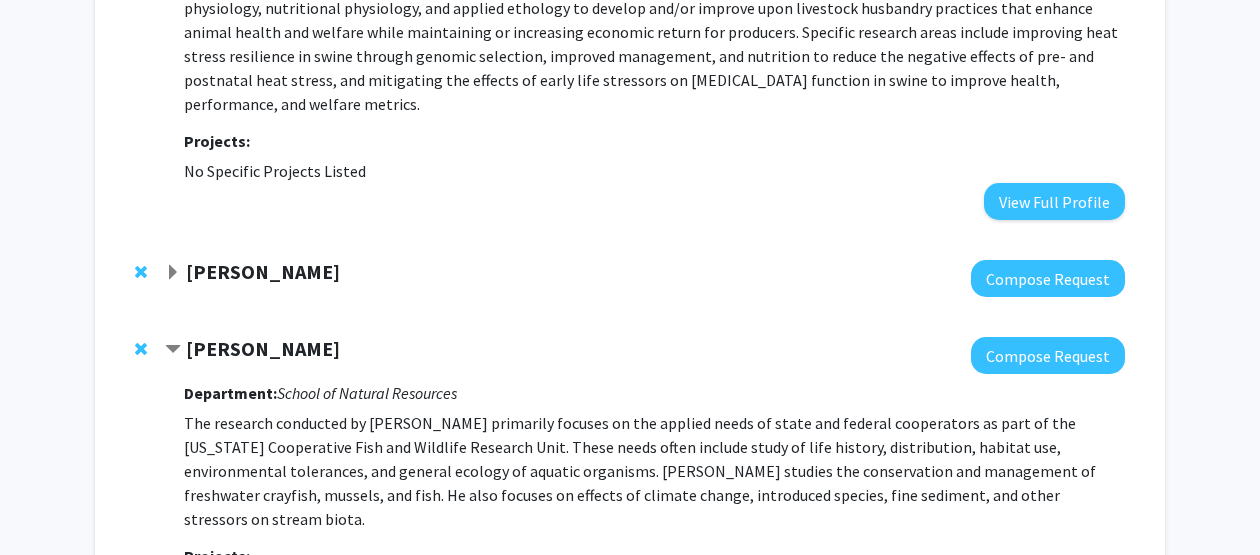 click 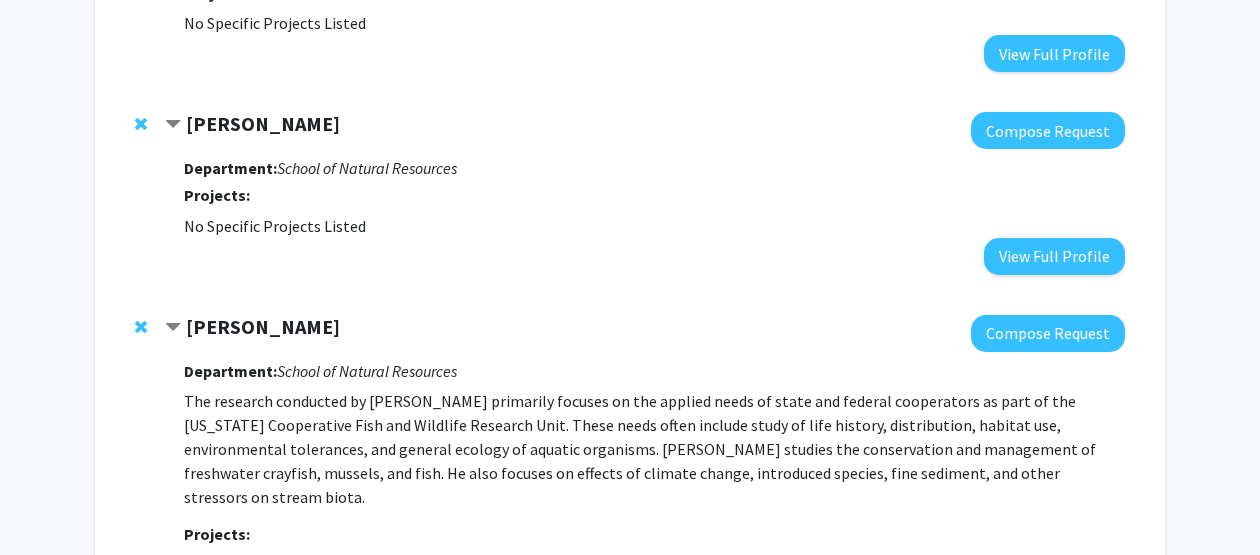 scroll, scrollTop: 617, scrollLeft: 0, axis: vertical 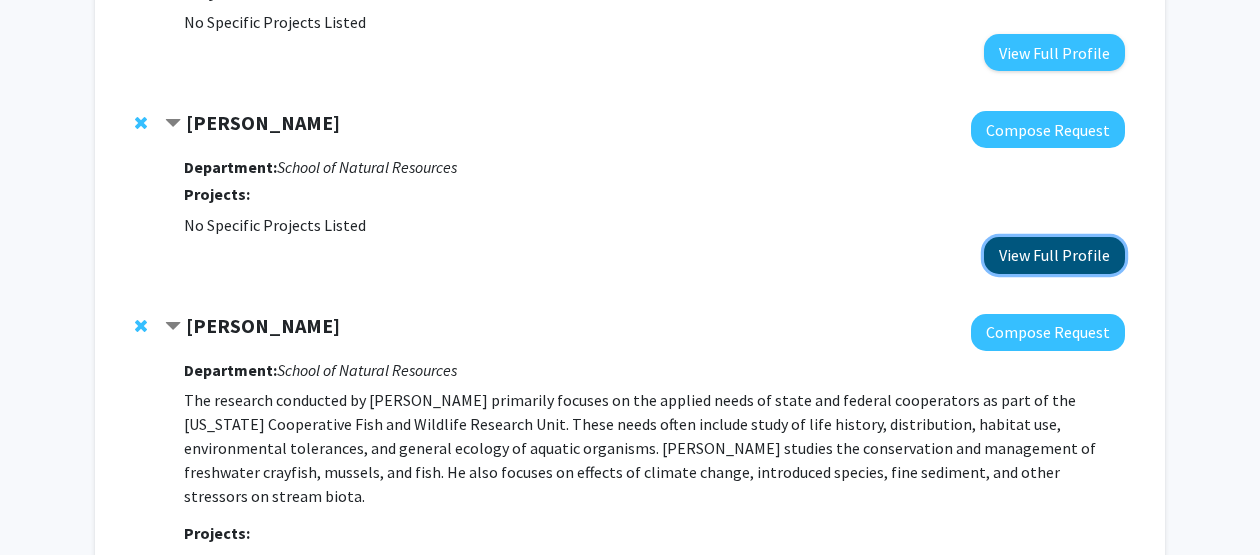 click on "View Full Profile" at bounding box center [1054, 255] 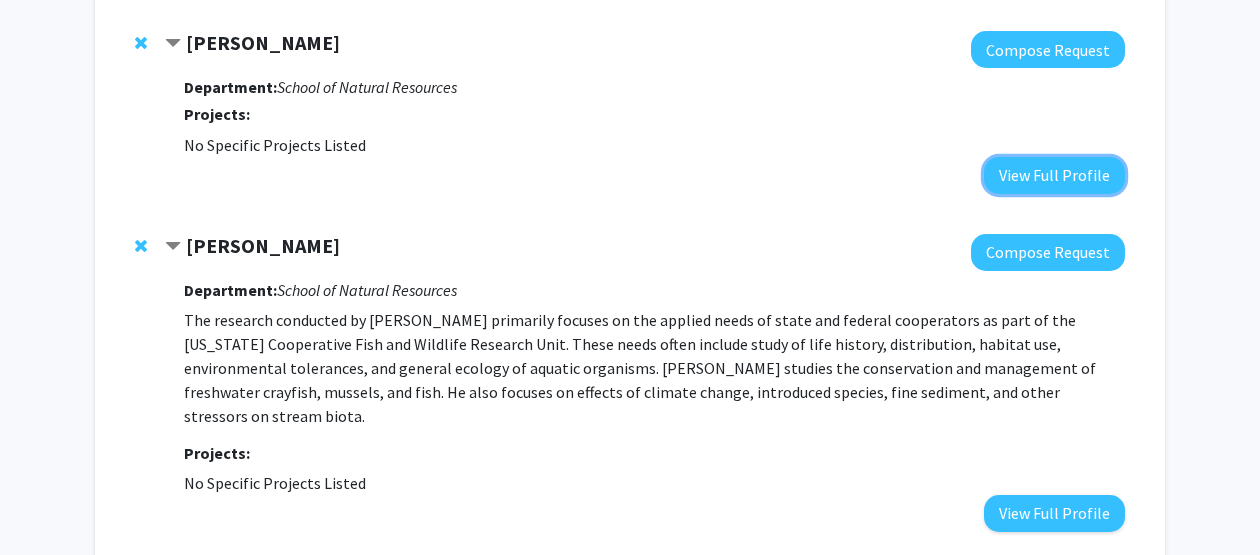 scroll, scrollTop: 736, scrollLeft: 0, axis: vertical 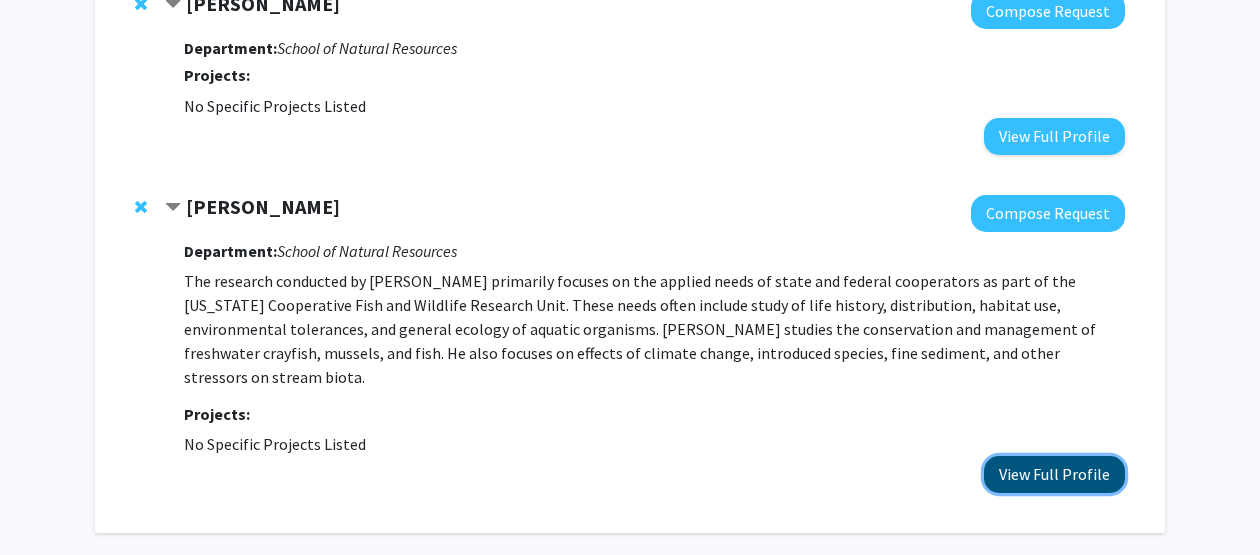 click on "View Full Profile" at bounding box center (1054, 474) 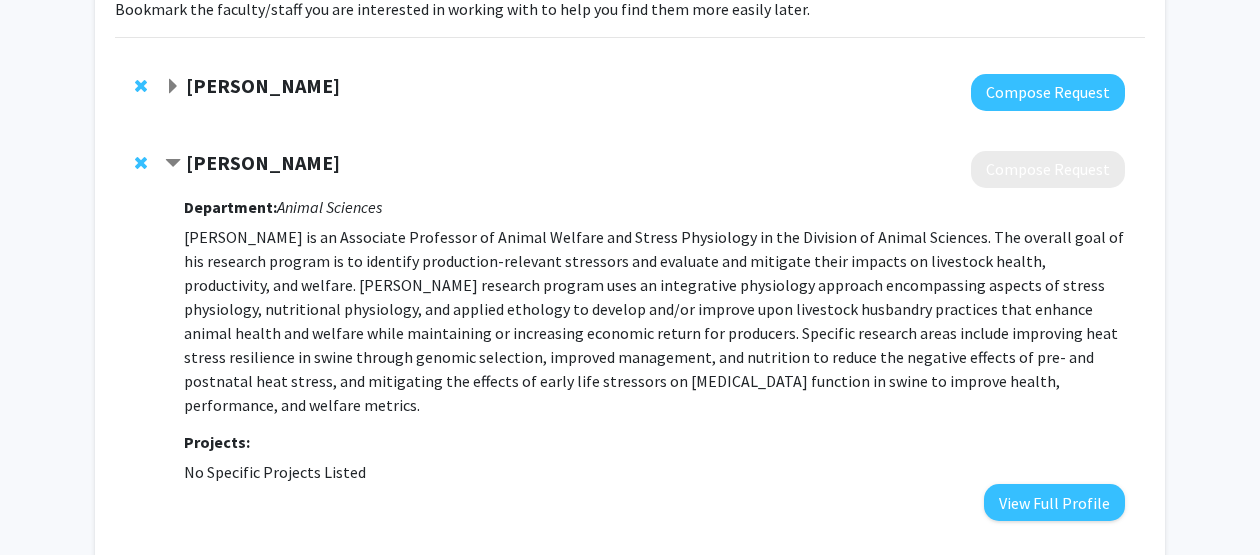 scroll, scrollTop: 158, scrollLeft: 0, axis: vertical 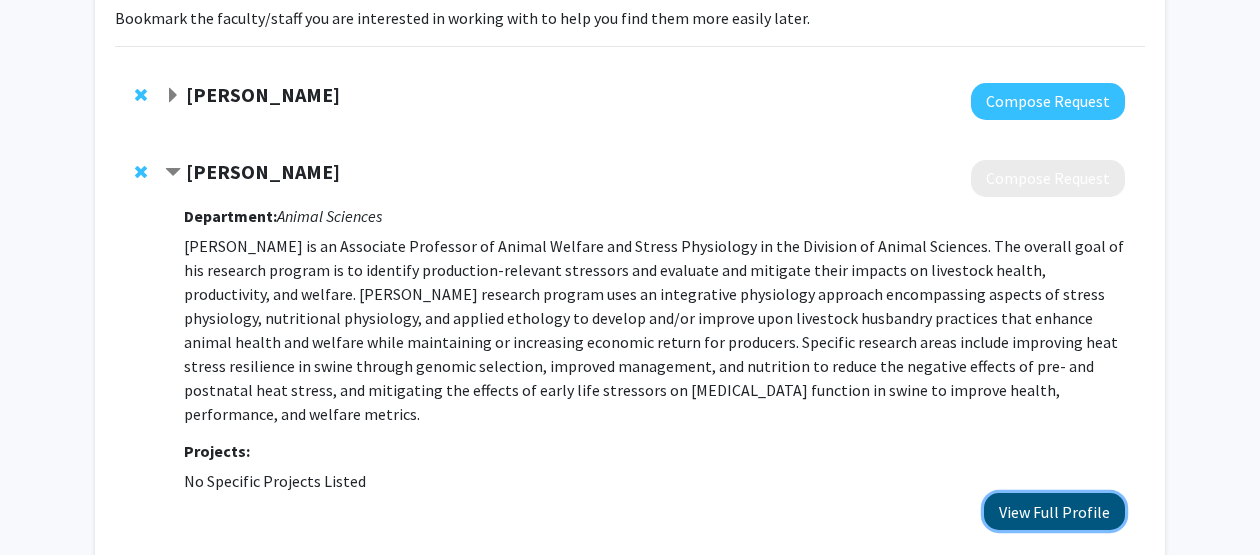 click on "View Full Profile" at bounding box center [1054, 511] 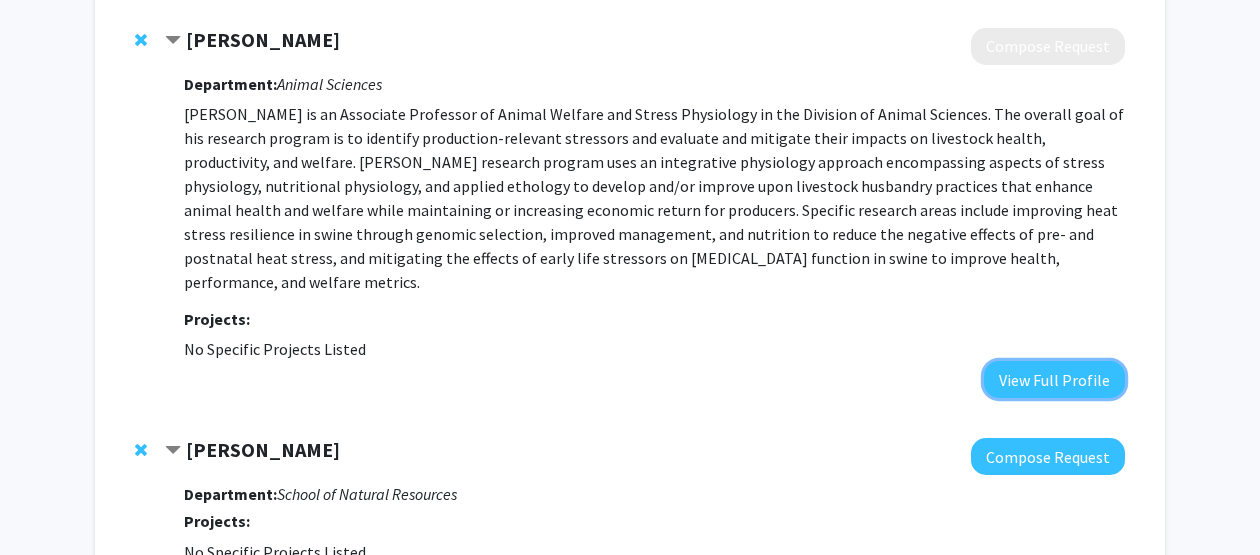 scroll, scrollTop: 288, scrollLeft: 0, axis: vertical 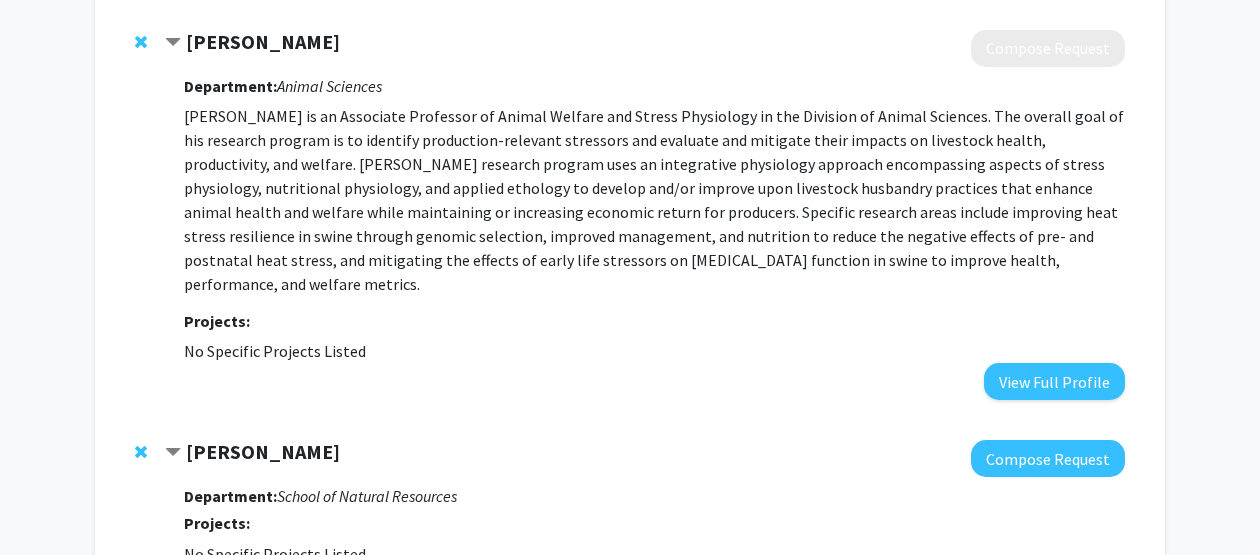 click 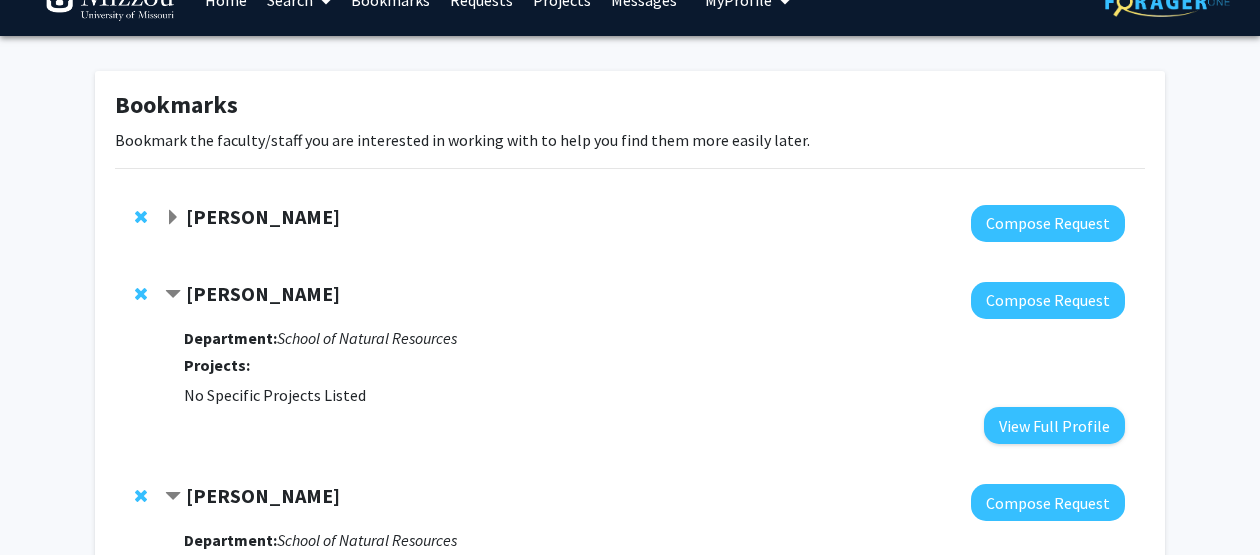 scroll, scrollTop: 35, scrollLeft: 0, axis: vertical 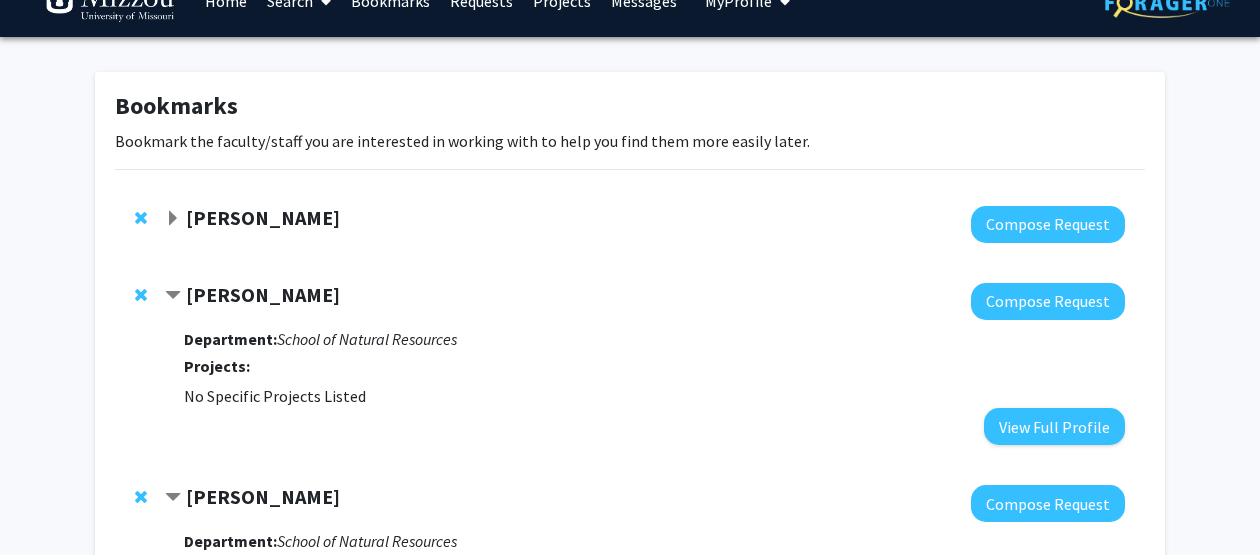 click 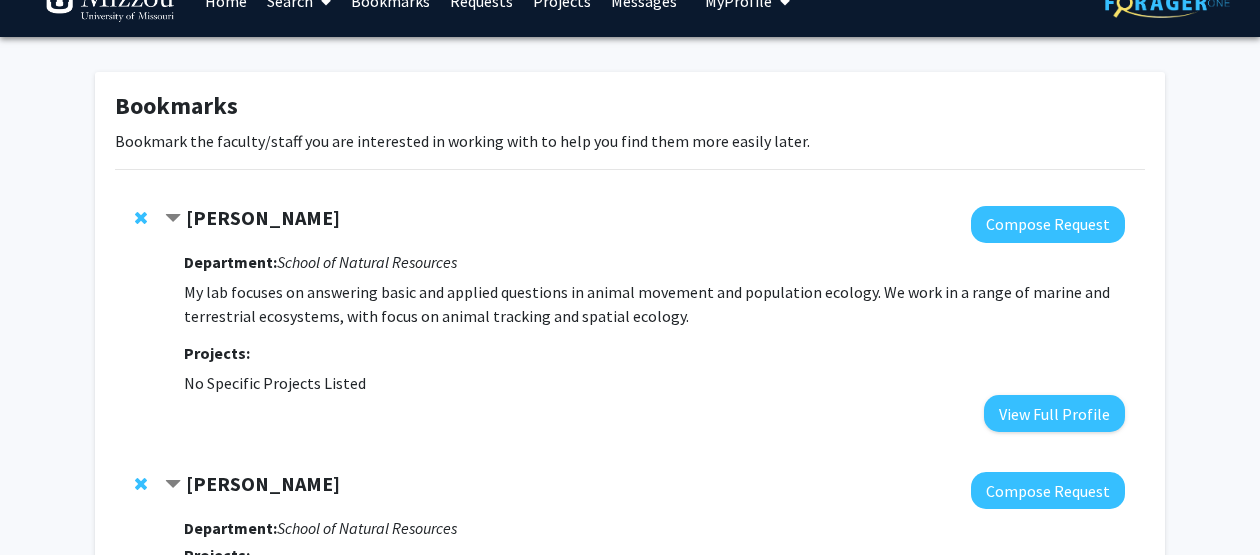 scroll, scrollTop: 0, scrollLeft: 0, axis: both 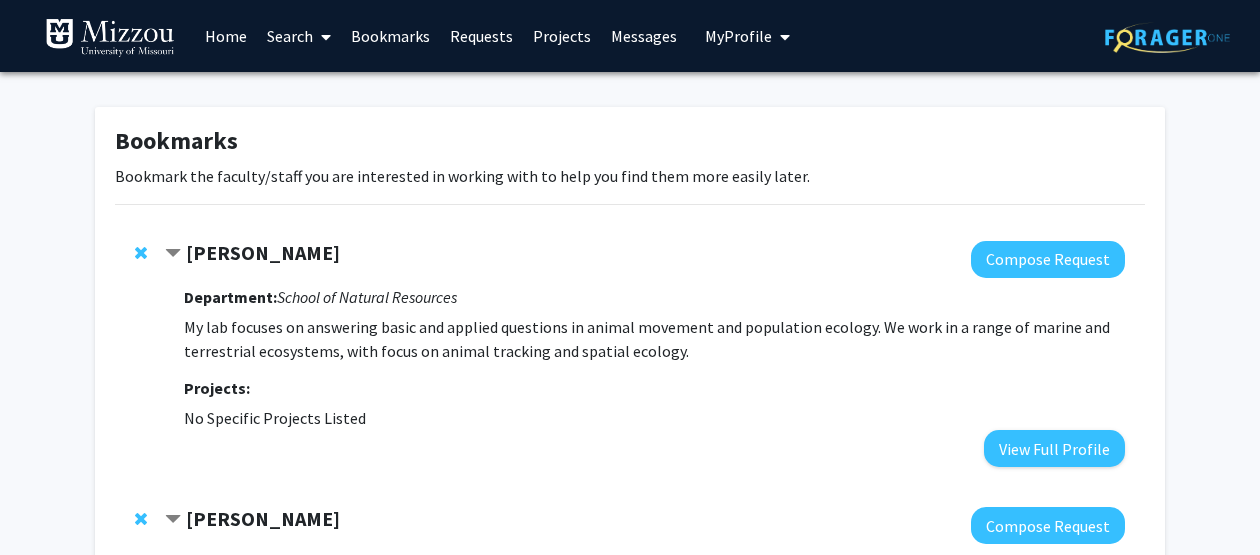 click on "Search" at bounding box center (299, 36) 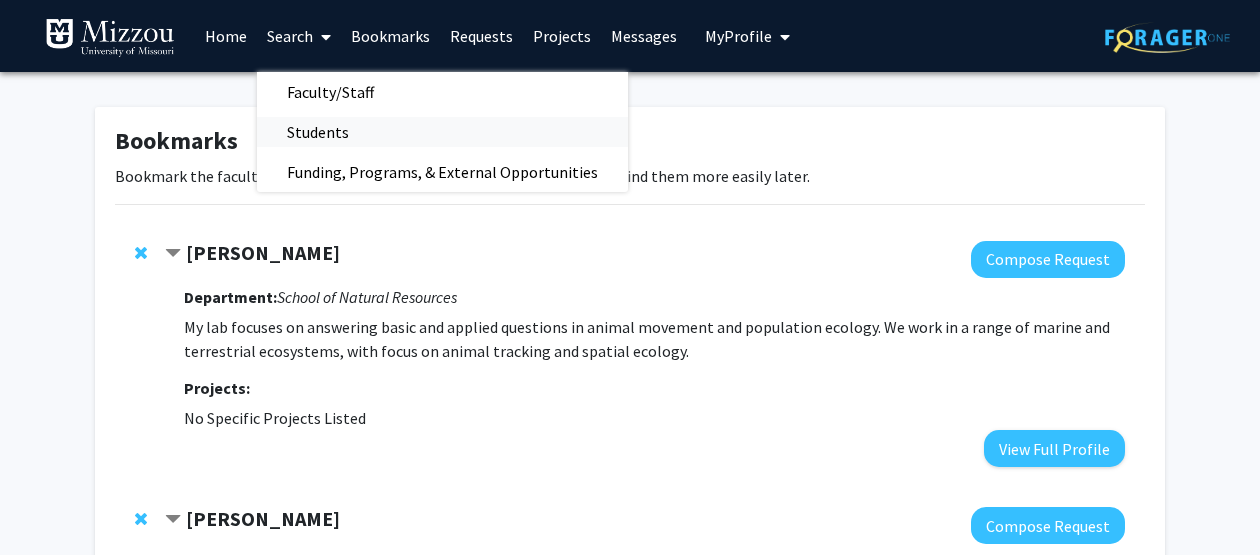 click on "Students" at bounding box center [318, 132] 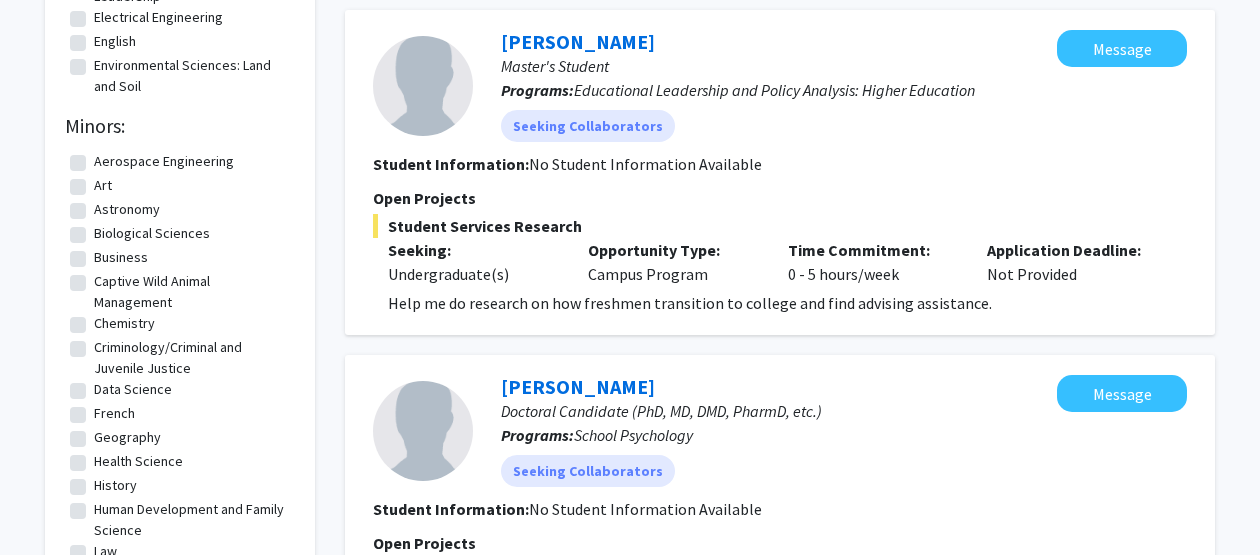 scroll, scrollTop: 675, scrollLeft: 0, axis: vertical 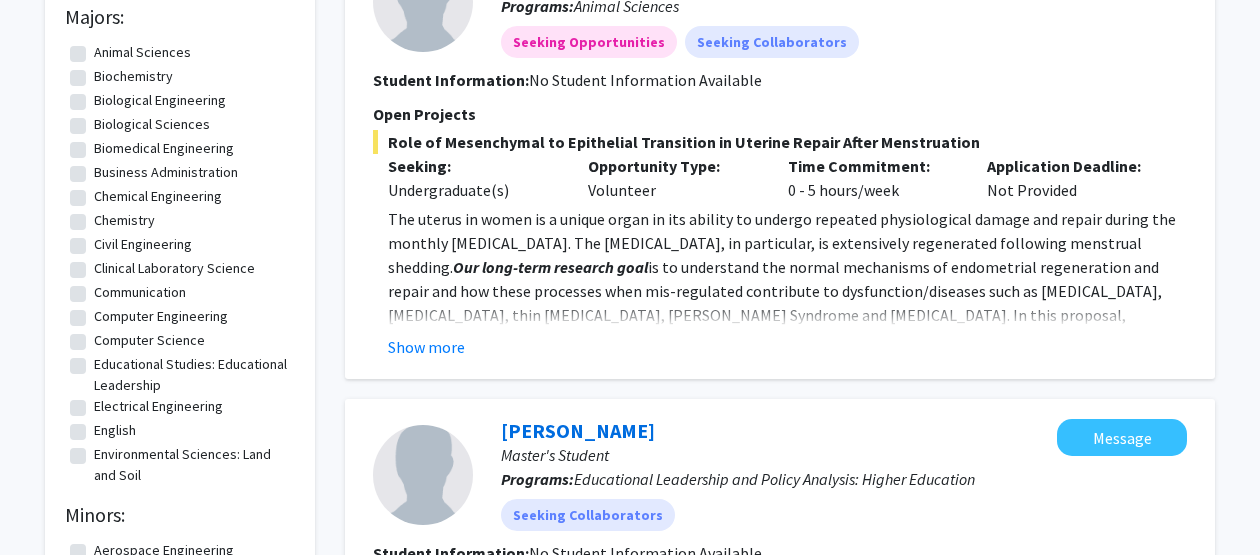click on "Animal Sciences" 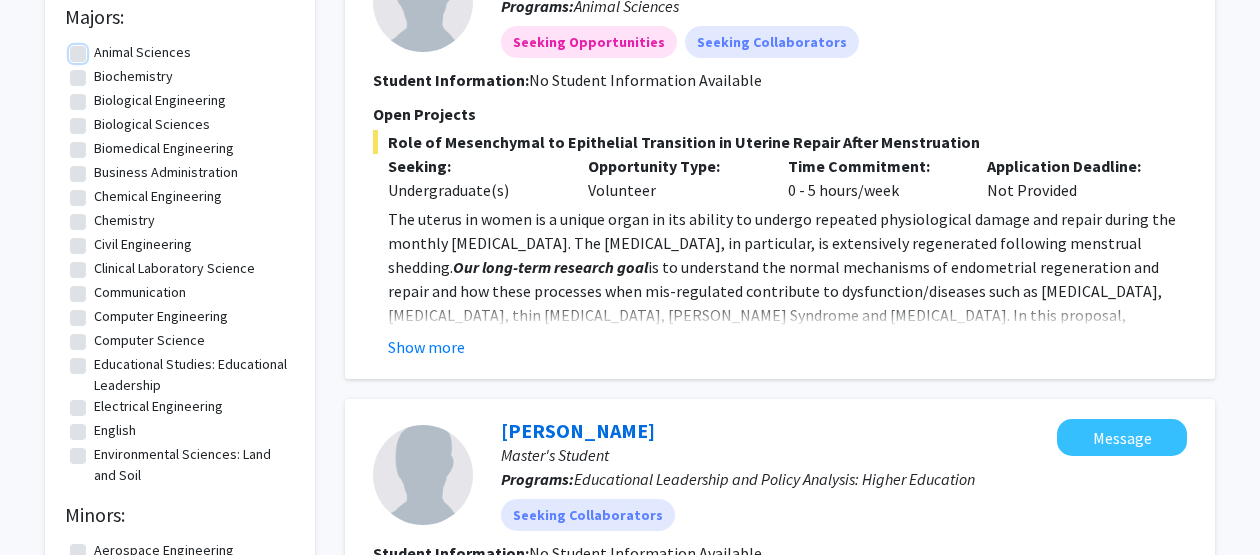 click on "Animal Sciences" at bounding box center [100, 48] 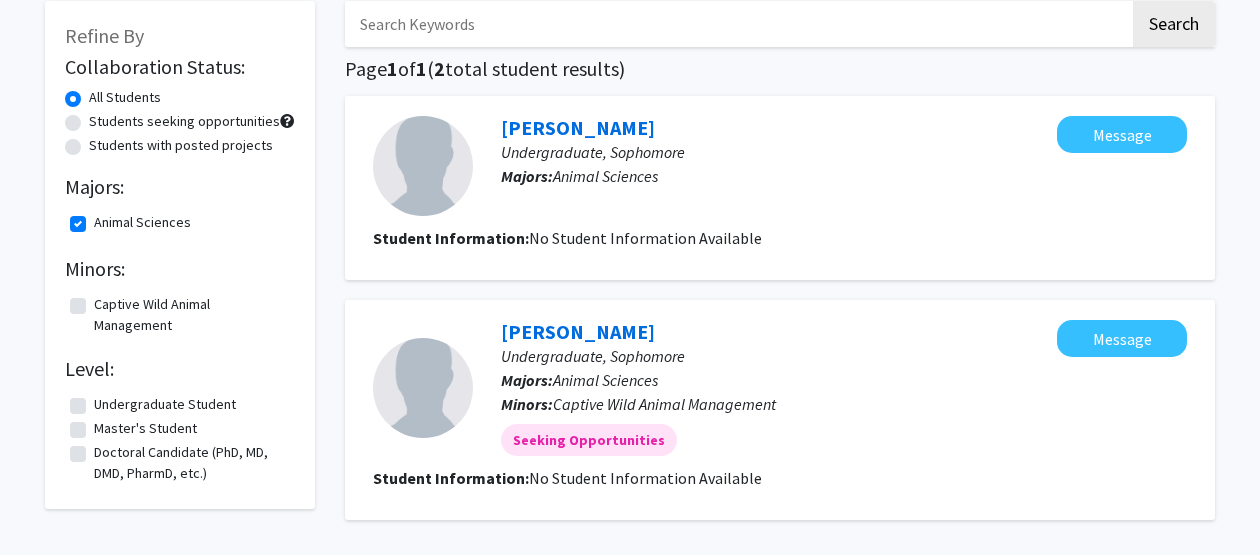 scroll, scrollTop: 0, scrollLeft: 0, axis: both 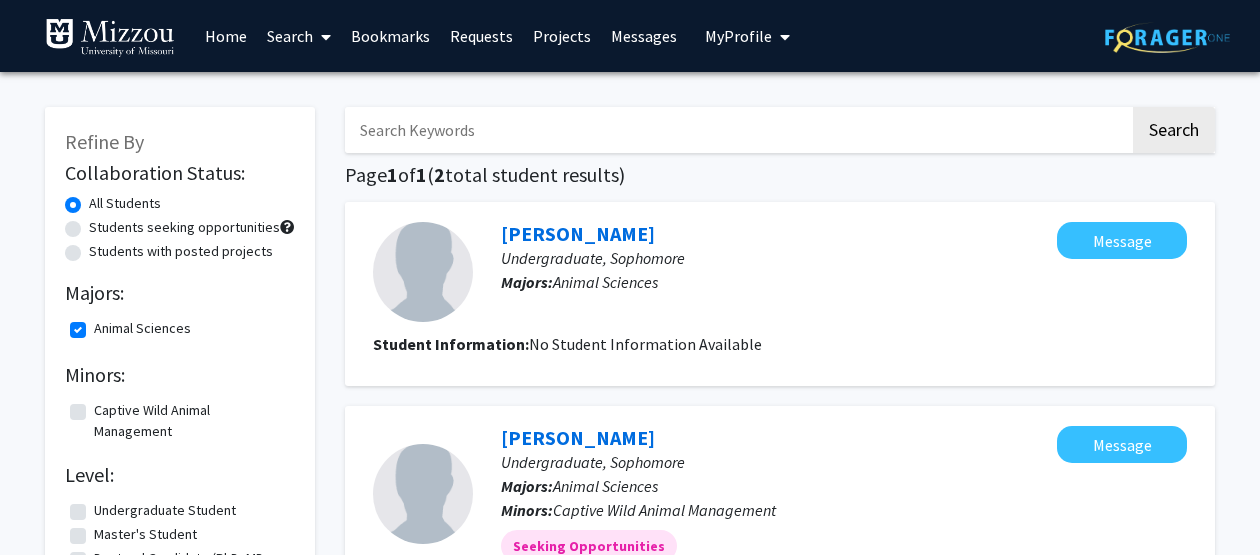 click on "Students with posted projects" 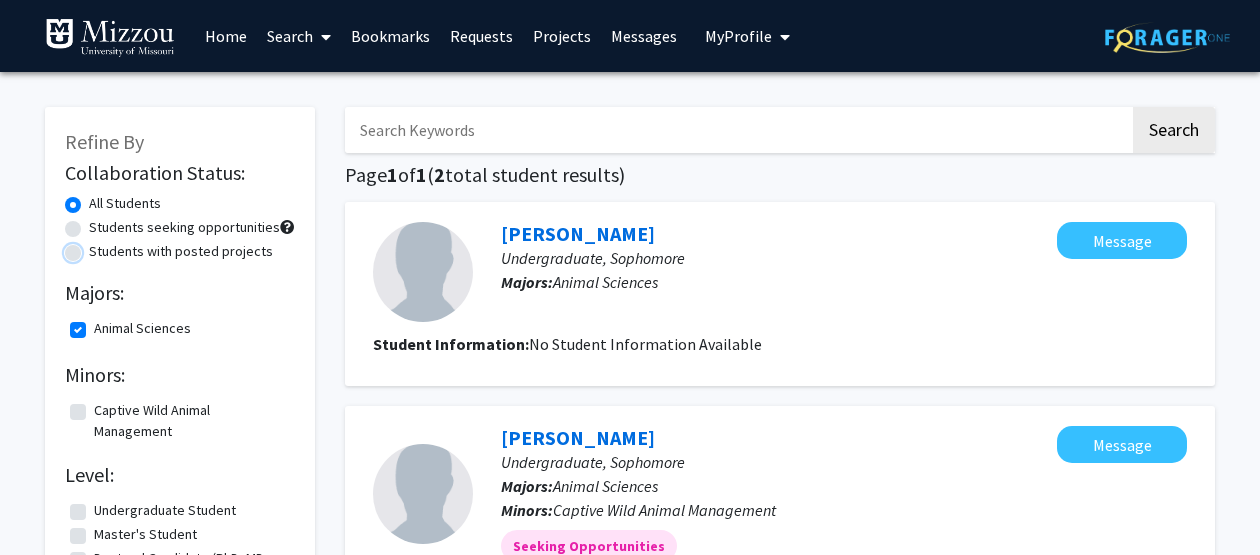 click on "Students with posted projects" at bounding box center (95, 247) 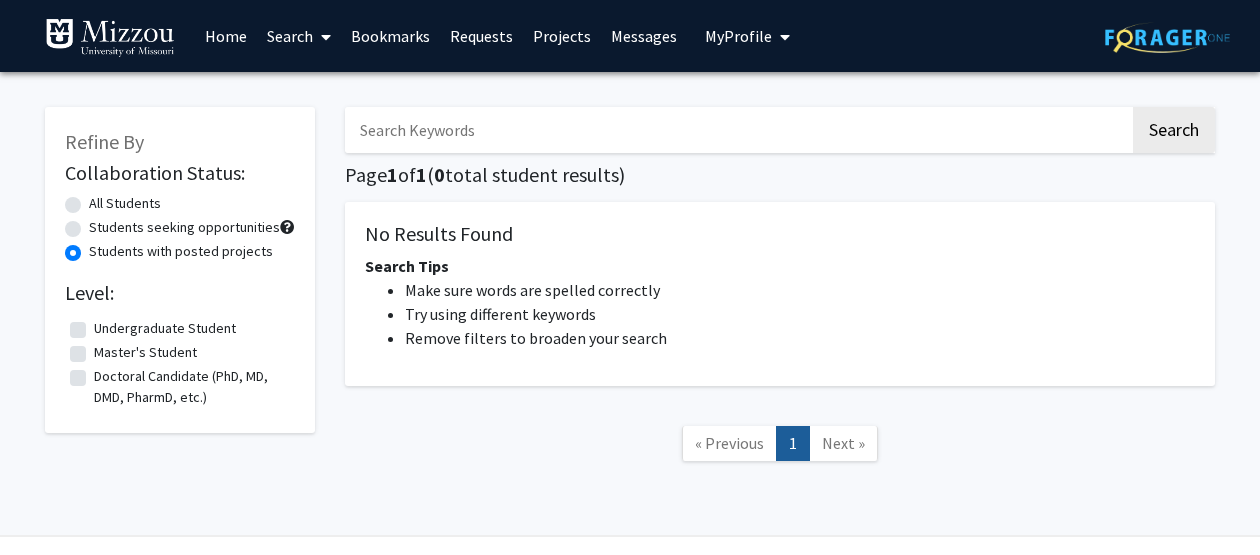 click on "Undergraduate Student" 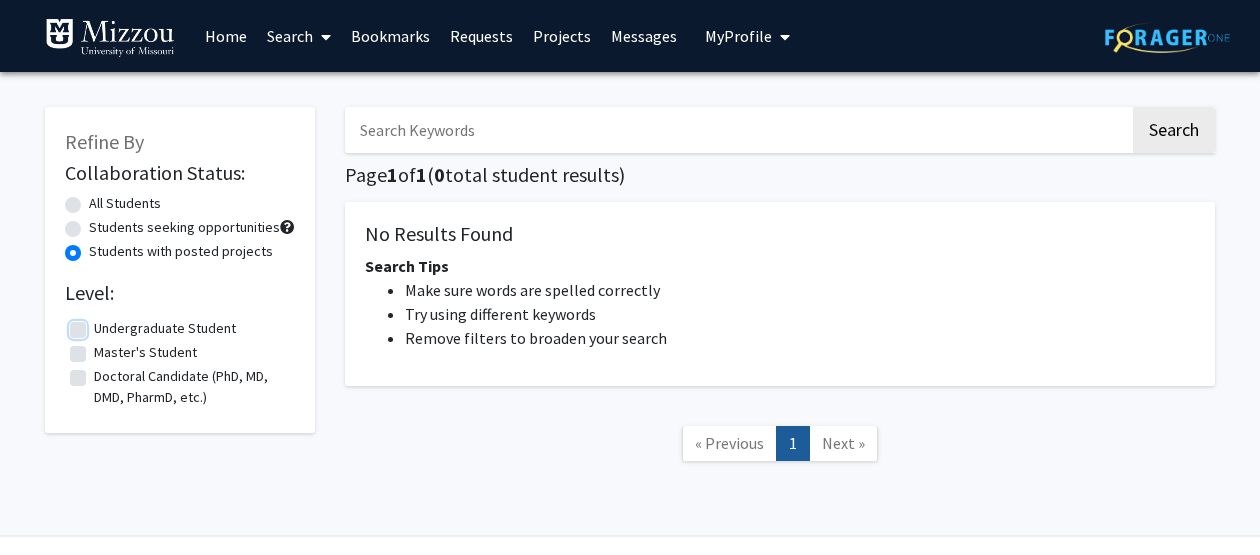 click on "Undergraduate Student" at bounding box center [100, 324] 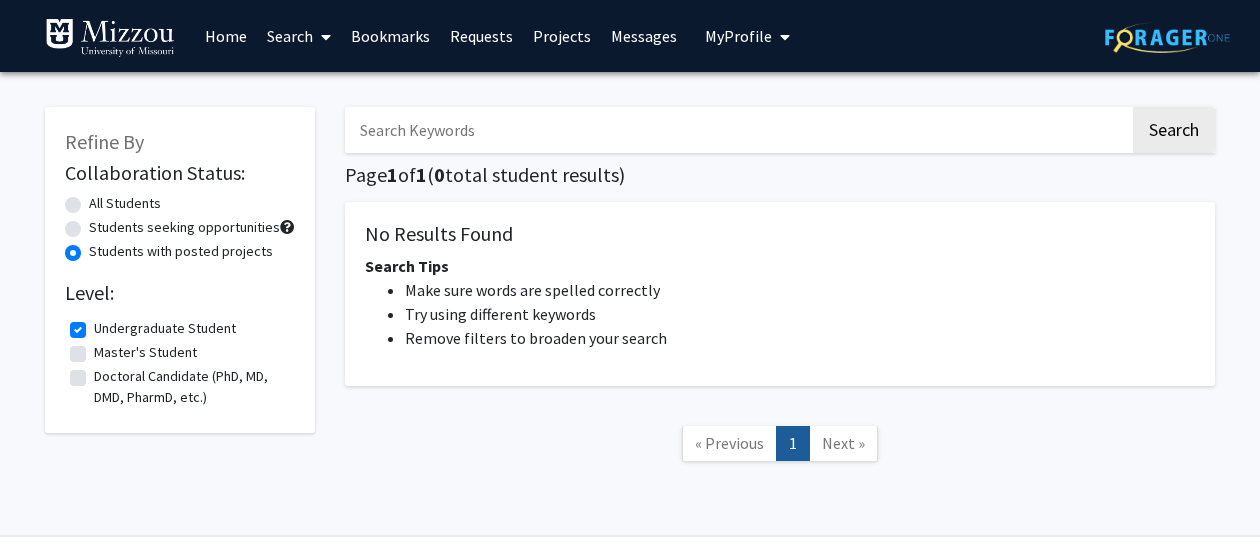 click on "Students with posted projects" 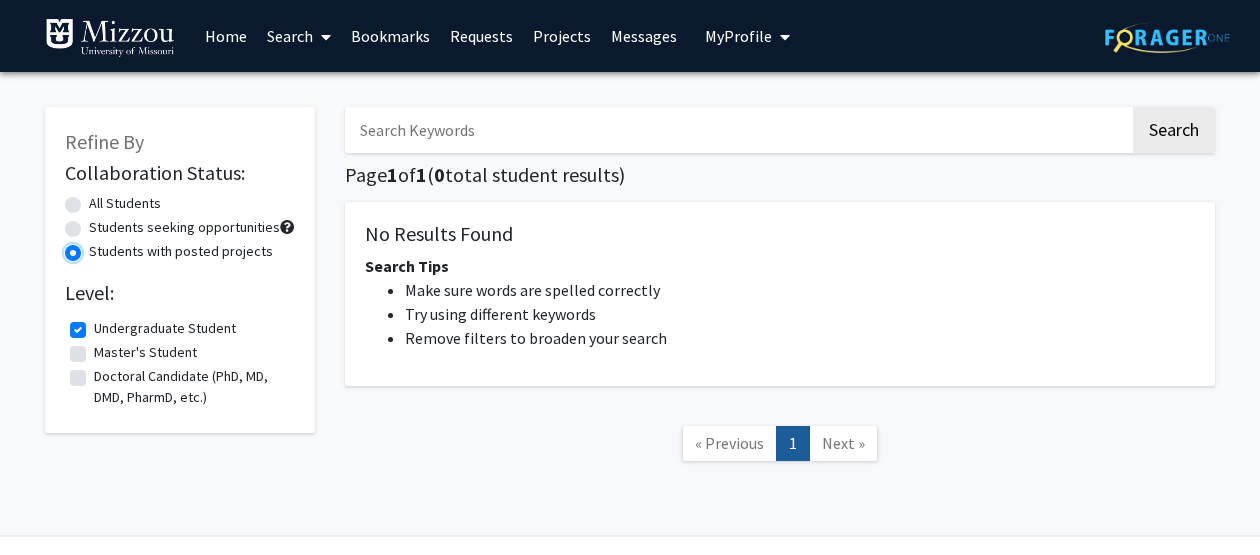 click on "Students with posted projects" at bounding box center (95, 247) 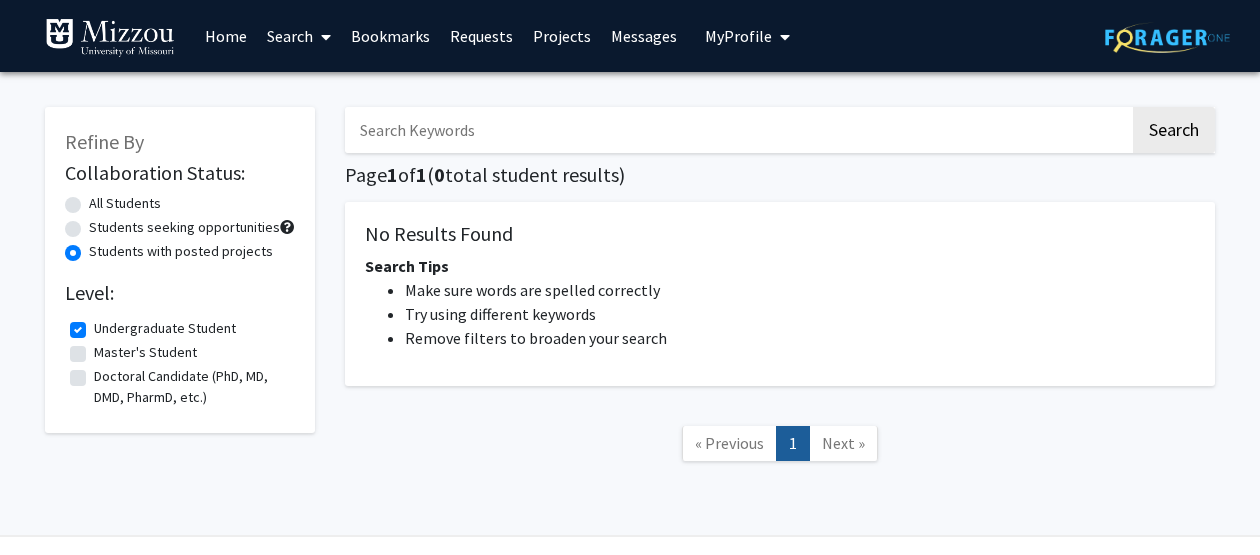 click on "All Students" 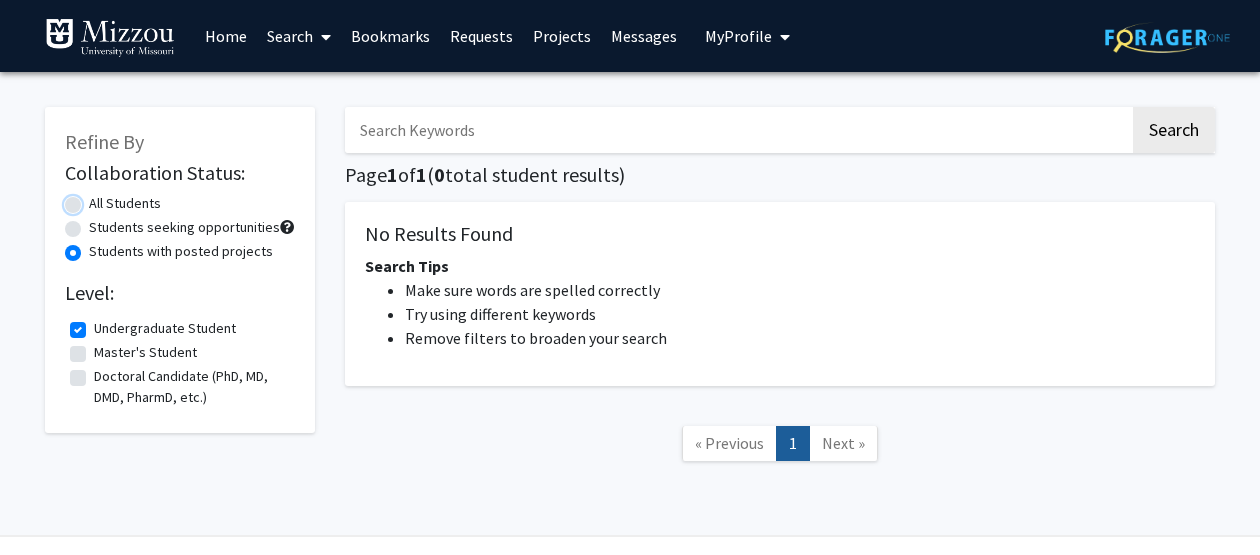 click on "All Students" at bounding box center [95, 199] 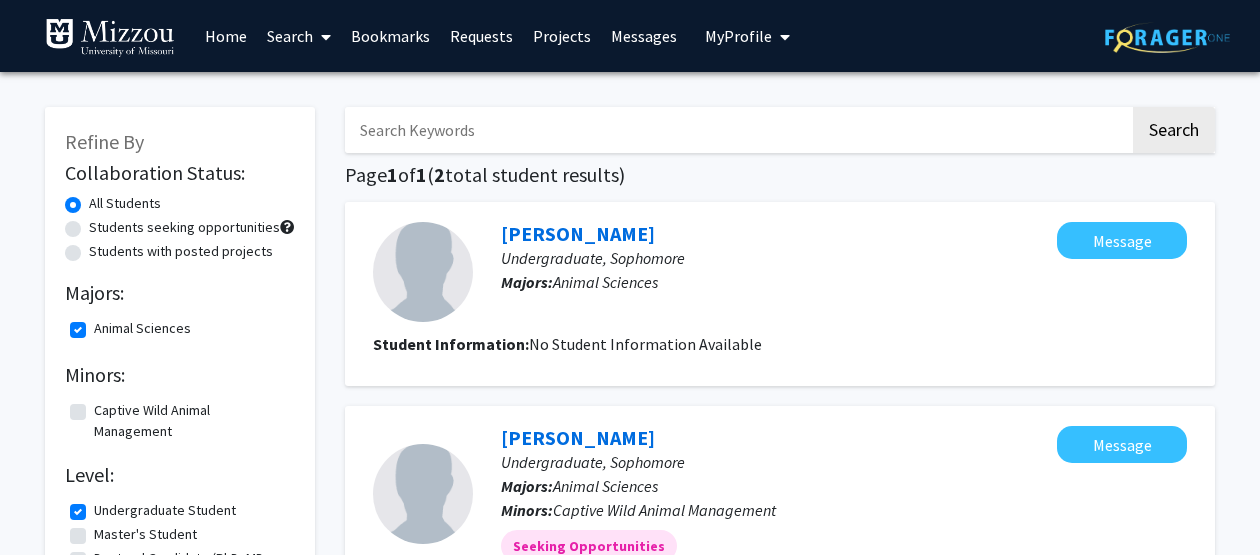 click on "Animal Sciences" 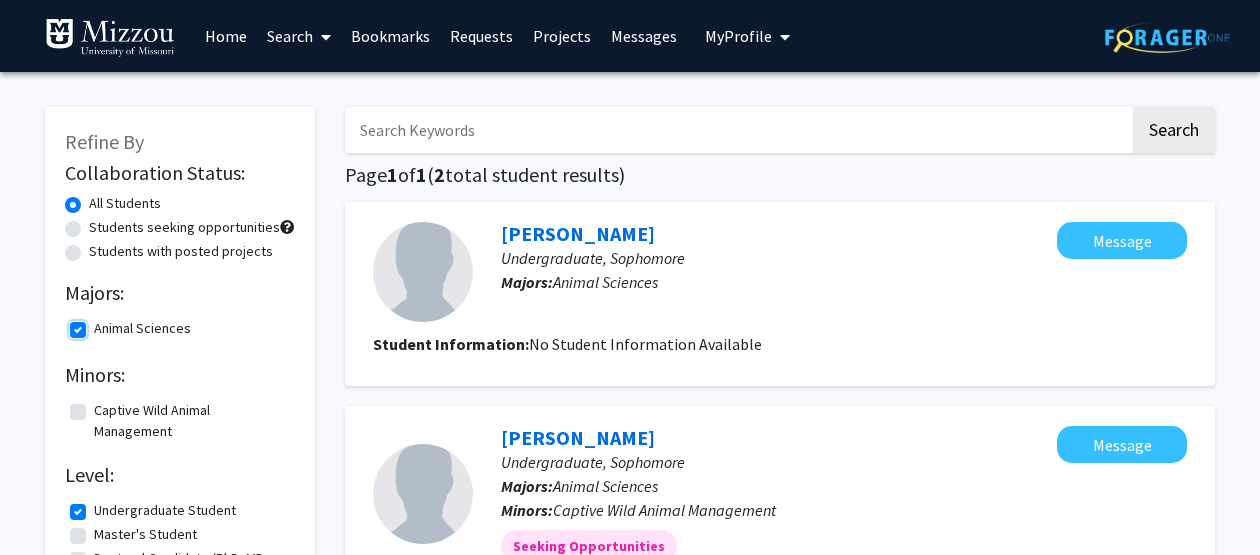 click on "Animal Sciences" at bounding box center (100, 324) 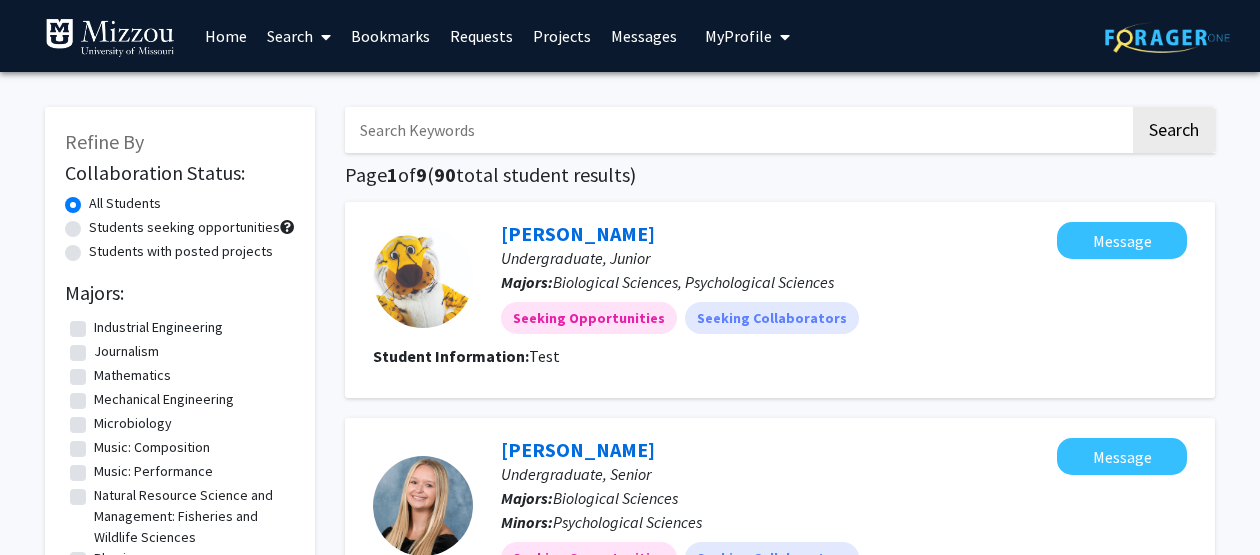 scroll, scrollTop: 601, scrollLeft: 0, axis: vertical 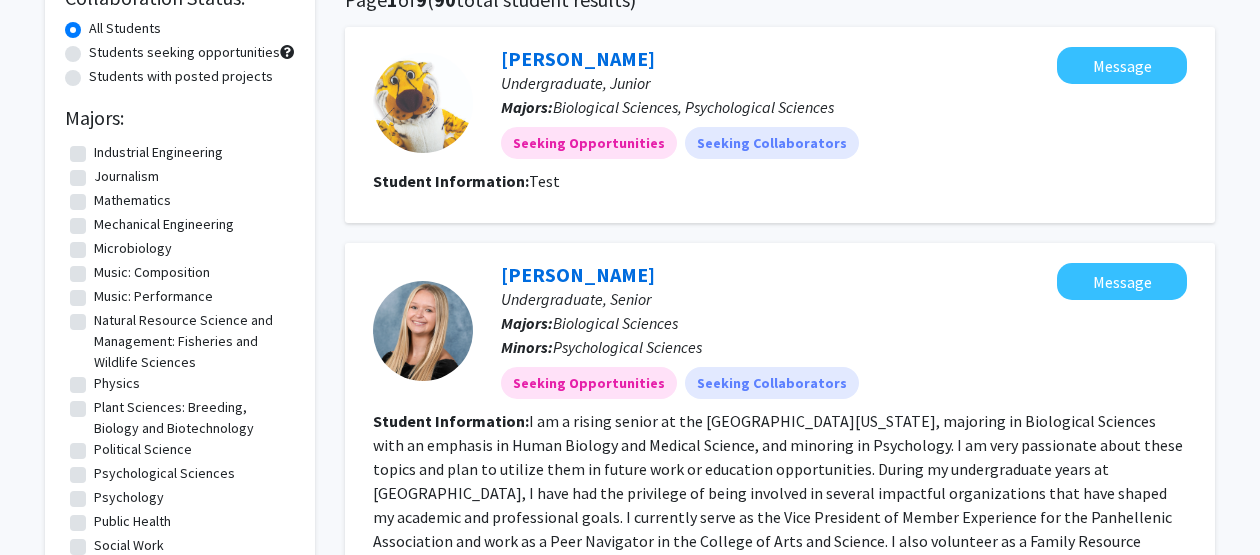 click on "Natural Resource Science and Management: Fisheries and Wildlife Sciences" 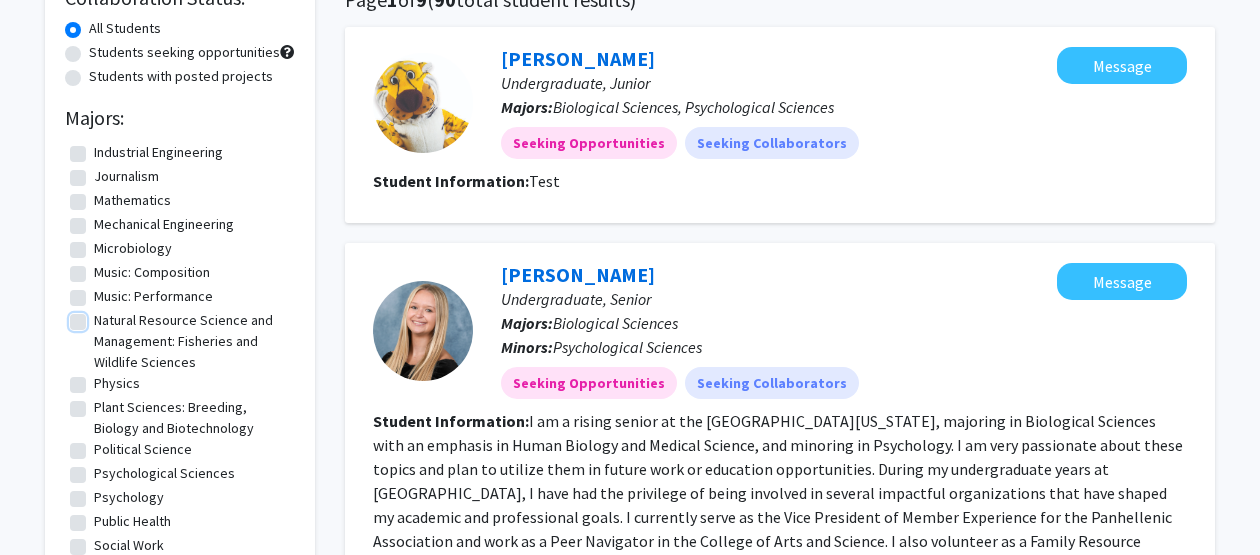 click on "Natural Resource Science and Management: Fisheries and Wildlife Sciences" at bounding box center [100, 316] 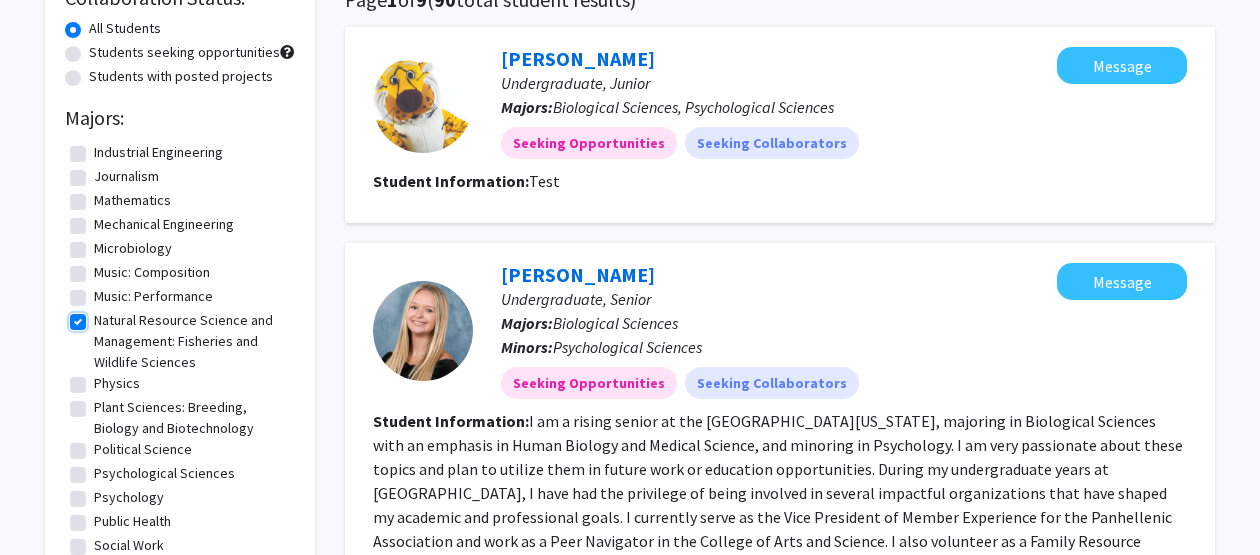 scroll, scrollTop: 0, scrollLeft: 0, axis: both 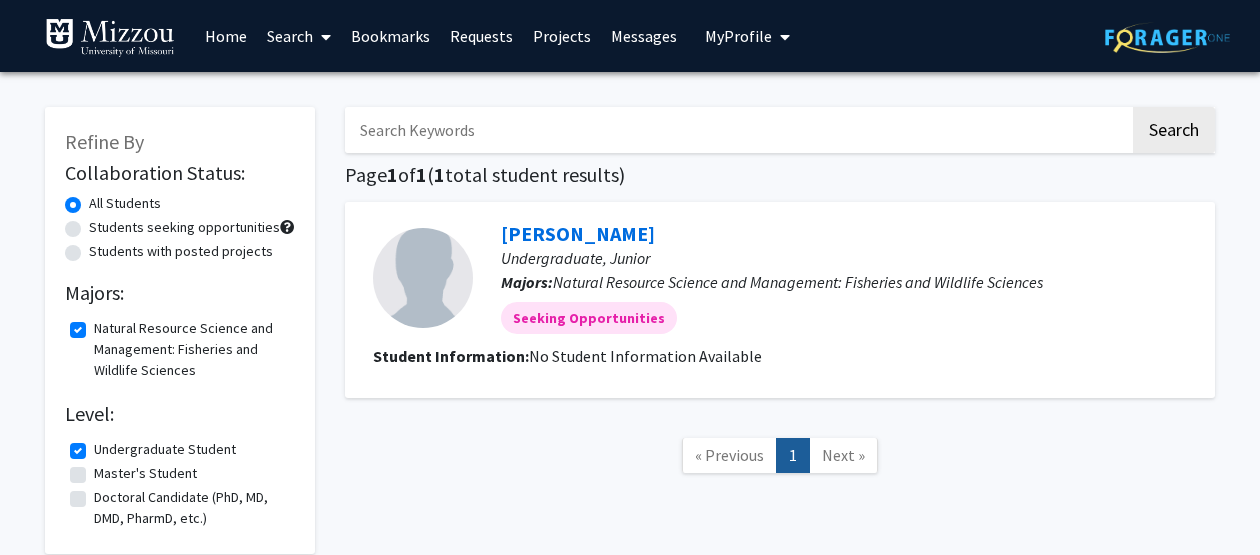 click on "Students with posted projects" 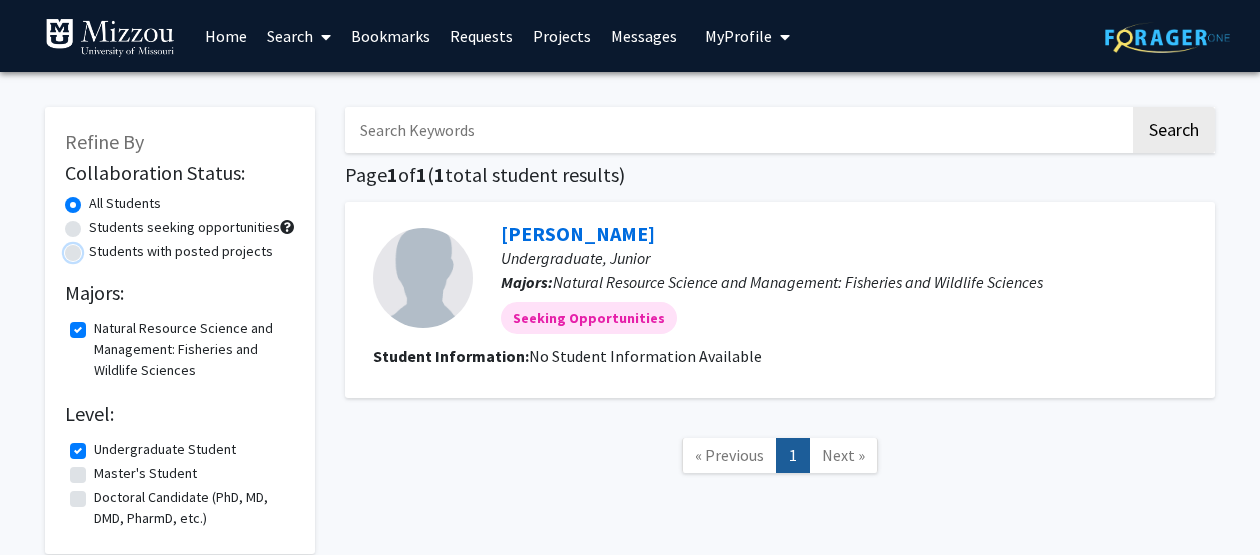 click on "Students with posted projects" at bounding box center [95, 247] 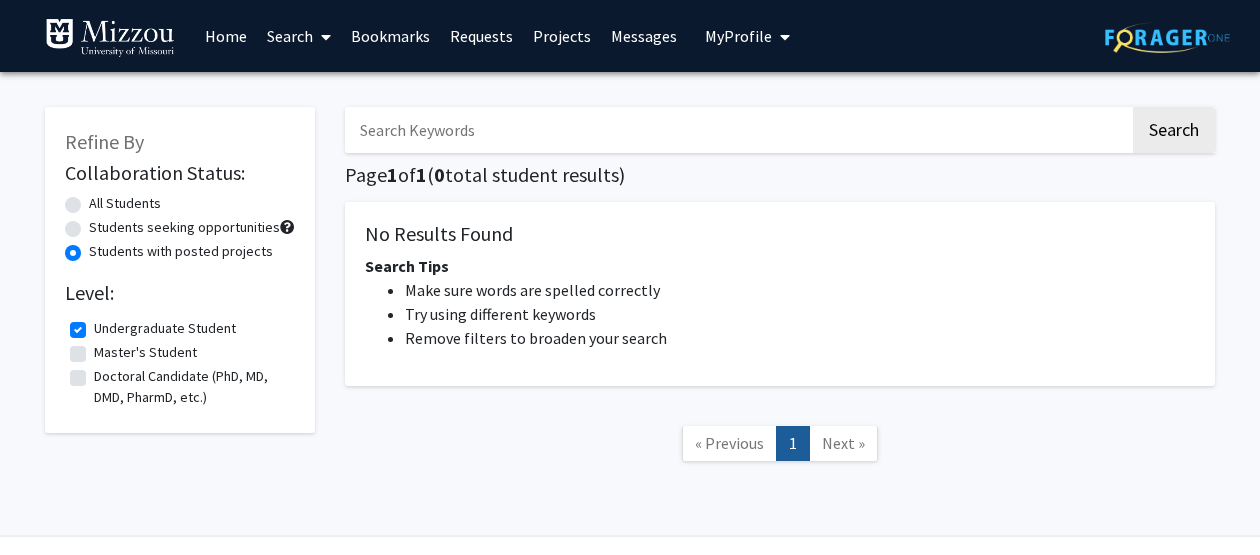 click on "Master's Student" 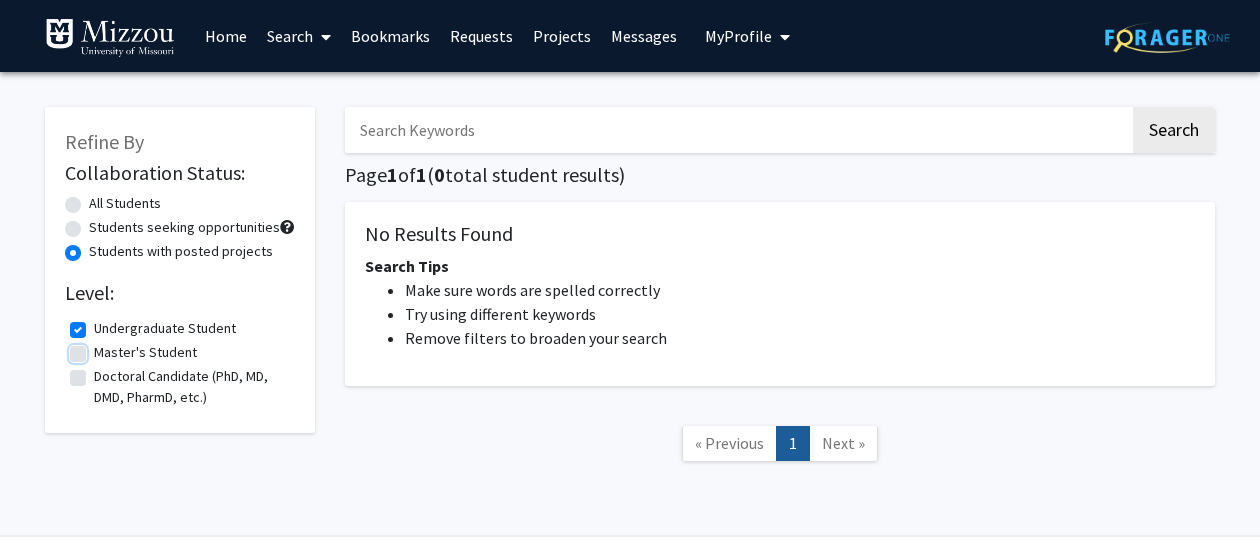 click on "Master's Student" at bounding box center [100, 348] 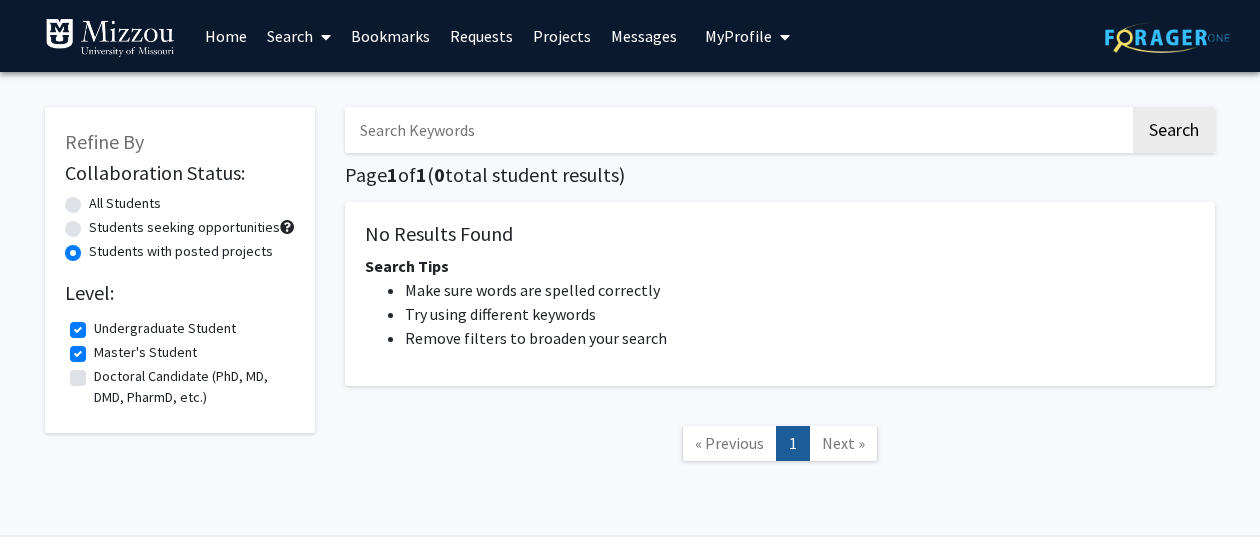 click on "Undergraduate Student" 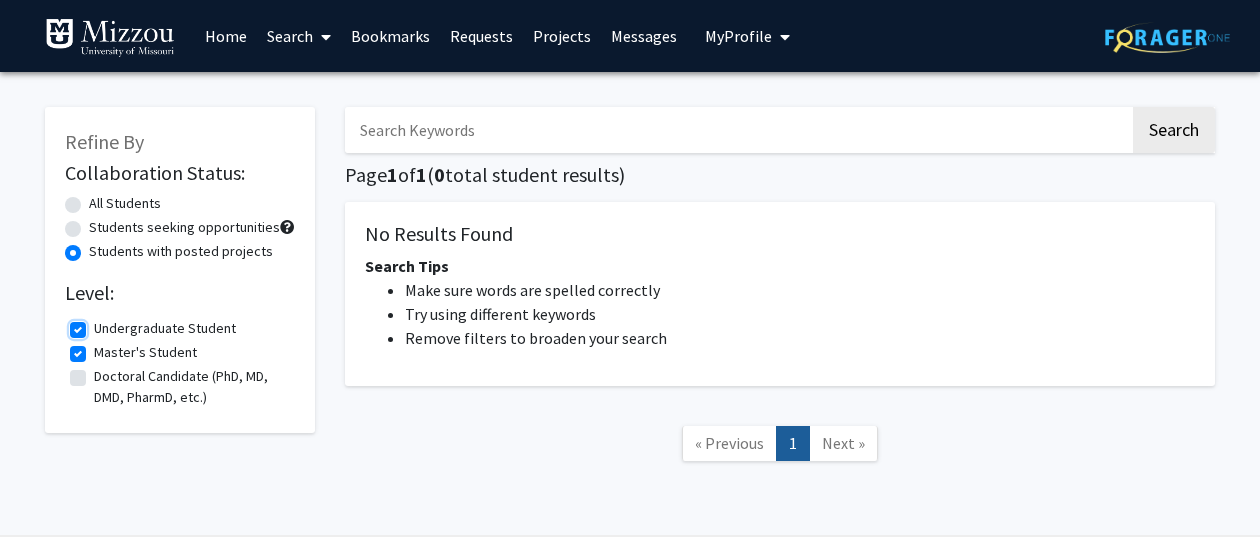 click on "Undergraduate Student" at bounding box center [100, 324] 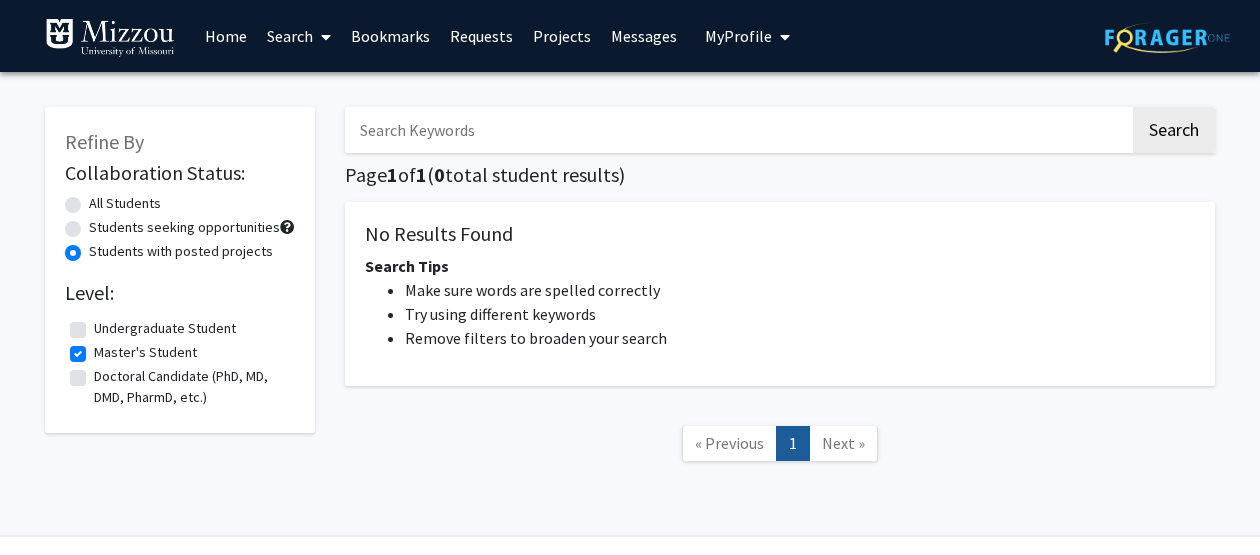 click on "Students seeking opportunities" 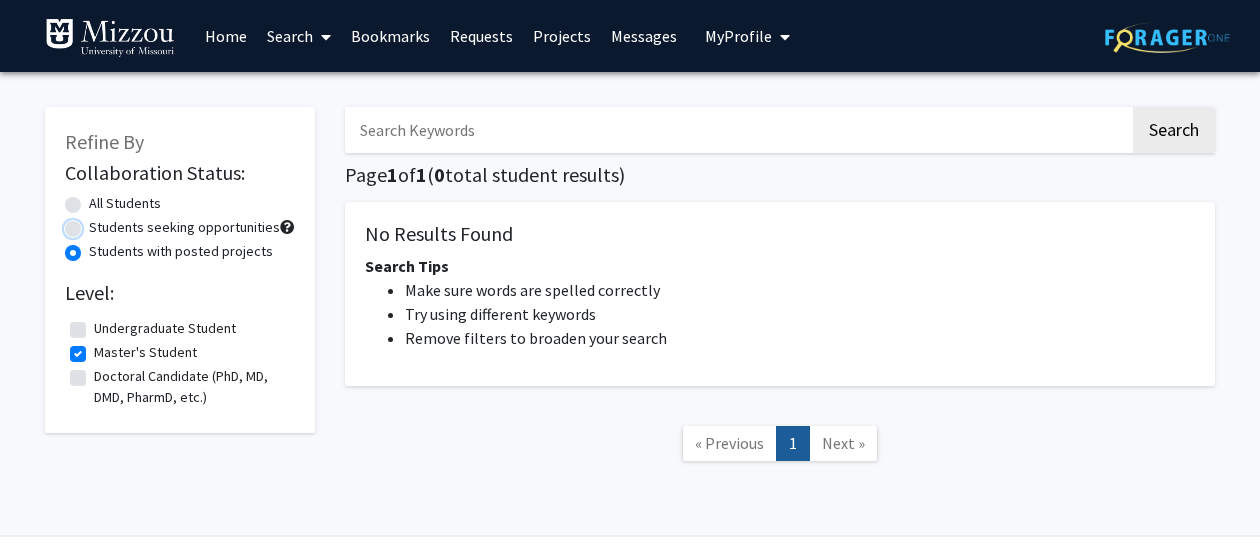 click on "Students seeking opportunities" at bounding box center (95, 223) 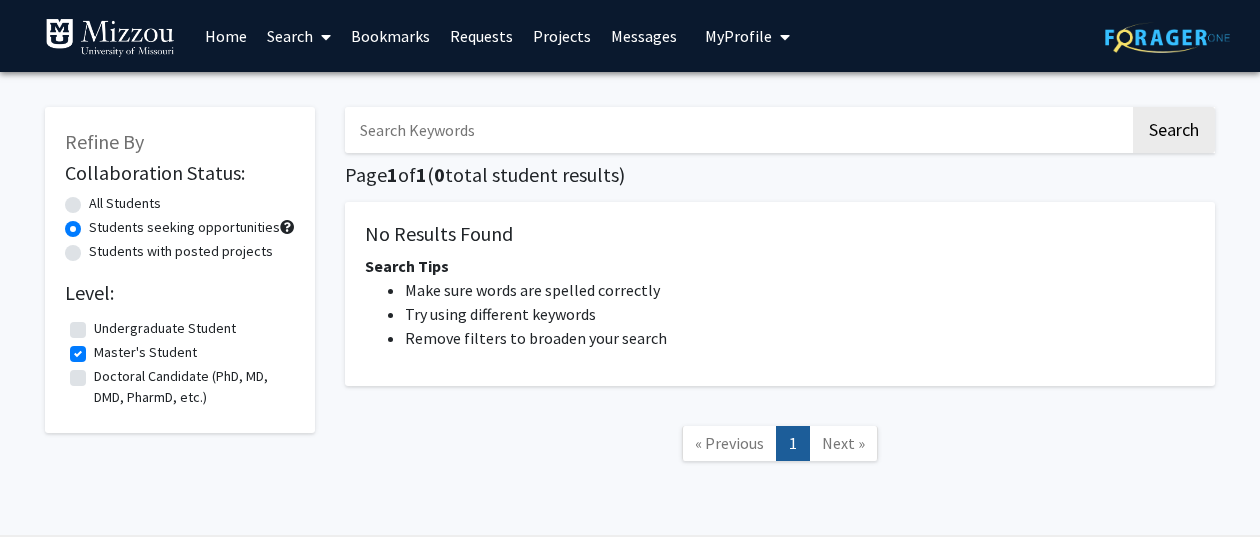 click on "All Students" 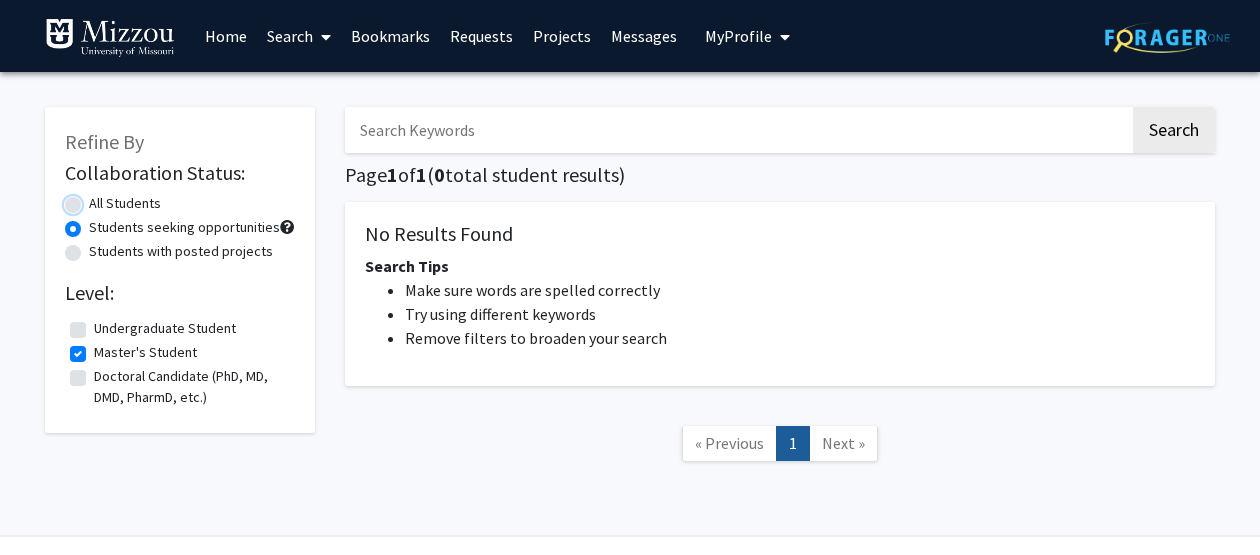 click on "All Students" at bounding box center [95, 199] 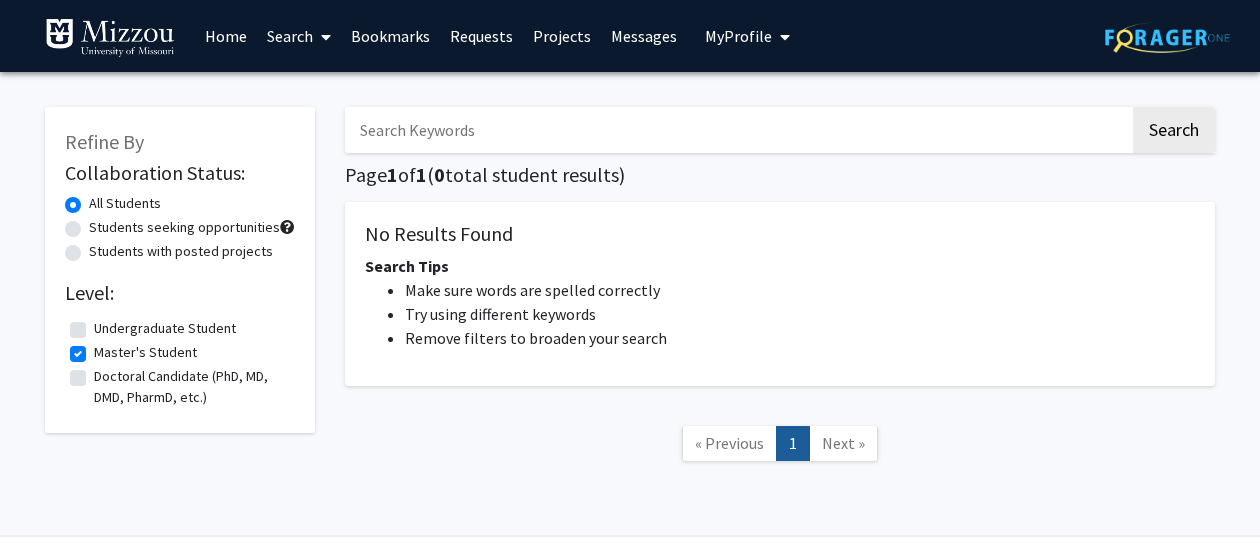 click on "Doctoral Candidate (PhD, MD, DMD, PharmD, etc.)" 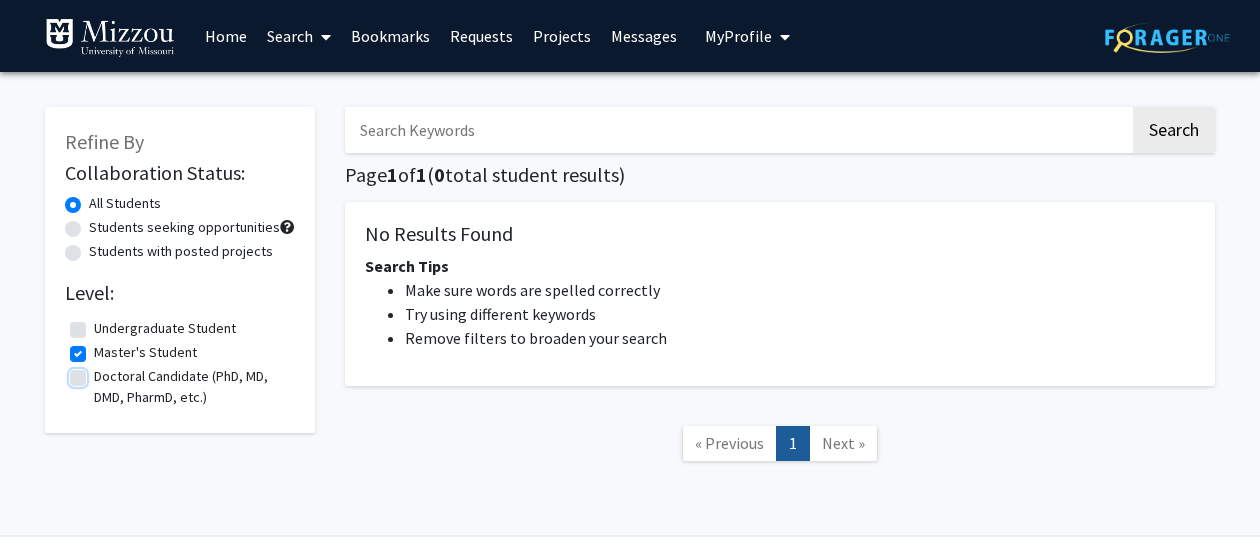 click on "Doctoral Candidate (PhD, MD, DMD, PharmD, etc.)" at bounding box center [100, 372] 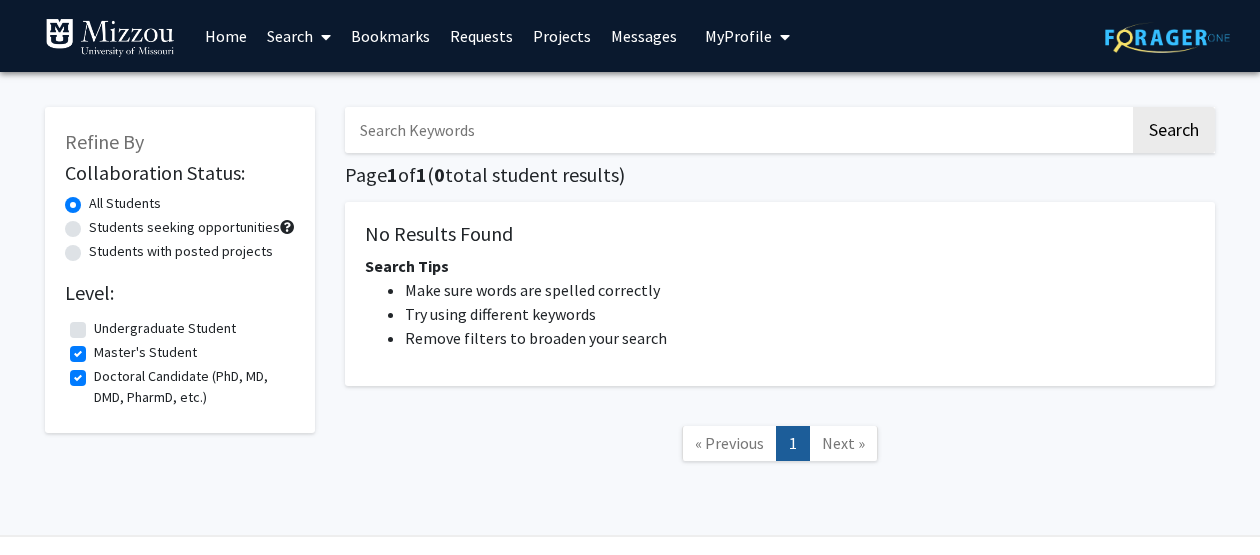 click on "Students with posted projects" 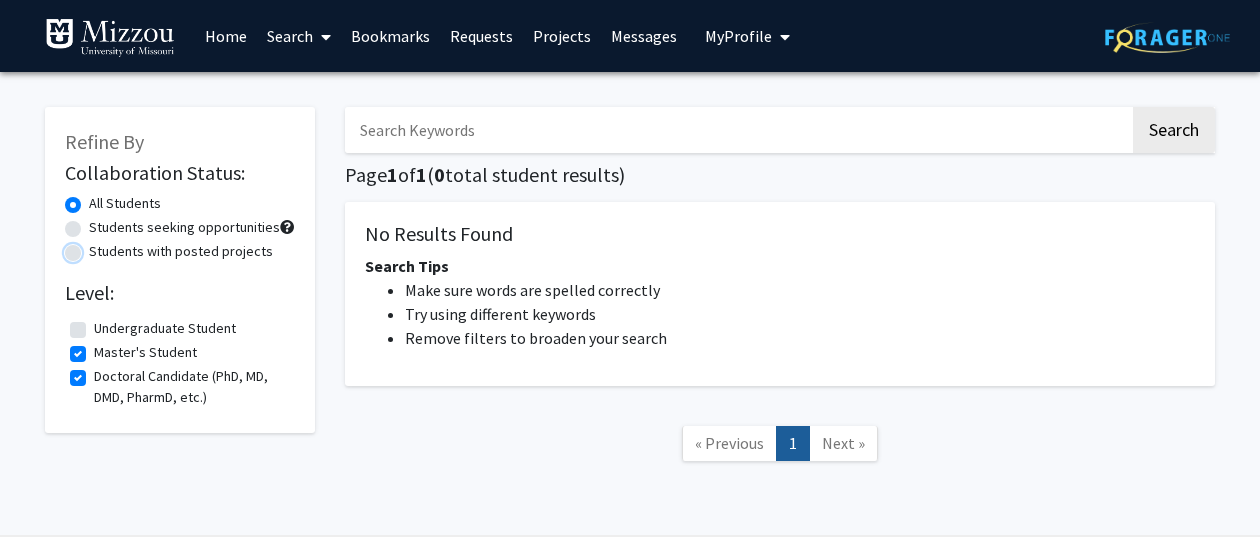 click on "Students with posted projects" at bounding box center (95, 247) 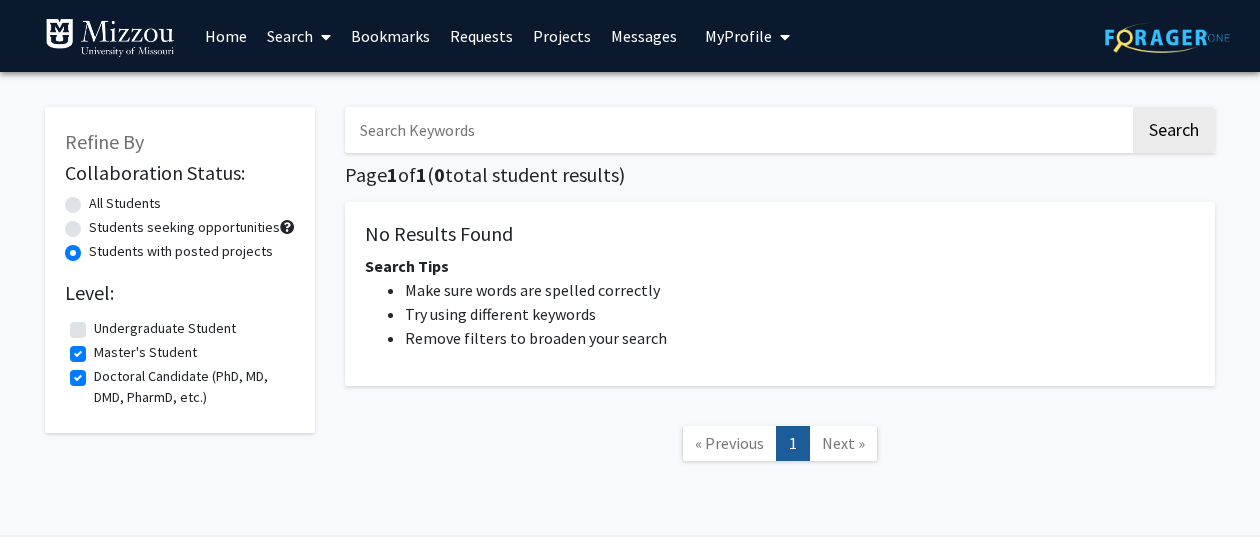 click on "Students seeking opportunities" 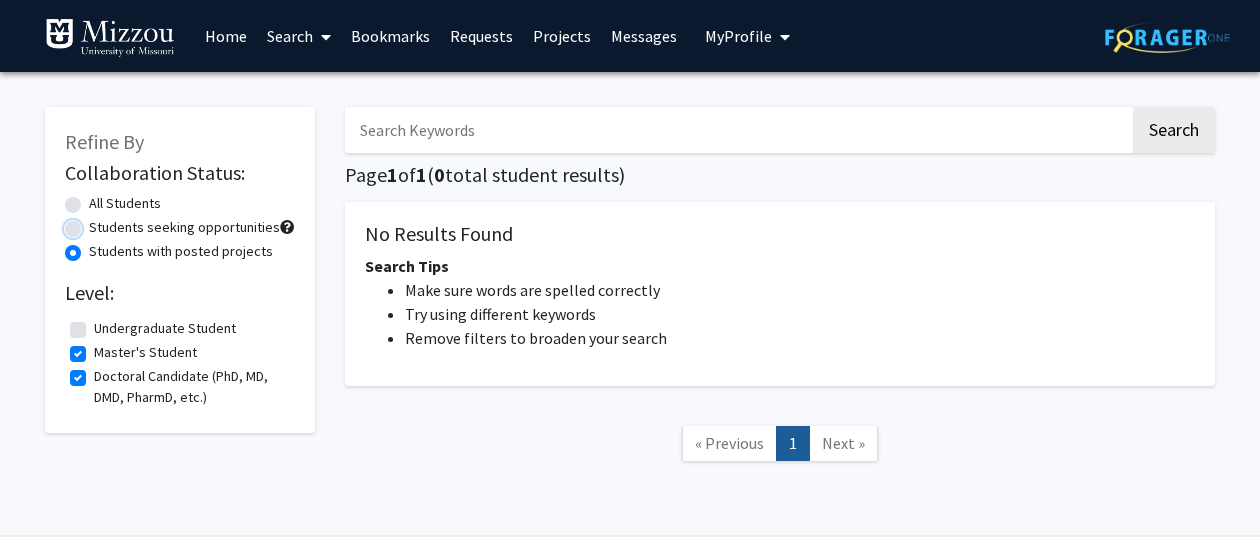 click on "Students seeking opportunities" at bounding box center [95, 223] 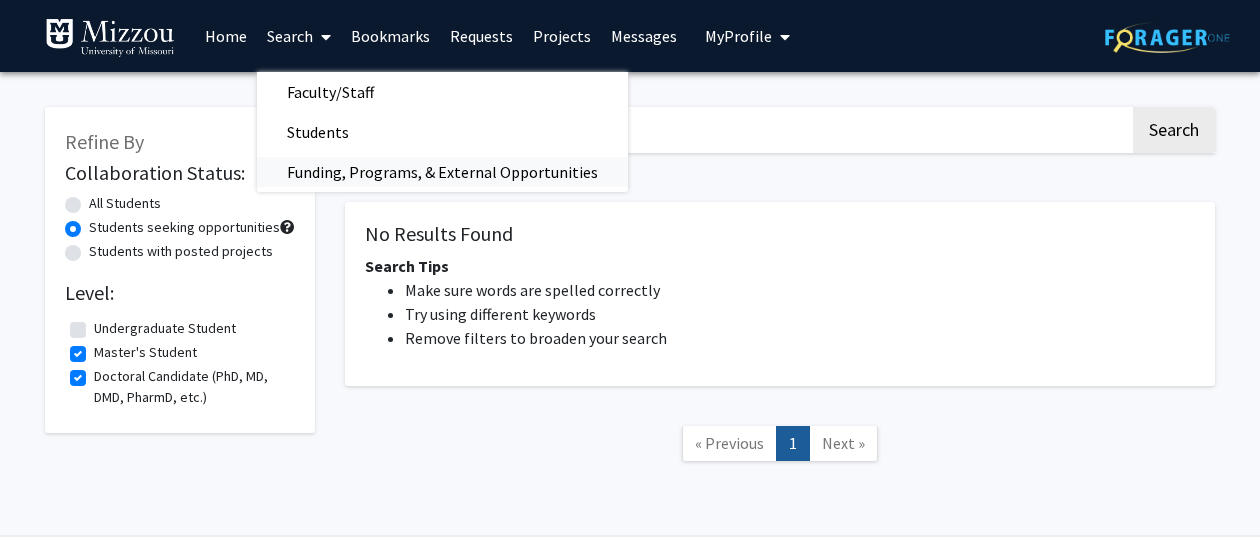 click on "Funding, Programs, & External Opportunities" at bounding box center (442, 172) 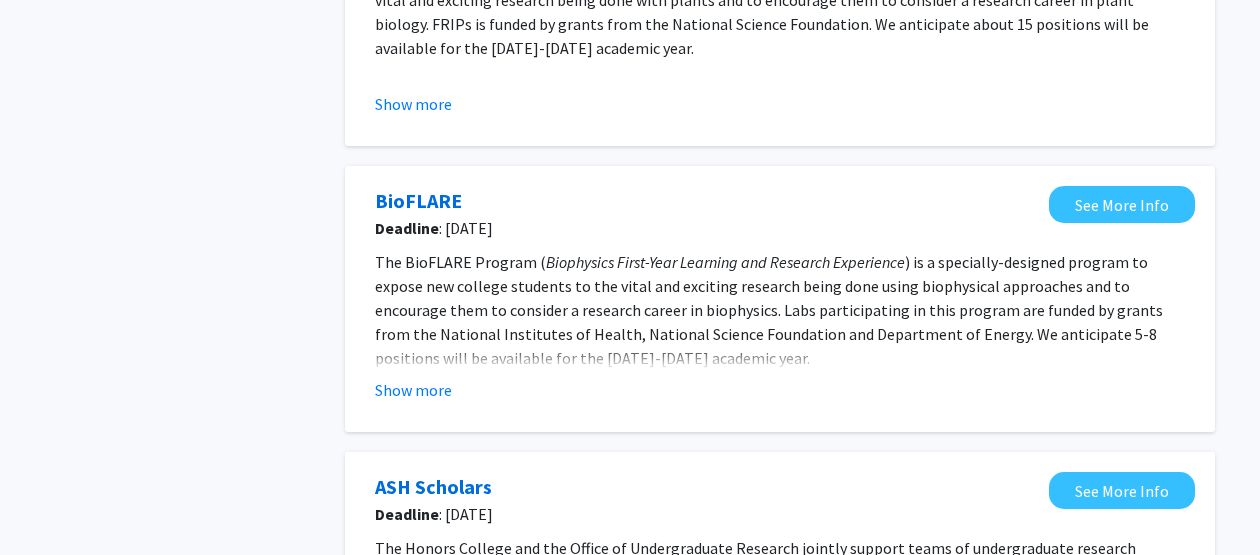 scroll, scrollTop: 0, scrollLeft: 0, axis: both 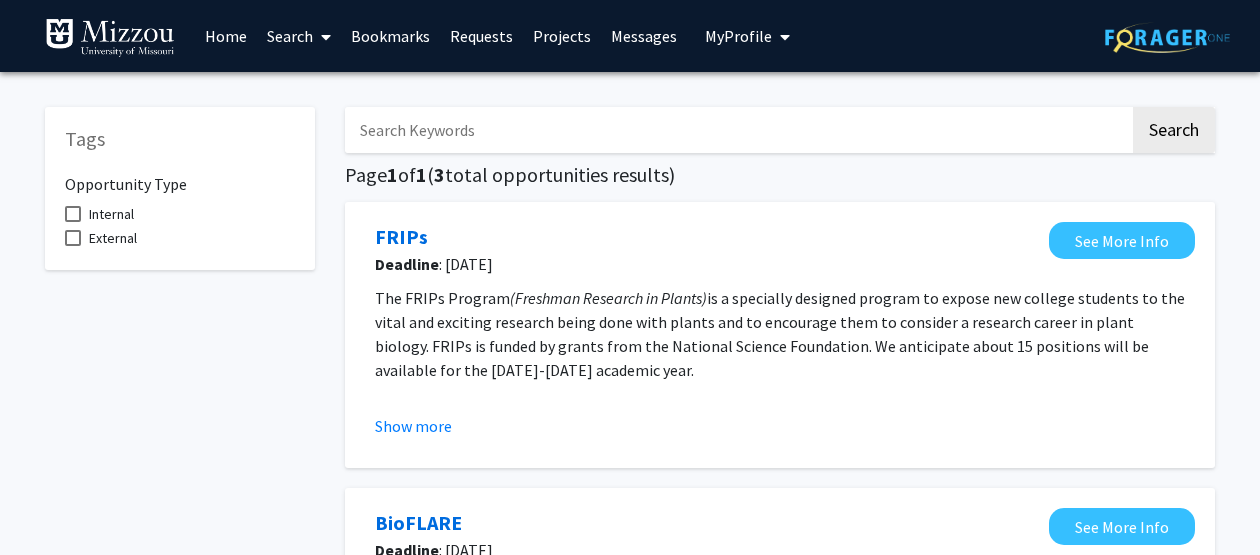click at bounding box center (73, 238) 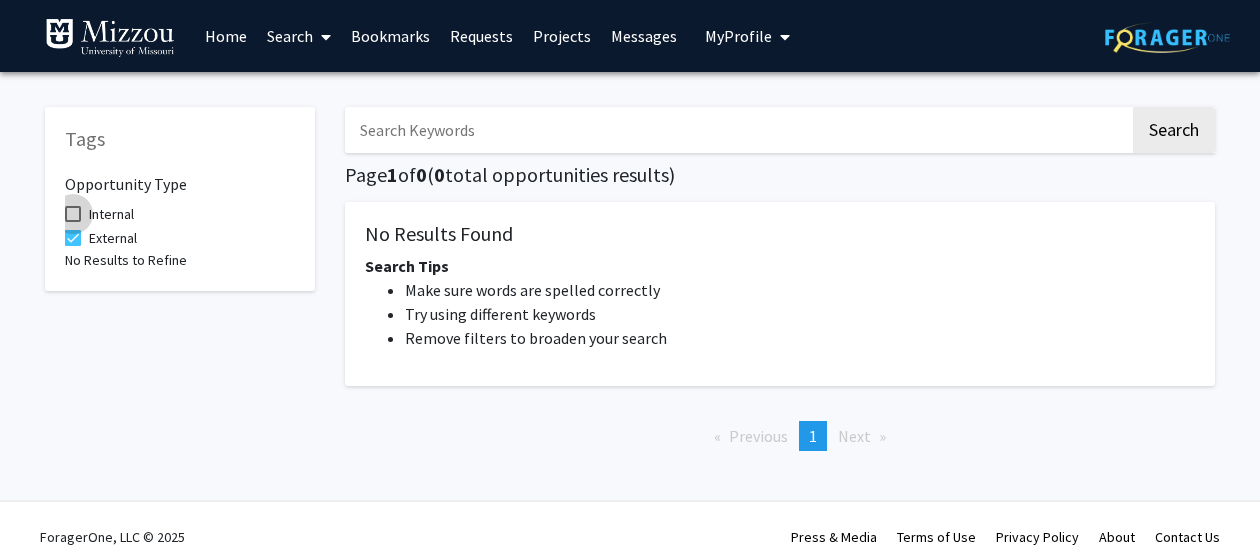 click at bounding box center (73, 214) 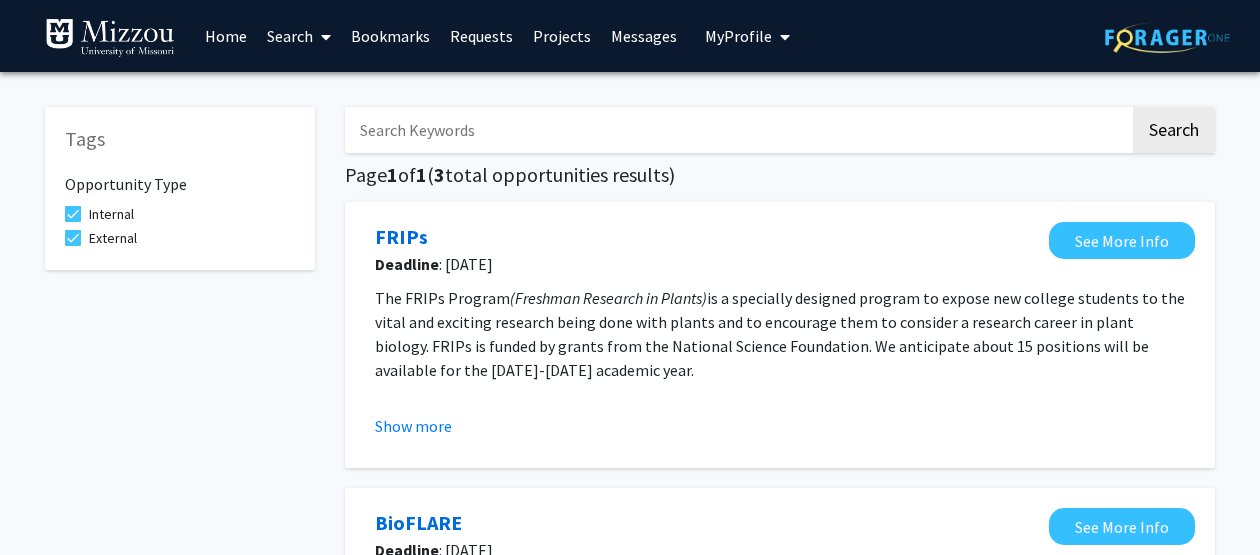 click at bounding box center (326, 37) 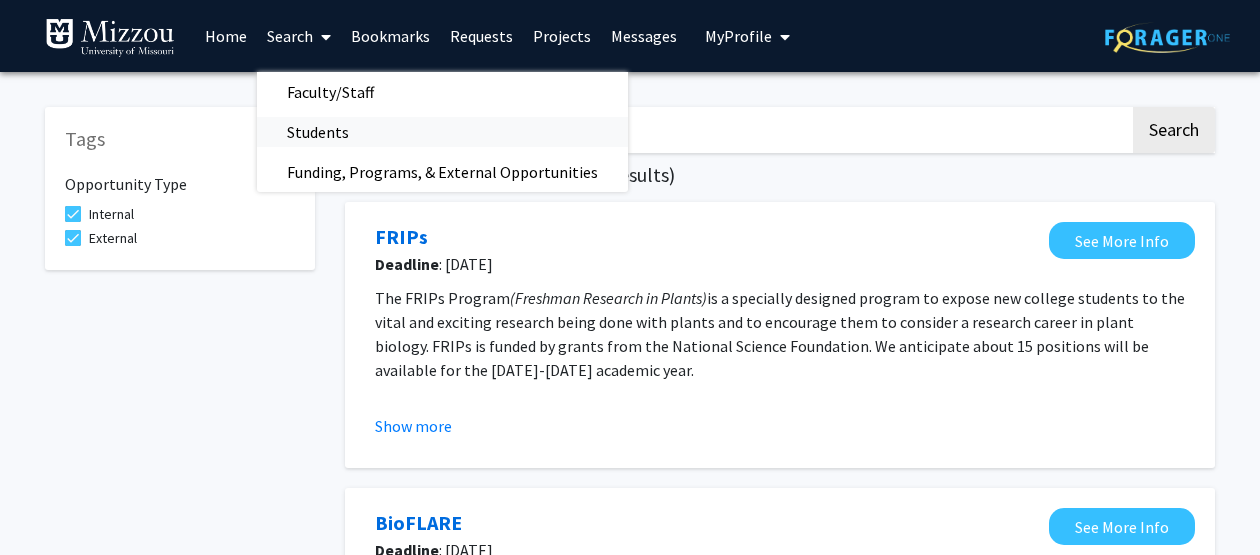 click on "Students" at bounding box center [318, 132] 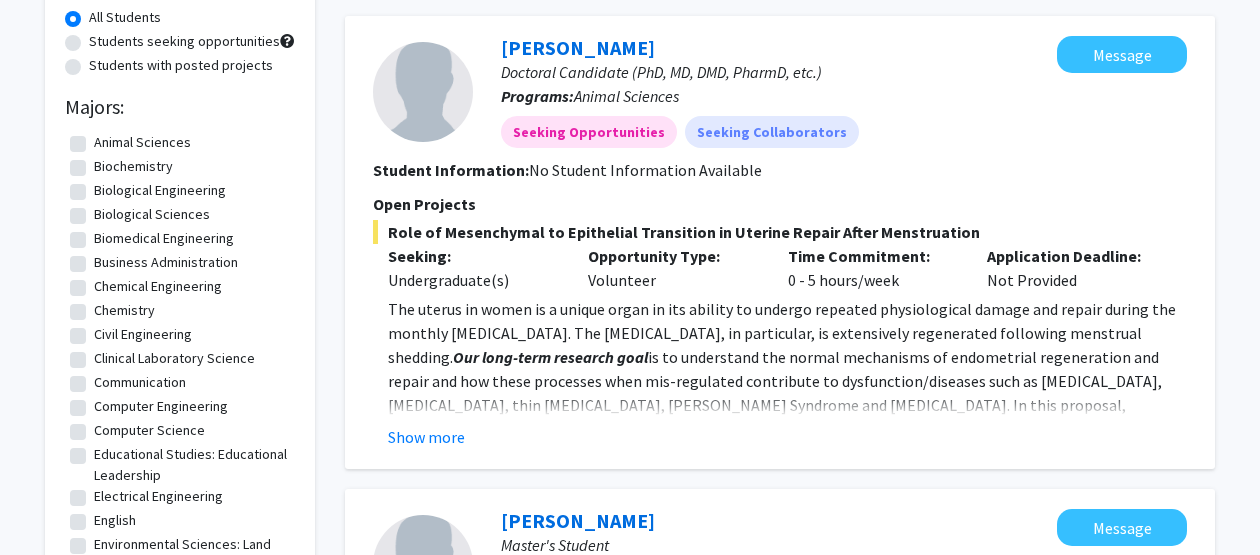 scroll, scrollTop: 191, scrollLeft: 0, axis: vertical 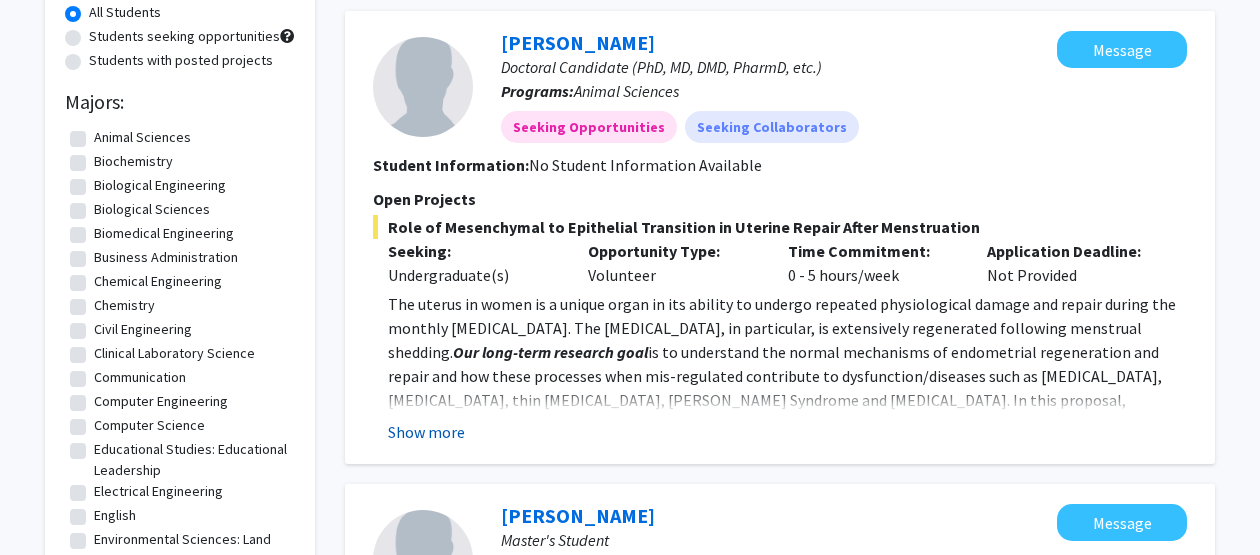 click on "Show more" 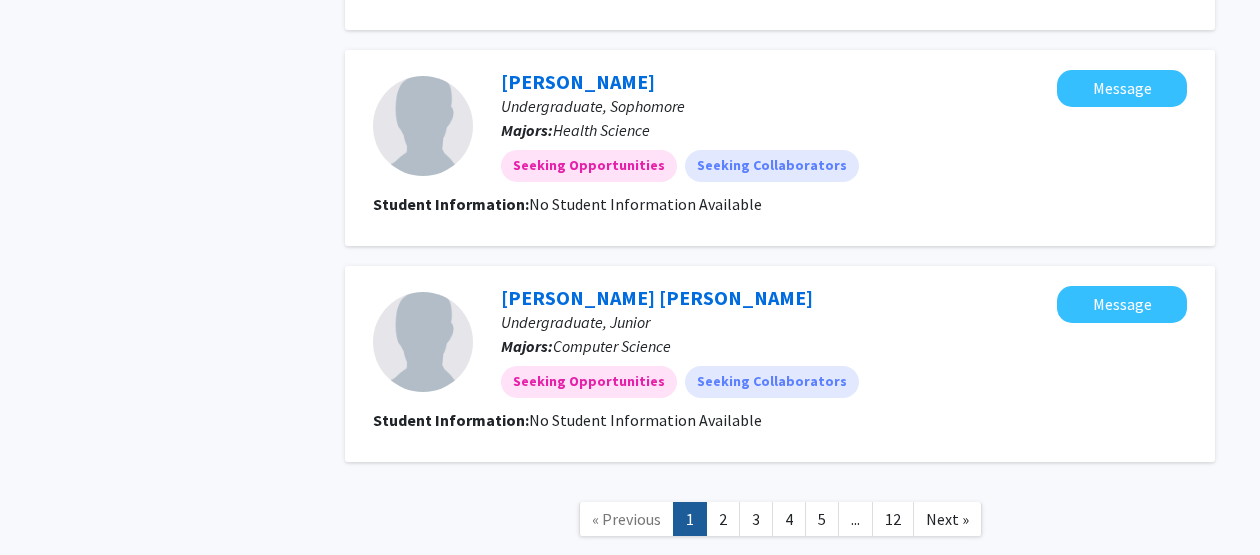scroll, scrollTop: 3072, scrollLeft: 0, axis: vertical 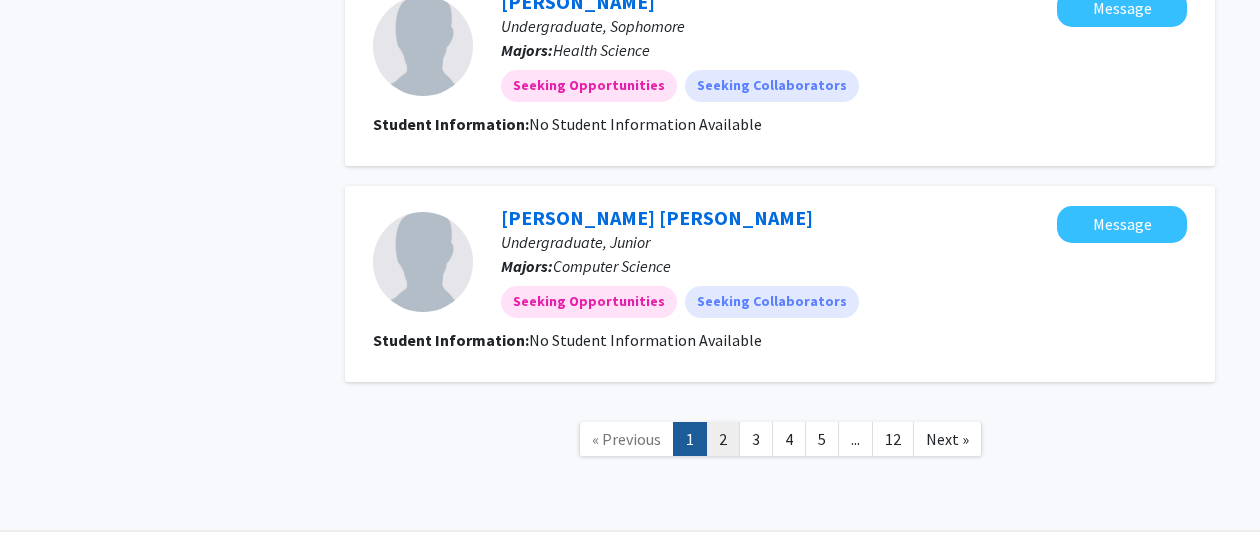 click on "2" 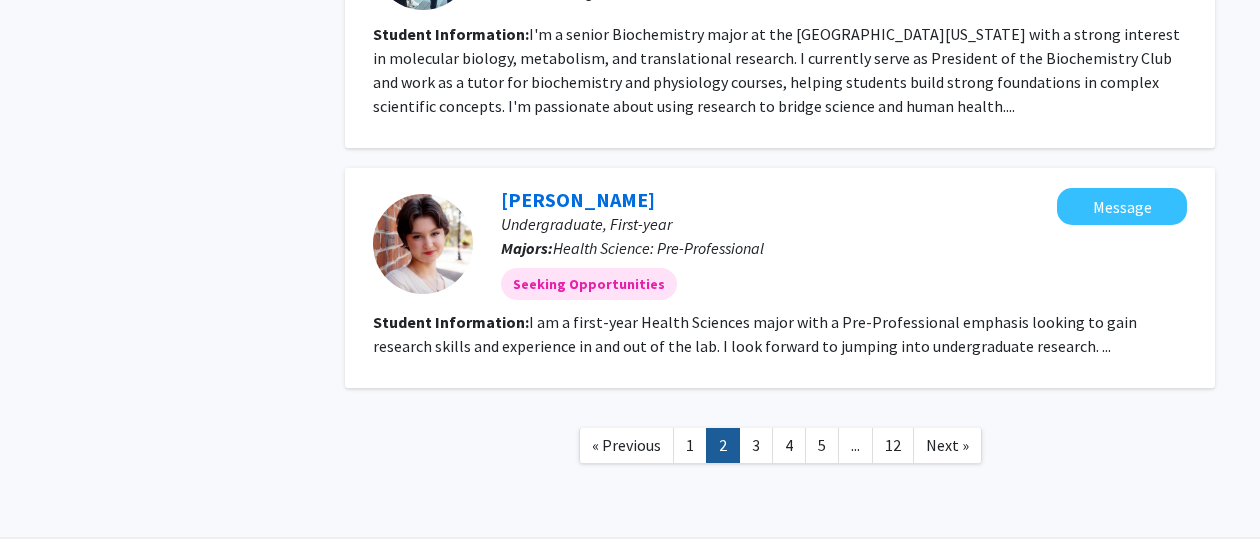 scroll, scrollTop: 2295, scrollLeft: 0, axis: vertical 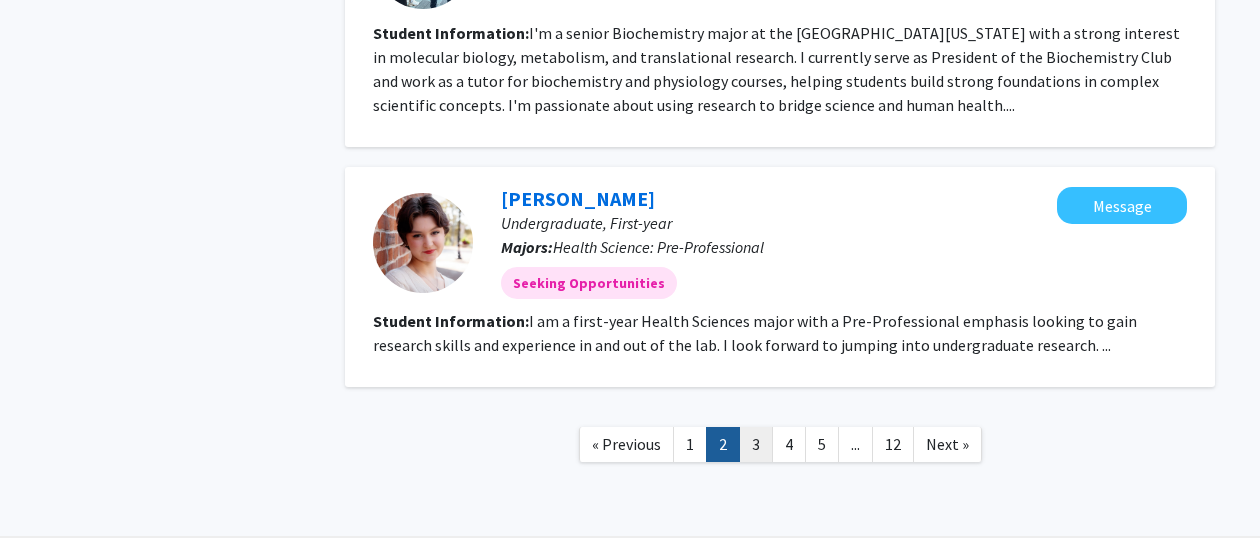click on "3" 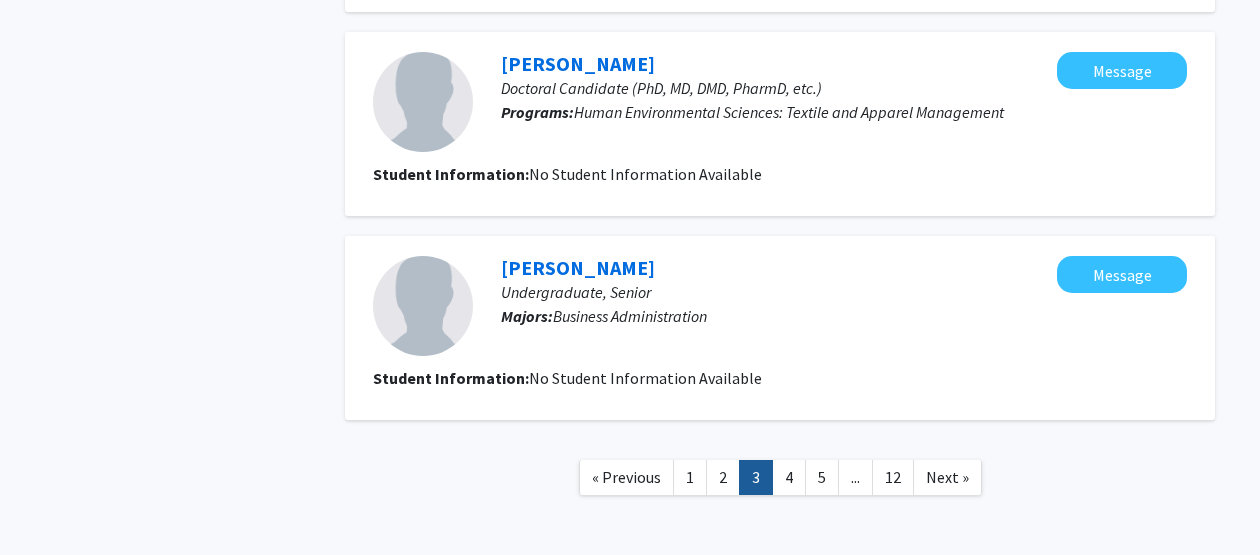 scroll, scrollTop: 2724, scrollLeft: 0, axis: vertical 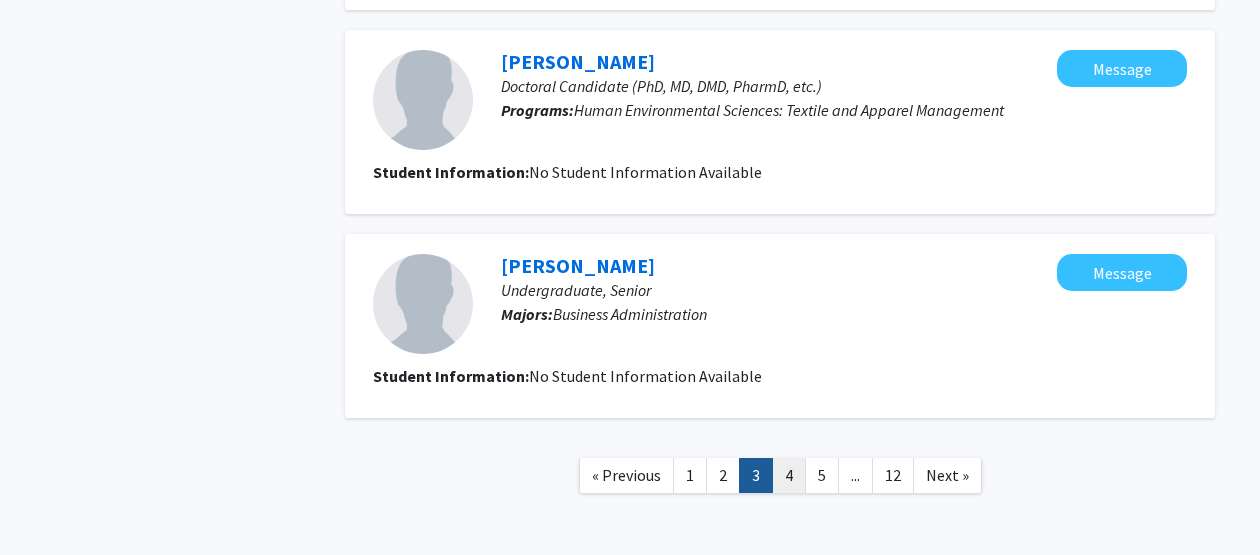 click on "4" 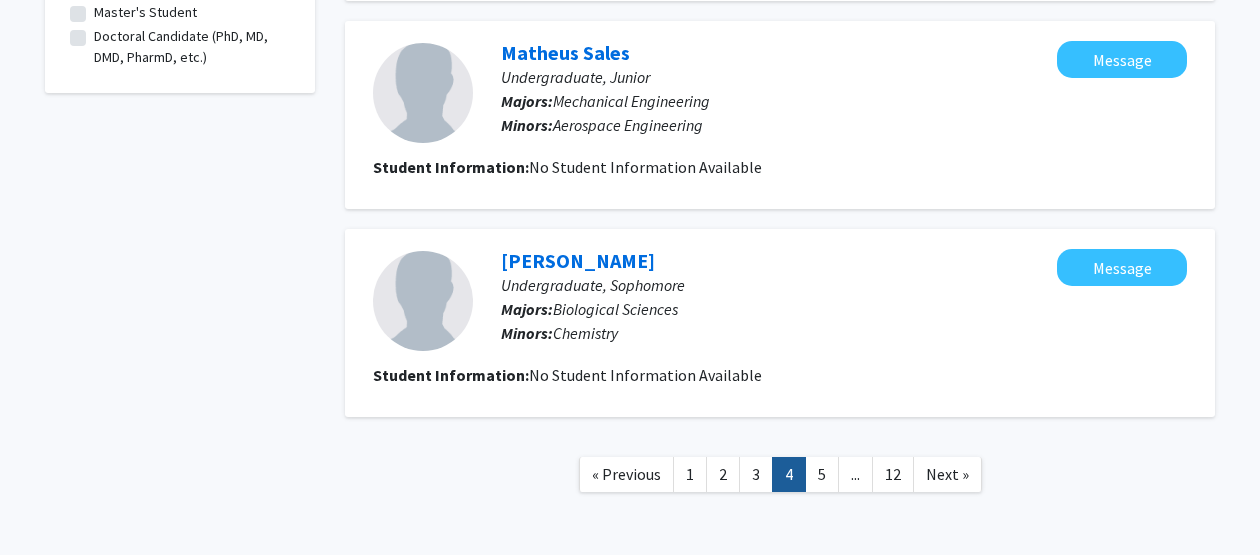 scroll, scrollTop: 2003, scrollLeft: 0, axis: vertical 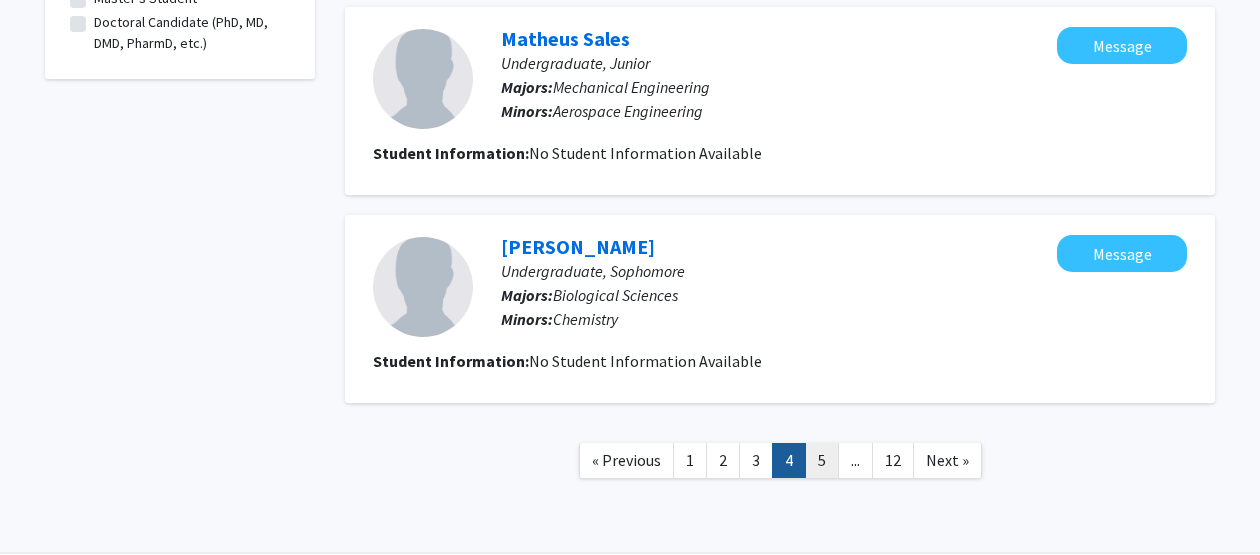 click on "5" 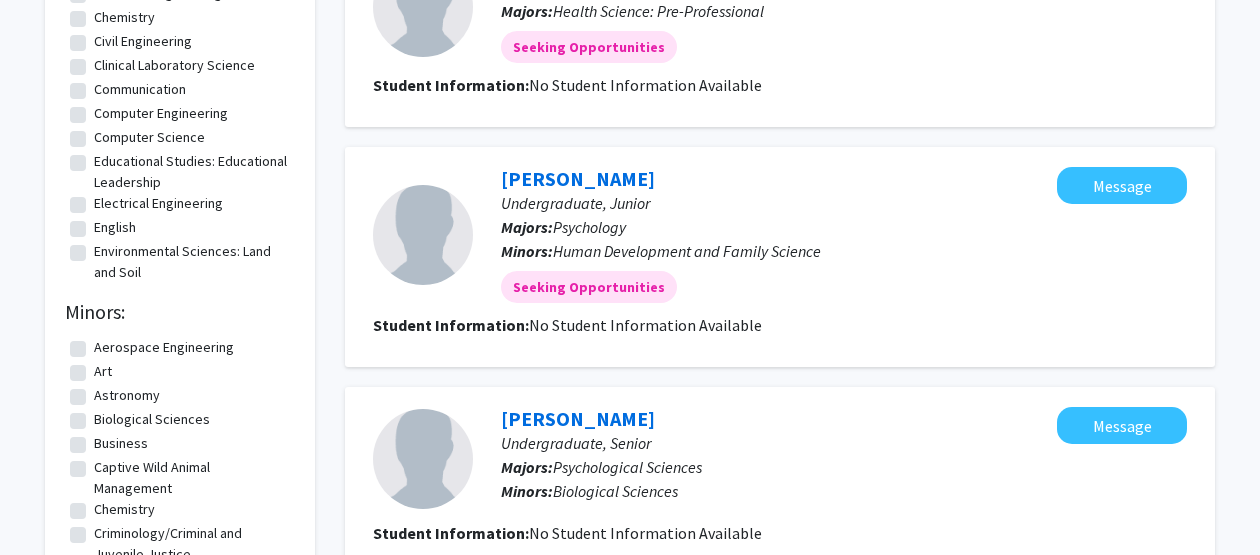 scroll, scrollTop: 0, scrollLeft: 0, axis: both 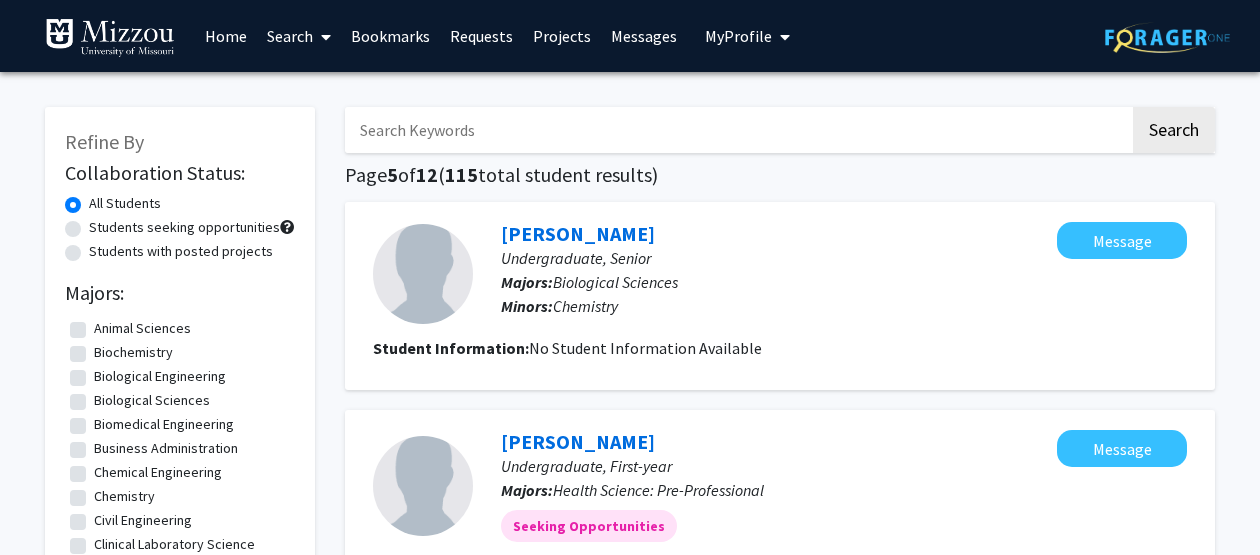 click on "Students seeking opportunities" 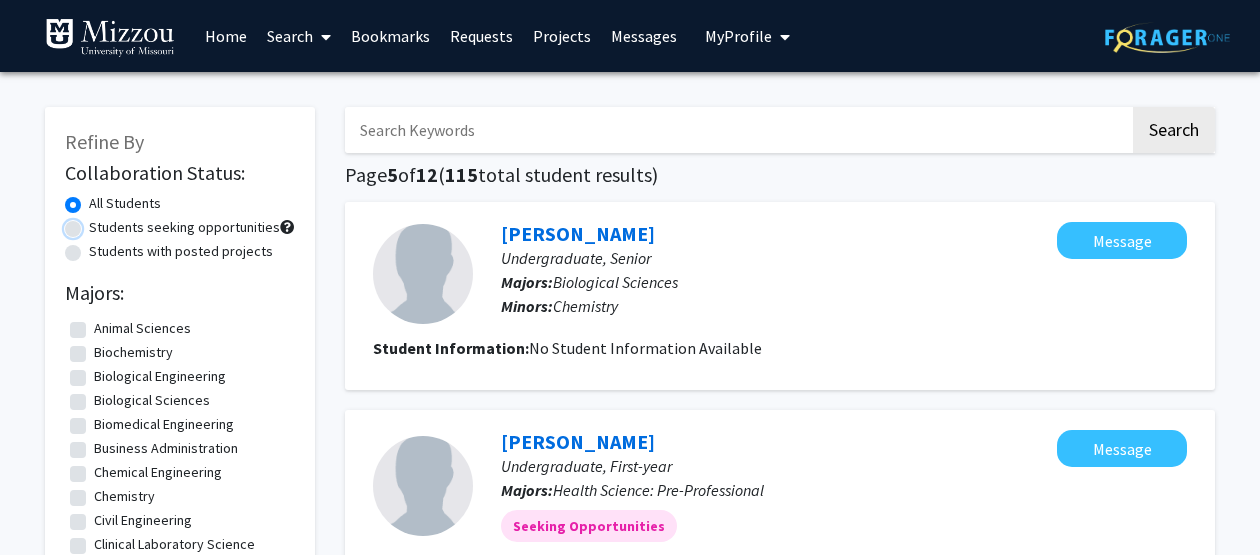 click on "Students seeking opportunities" at bounding box center [95, 223] 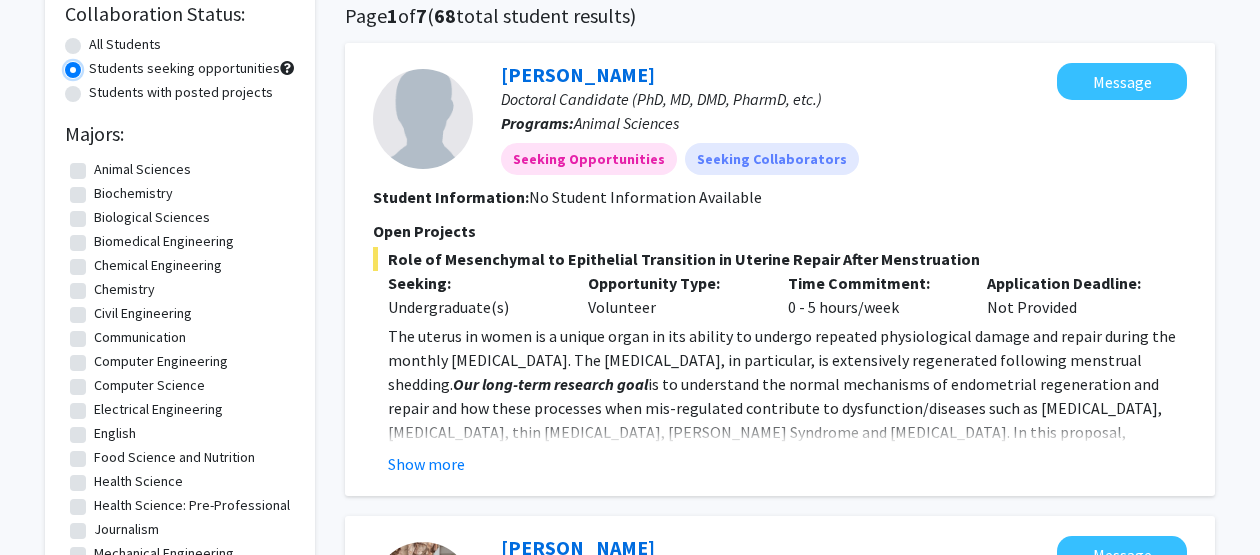 scroll, scrollTop: 169, scrollLeft: 0, axis: vertical 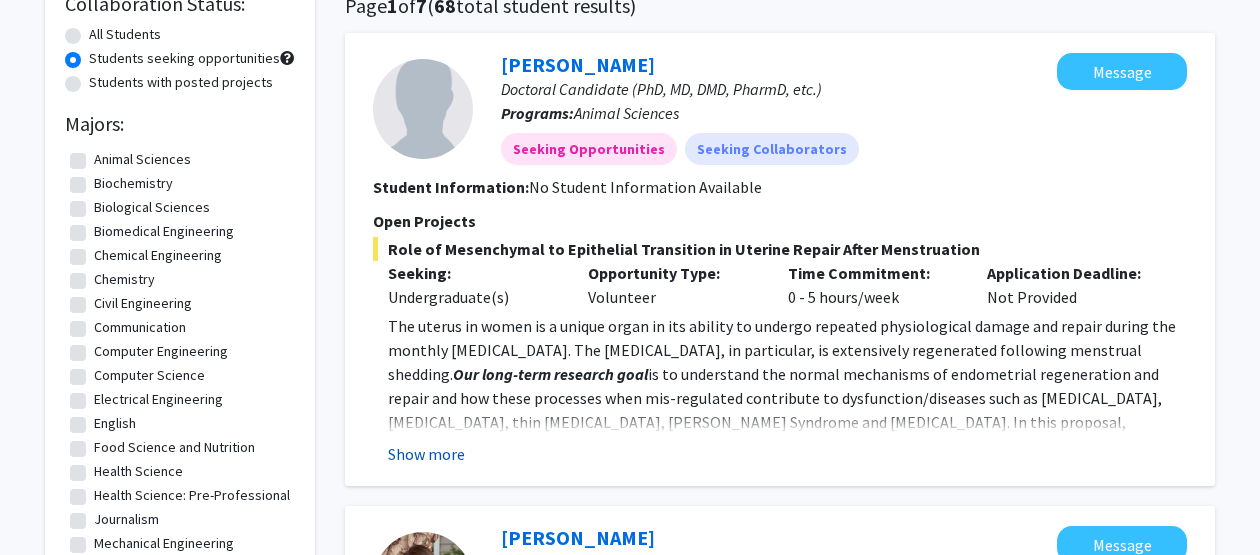 click on "Show more" 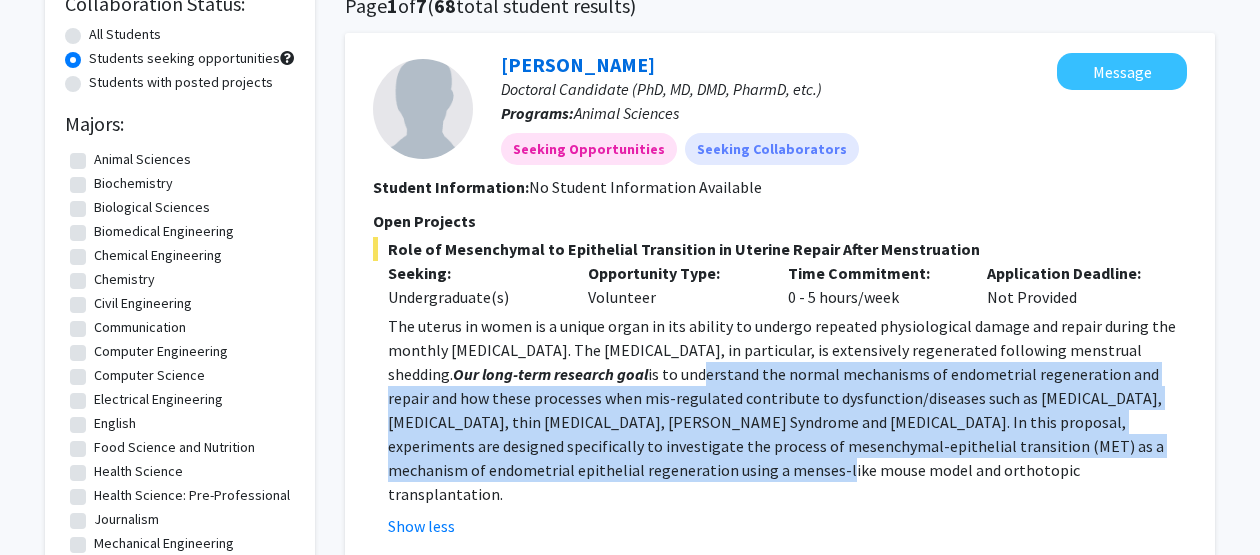 drag, startPoint x: 610, startPoint y: 368, endPoint x: 631, endPoint y: 460, distance: 94.36631 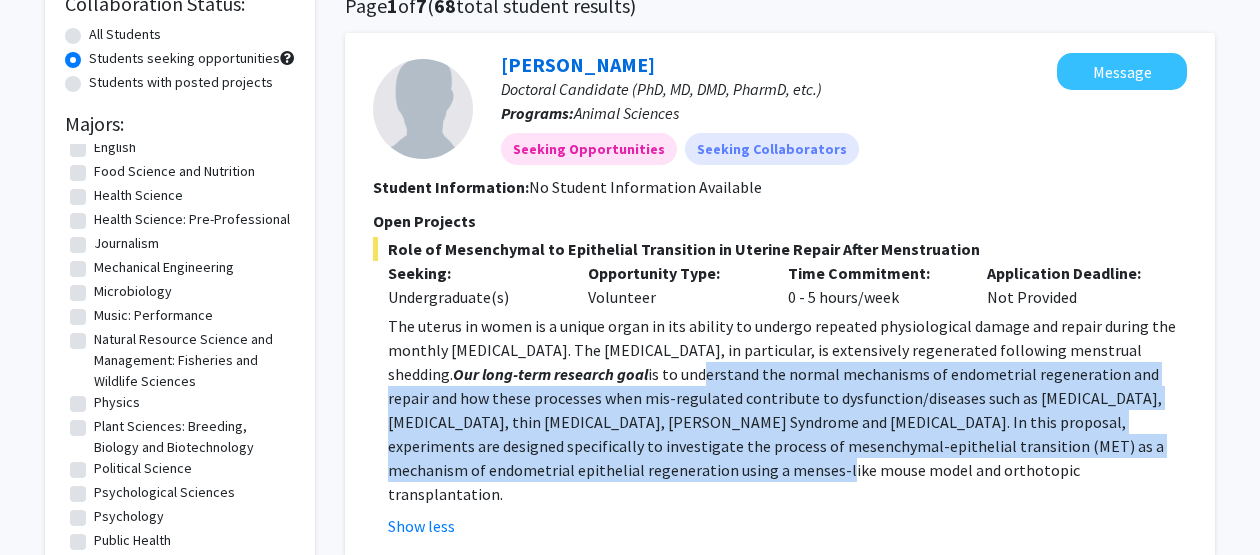 scroll, scrollTop: 307, scrollLeft: 0, axis: vertical 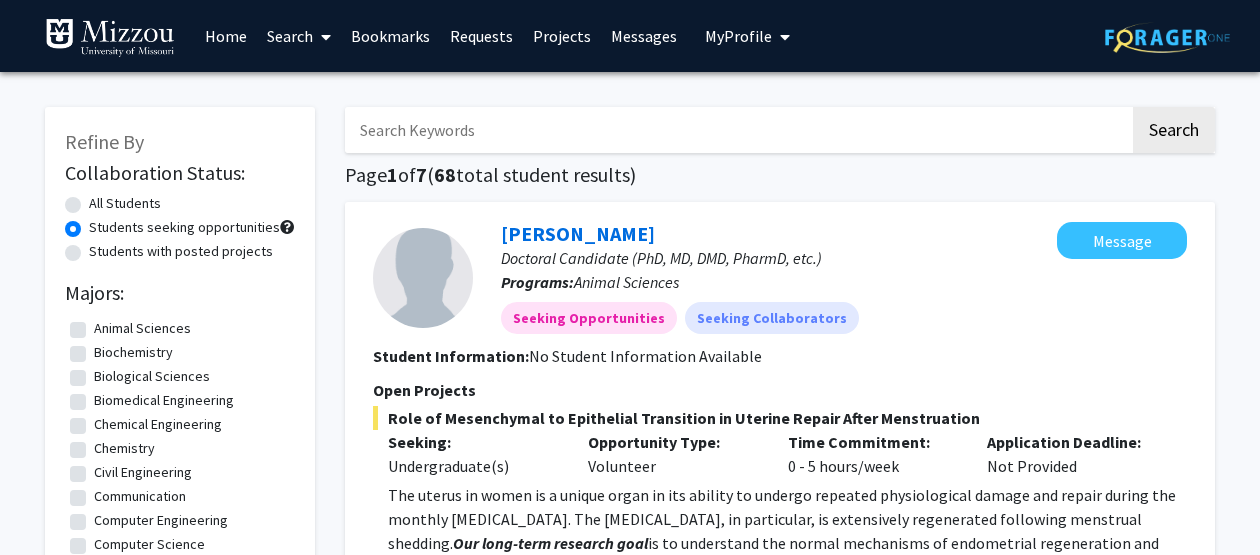click on "Animal Sciences  Animal Sciences" 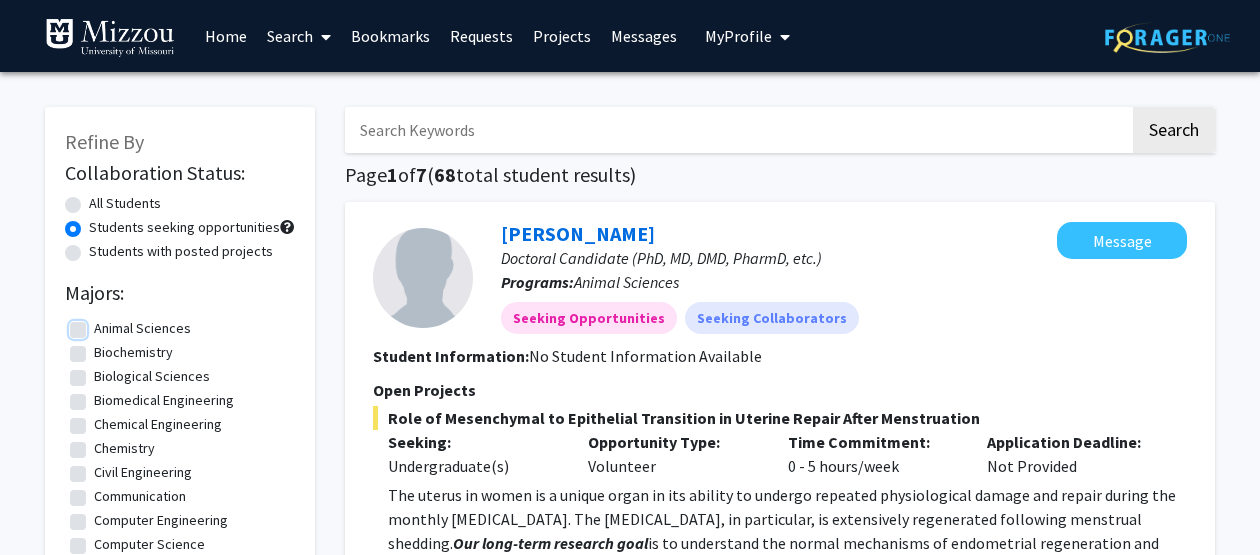 click on "Animal Sciences" at bounding box center [100, 324] 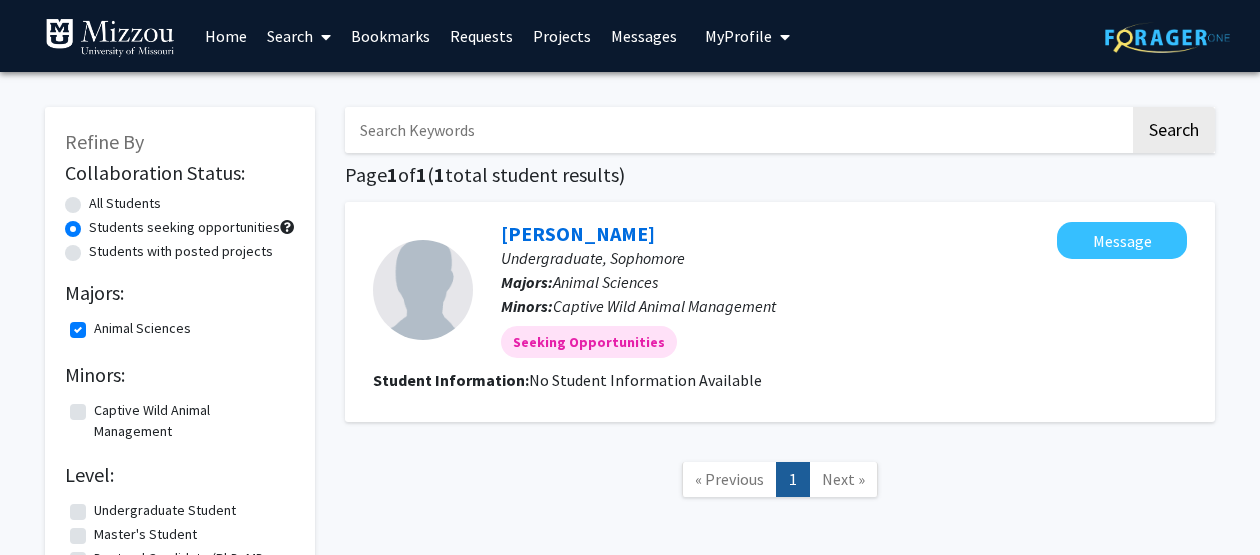 click on "Students with posted projects" 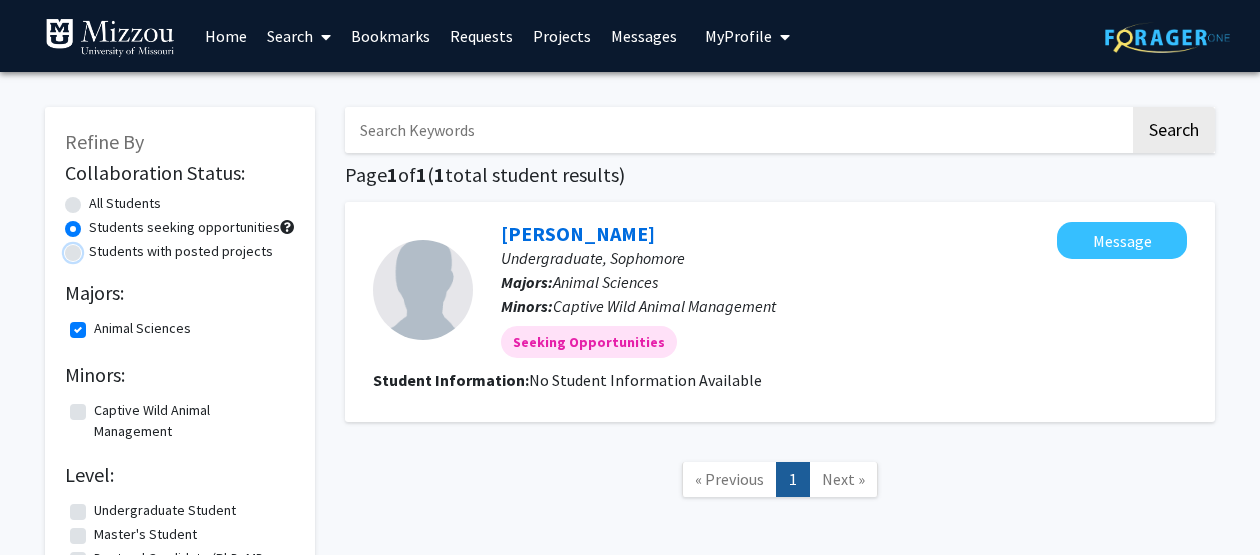 click on "Students with posted projects" at bounding box center (95, 247) 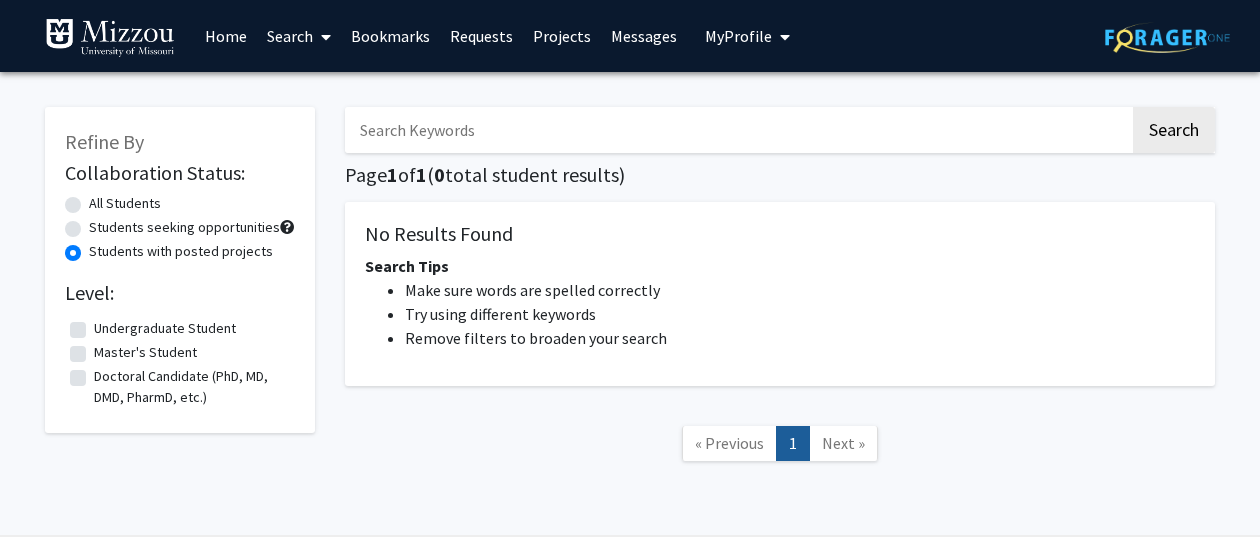 click on "Doctoral Candidate (PhD, MD, DMD, PharmD, etc.)" 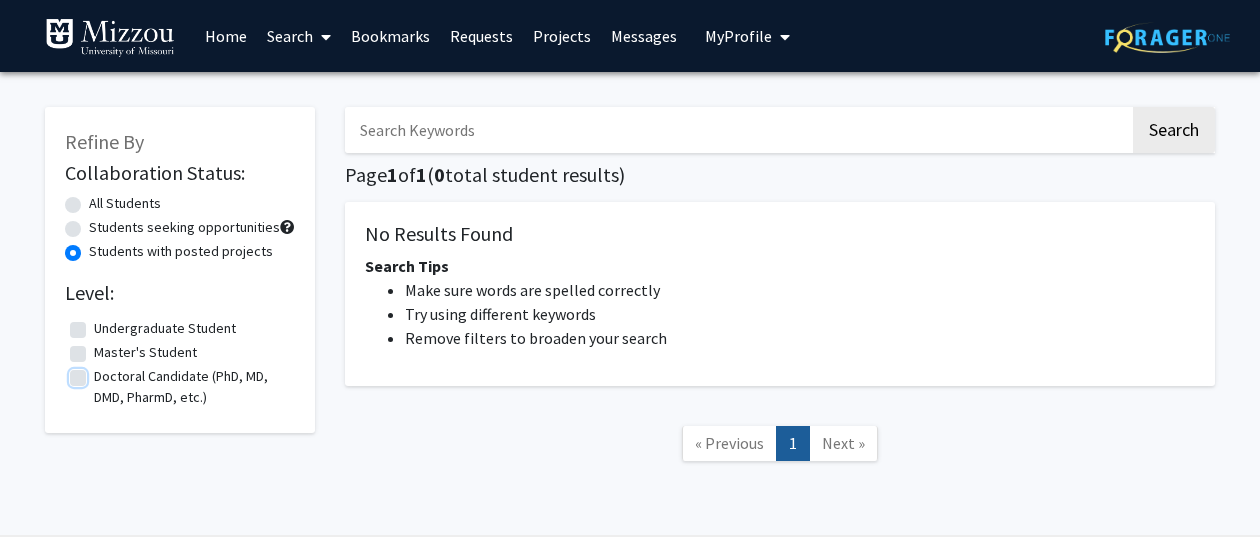click on "Doctoral Candidate (PhD, MD, DMD, PharmD, etc.)" at bounding box center [100, 372] 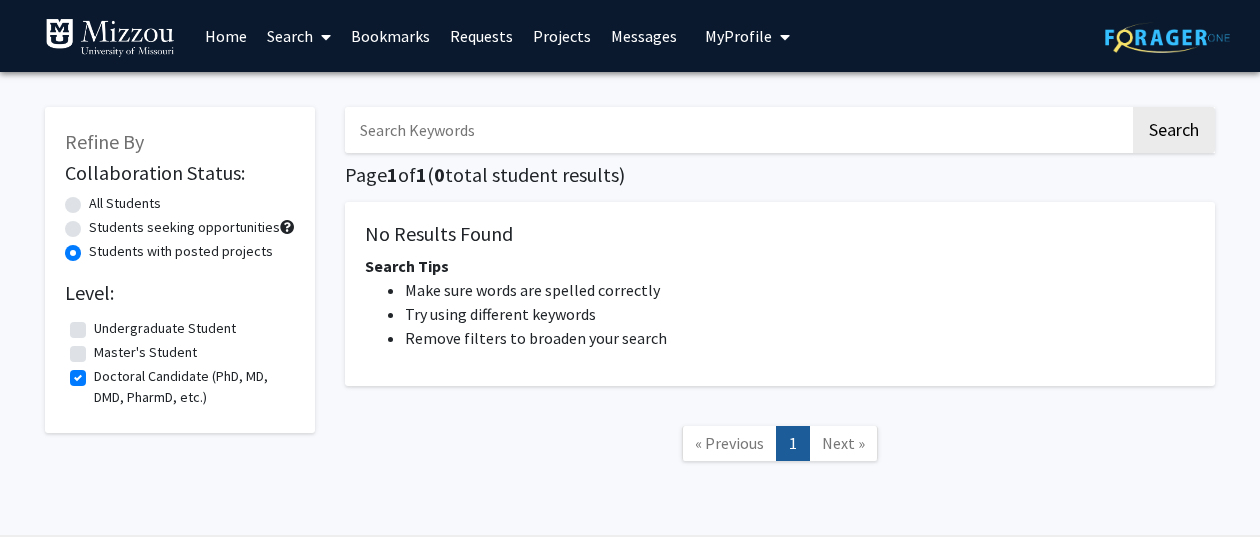 click on "Master's Student" 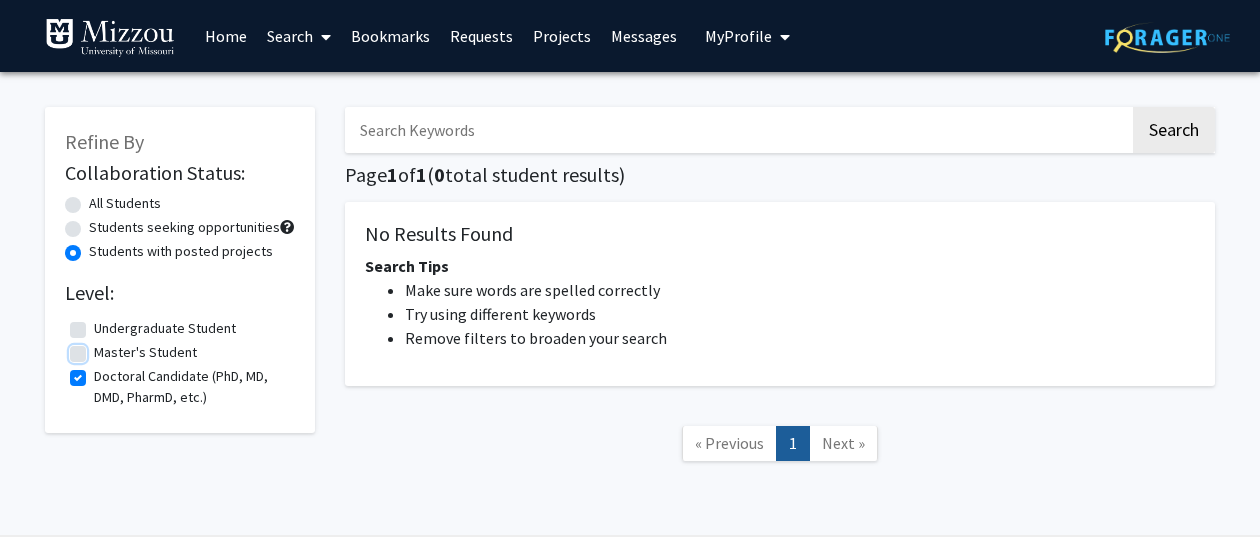 click on "Master's Student" at bounding box center [100, 348] 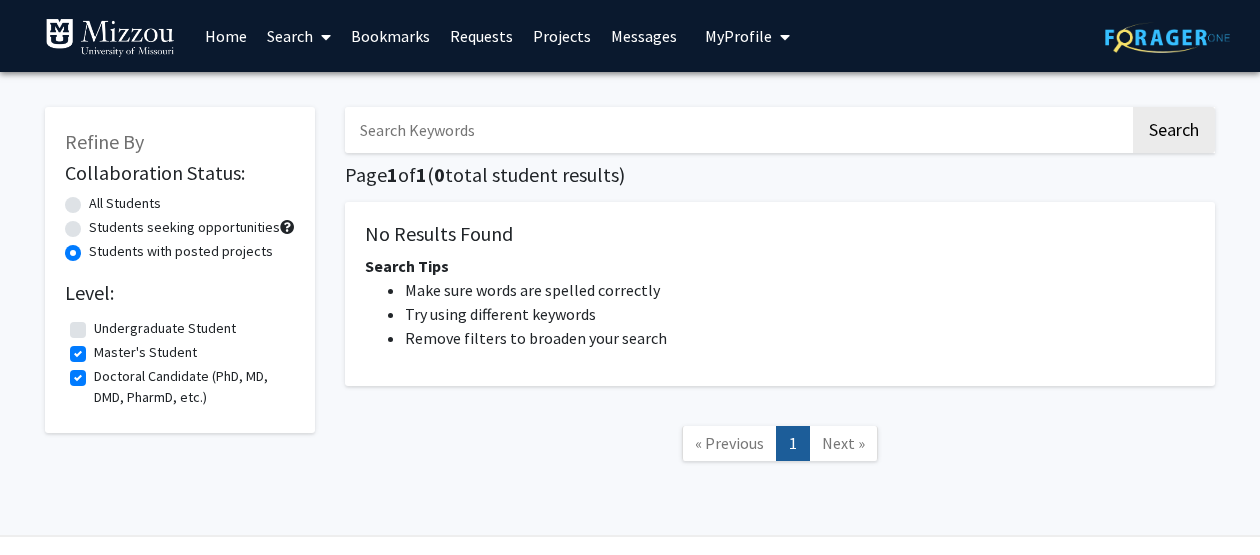 click on "Undergraduate Student" 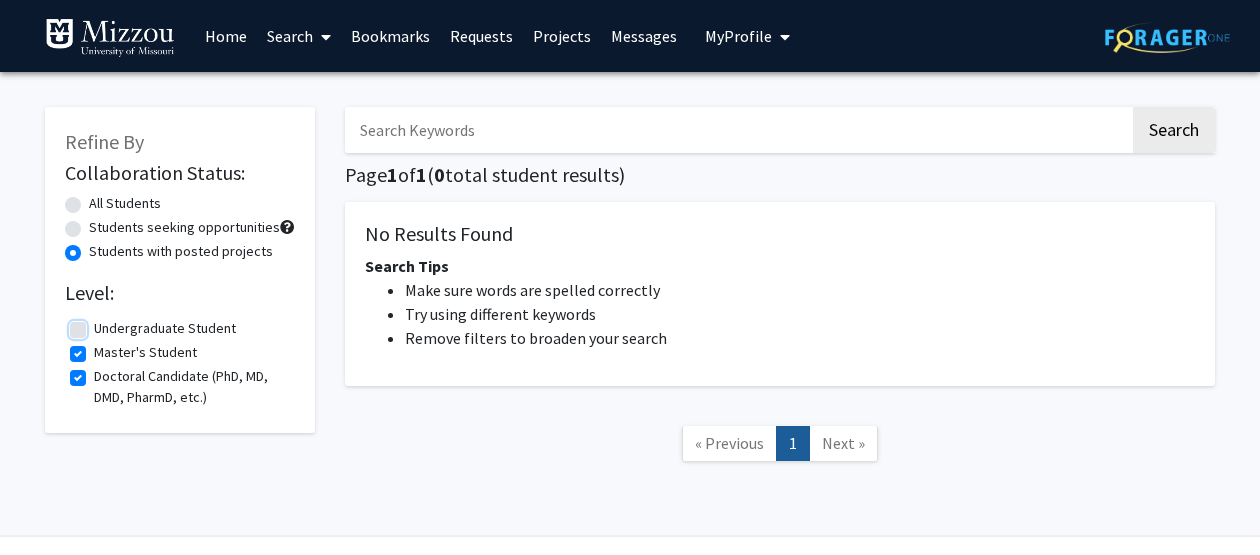 click on "Undergraduate Student" at bounding box center (100, 324) 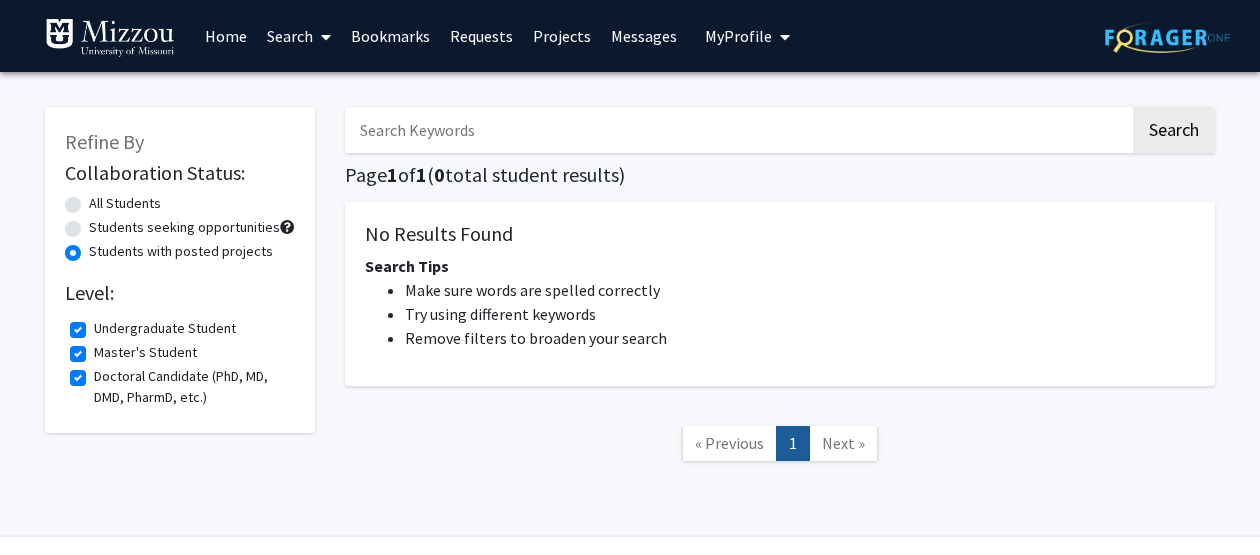click on "Search" at bounding box center [299, 36] 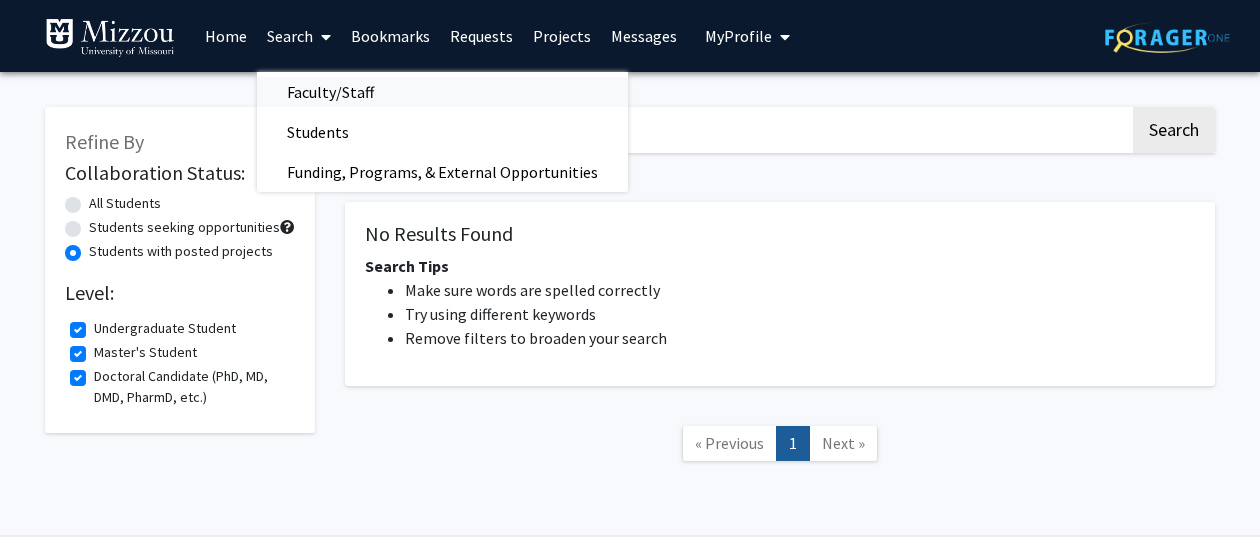 click on "Faculty/Staff" at bounding box center [330, 92] 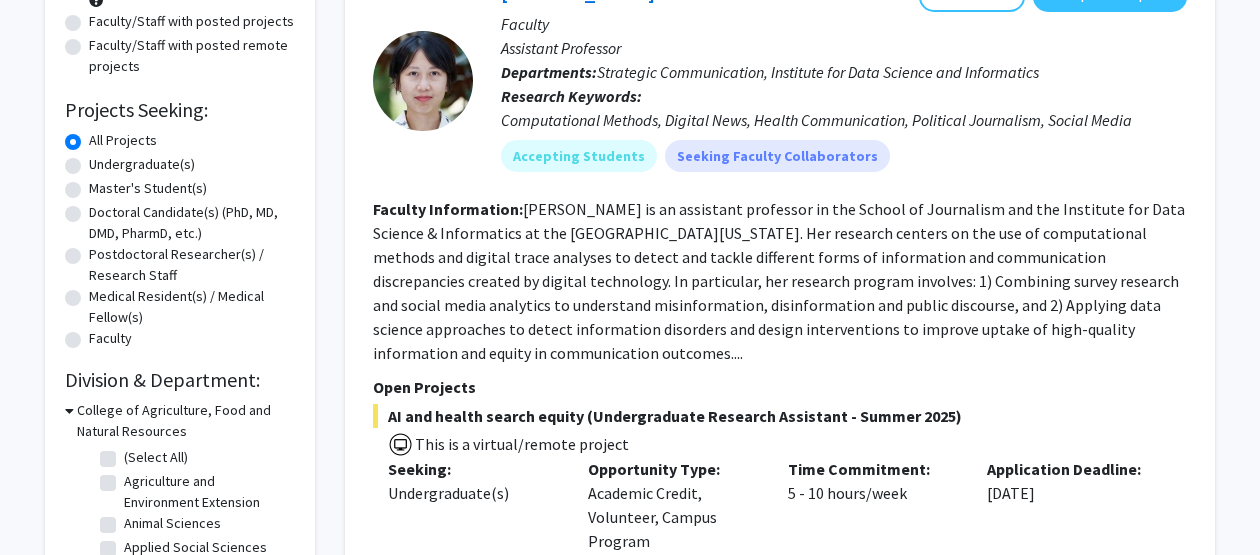 scroll, scrollTop: 279, scrollLeft: 0, axis: vertical 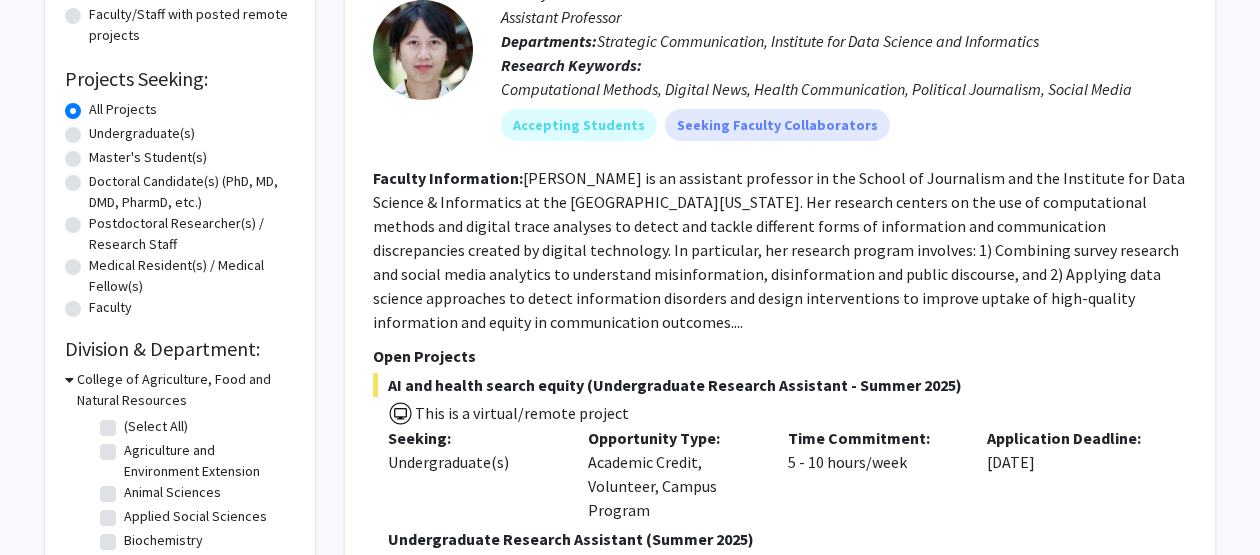 click on "Undergraduate(s)" 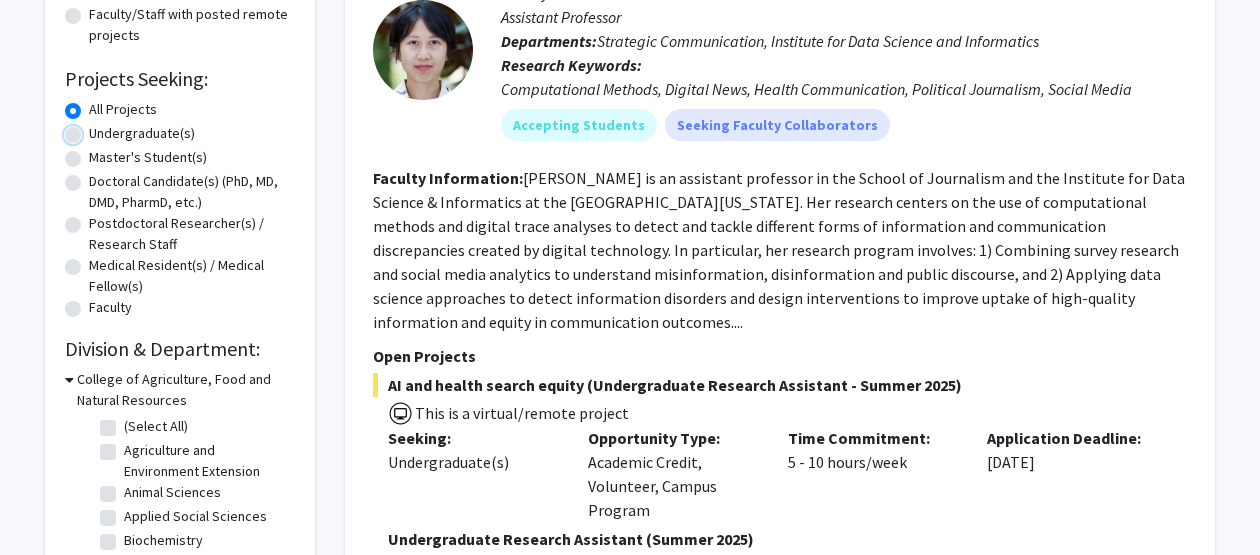 click on "Undergraduate(s)" at bounding box center (95, 129) 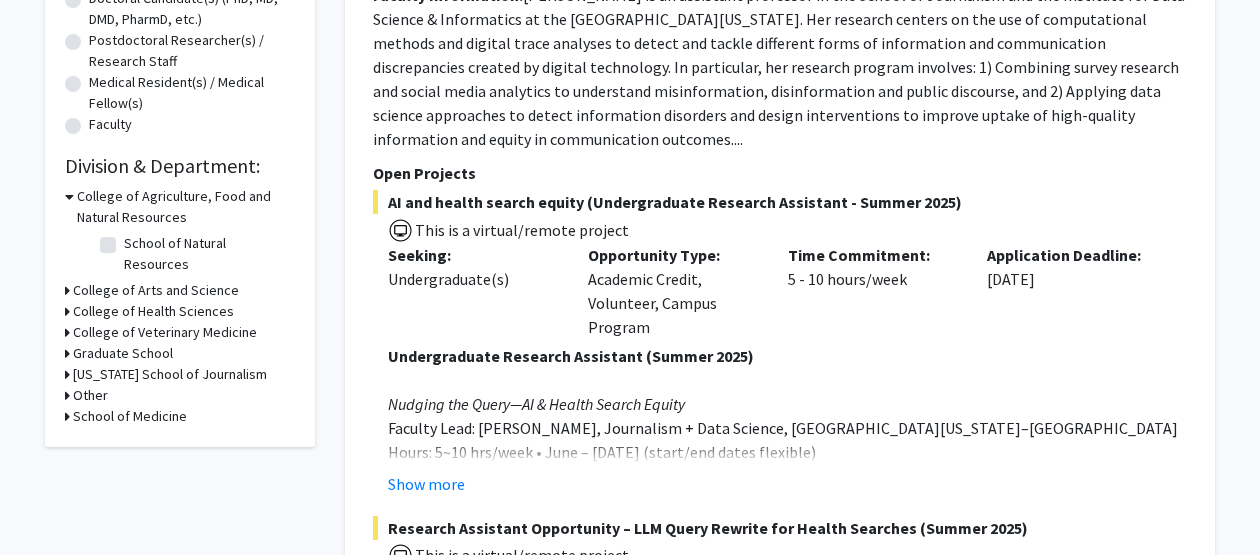 scroll, scrollTop: 463, scrollLeft: 0, axis: vertical 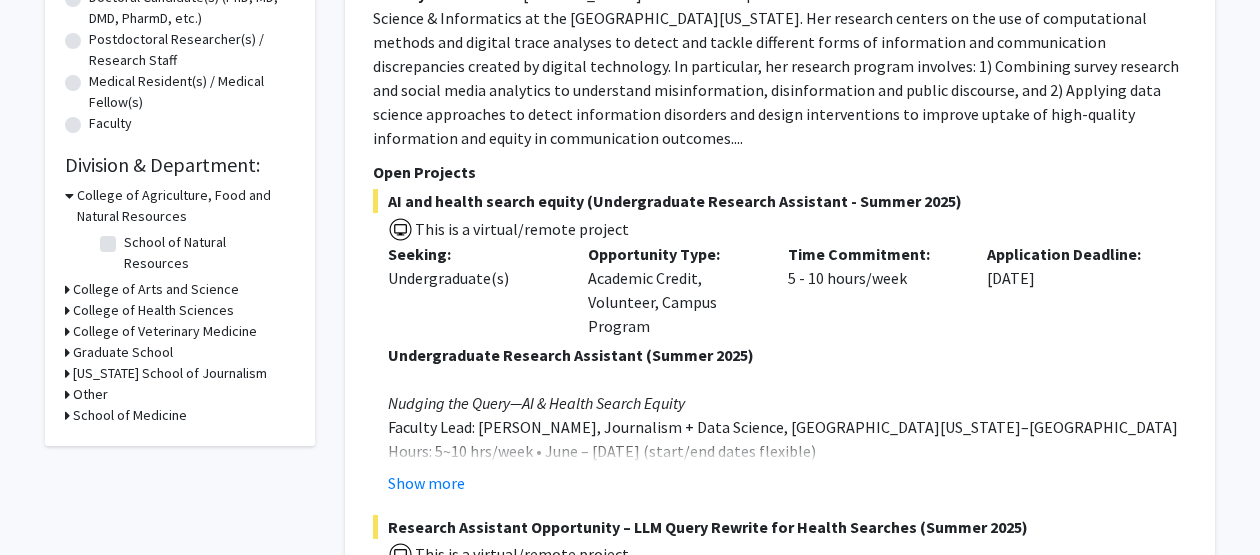 click 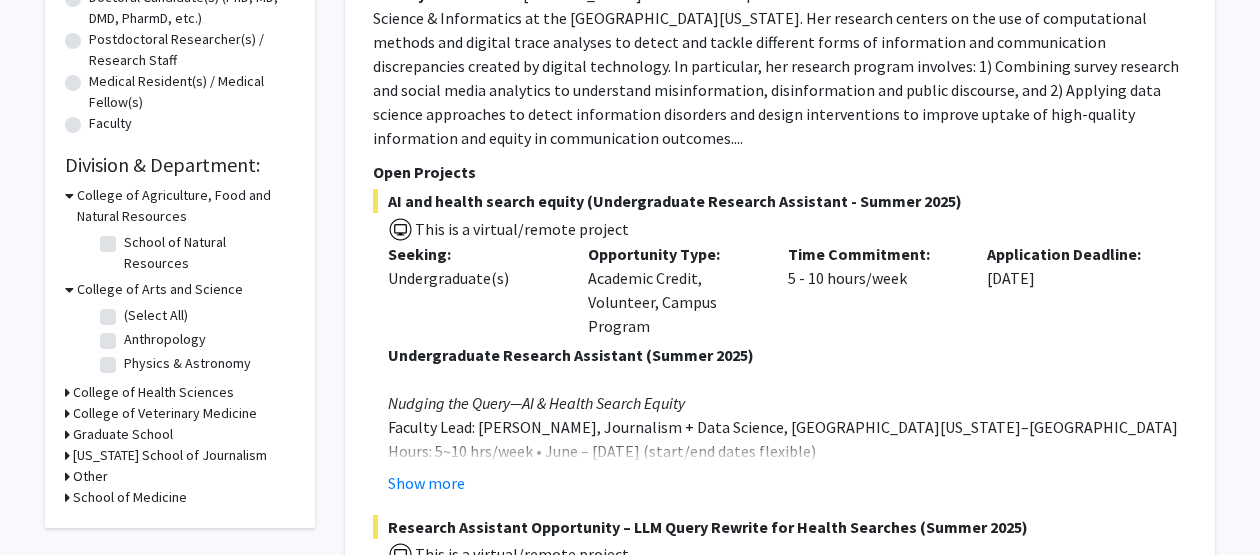 click on "College of Agriculture, Food and Natural Resources" 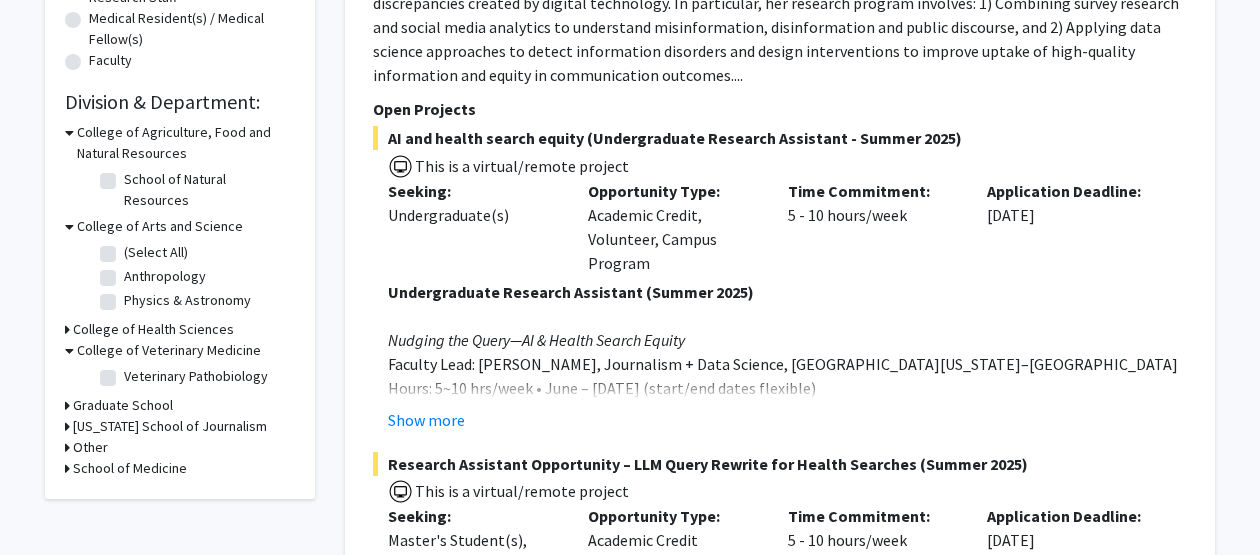 scroll, scrollTop: 557, scrollLeft: 0, axis: vertical 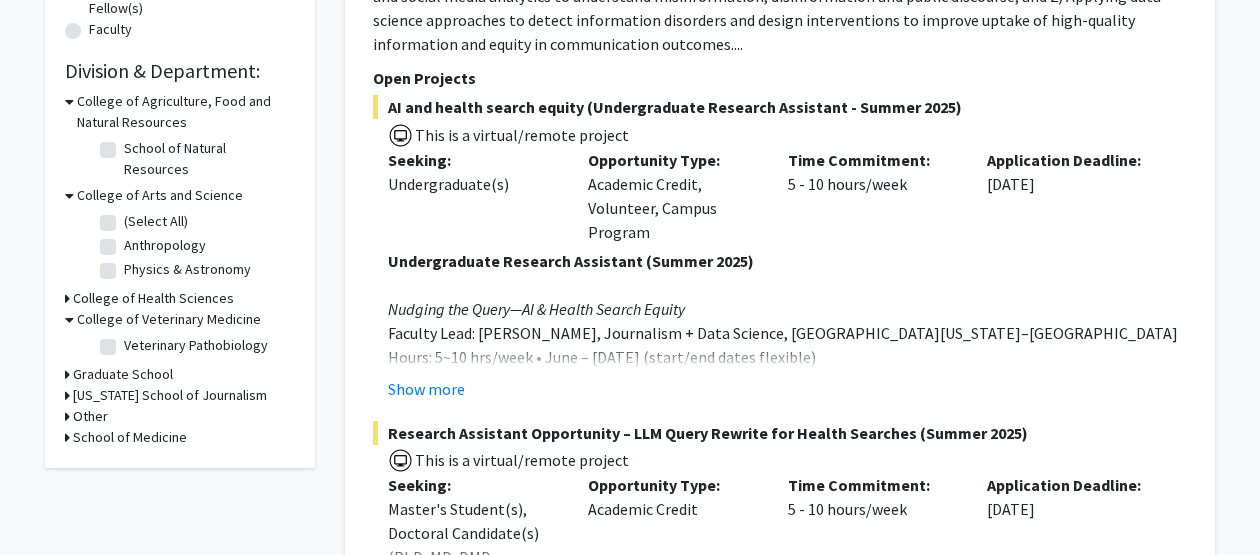 click 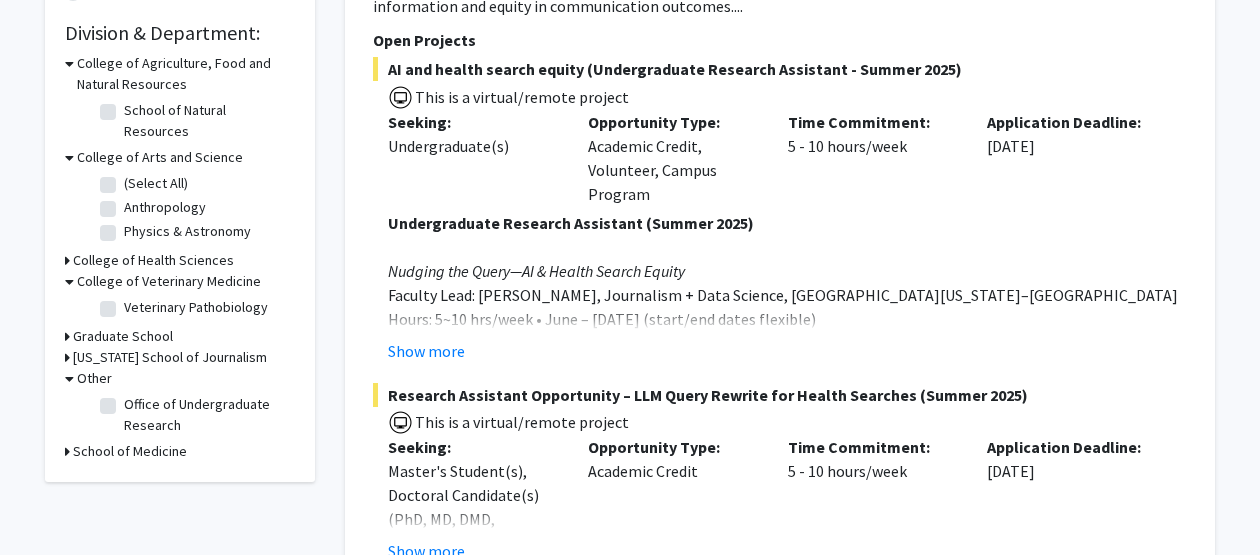 scroll, scrollTop: 612, scrollLeft: 0, axis: vertical 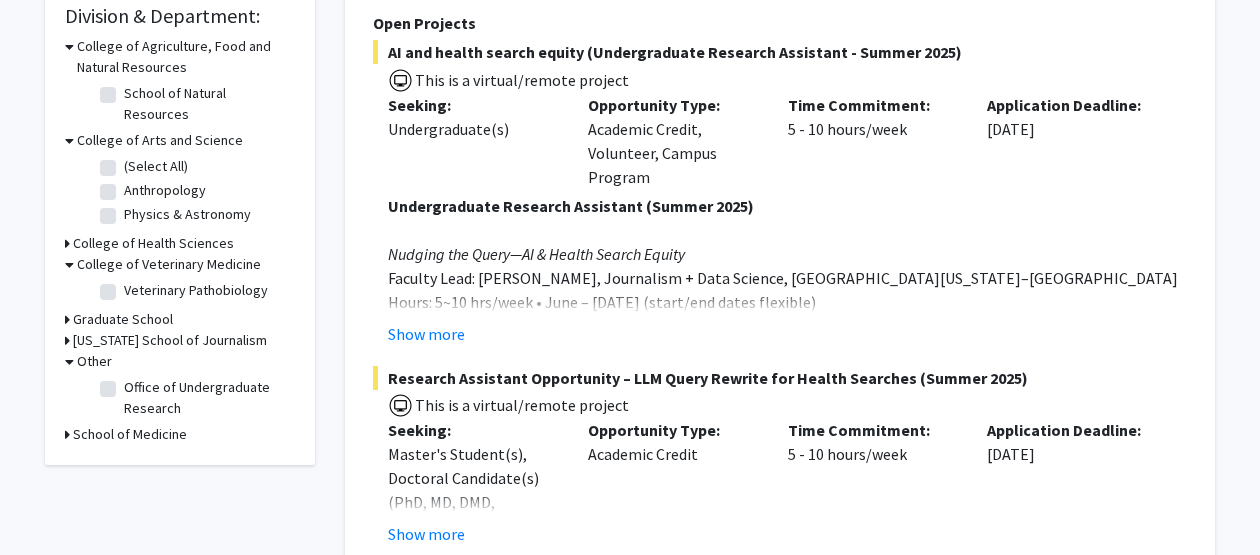 click on "Refine By Collaboration Status: Collaboration Status  All Faculty/Staff    Collaboration Status  Faculty/Staff accepting students    Collaboration Status  Faculty/Staff with posted projects    Collaboration Status  Faculty/Staff with posted remote projects    Projects Seeking: Projects Seeking Level  All Projects    Projects Seeking Level  Undergraduate(s)    Projects Seeking Level  Master's Student(s)    Projects Seeking Level  Doctoral Candidate(s) (PhD, MD, DMD, PharmD, etc.)    Projects Seeking Level  Postdoctoral Researcher(s) / Research Staff    Projects Seeking Level  Medical Resident(s) / Medical Fellow(s)    Projects Seeking Level  Faculty    Division & Department:      College of Agriculture, Food and Natural Resources  School of Natural Resources  School of Natural Resources       College of Arts and Science  (Select All)  (Select All)  Anthropology  Anthropology  Physics & Astronomy  Physics & Astronomy       College of Health Sciences       College of Veterinary Medicine" 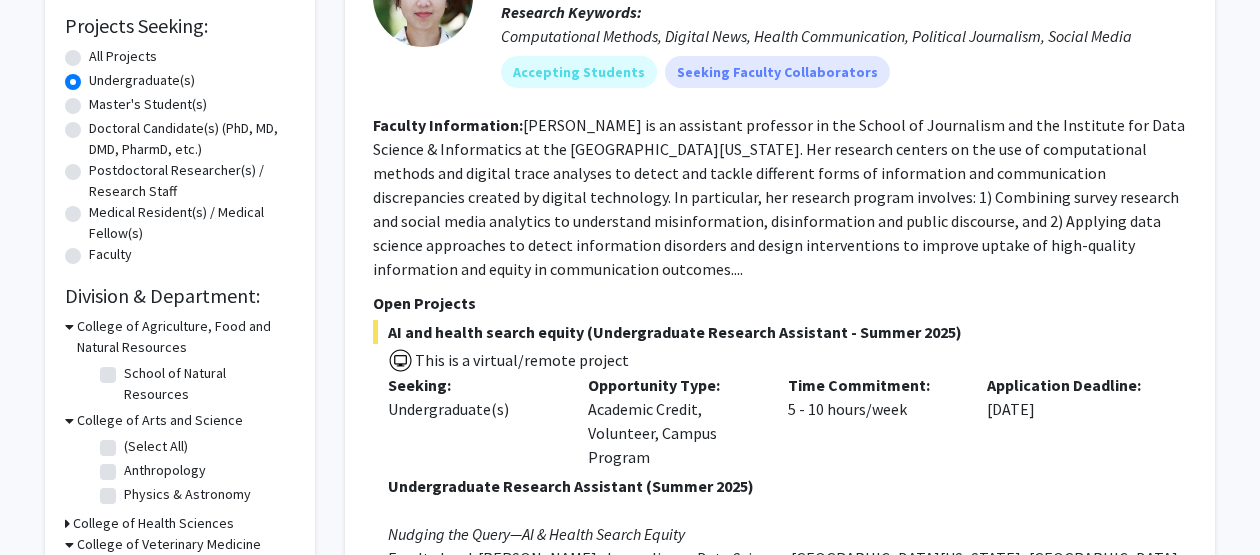 scroll, scrollTop: 354, scrollLeft: 0, axis: vertical 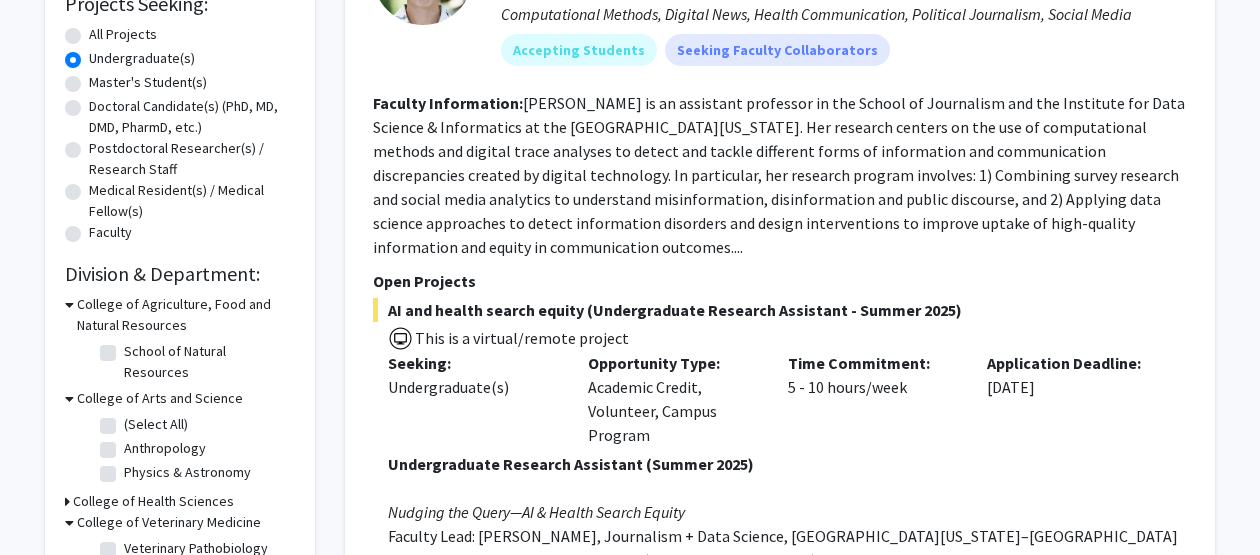 click 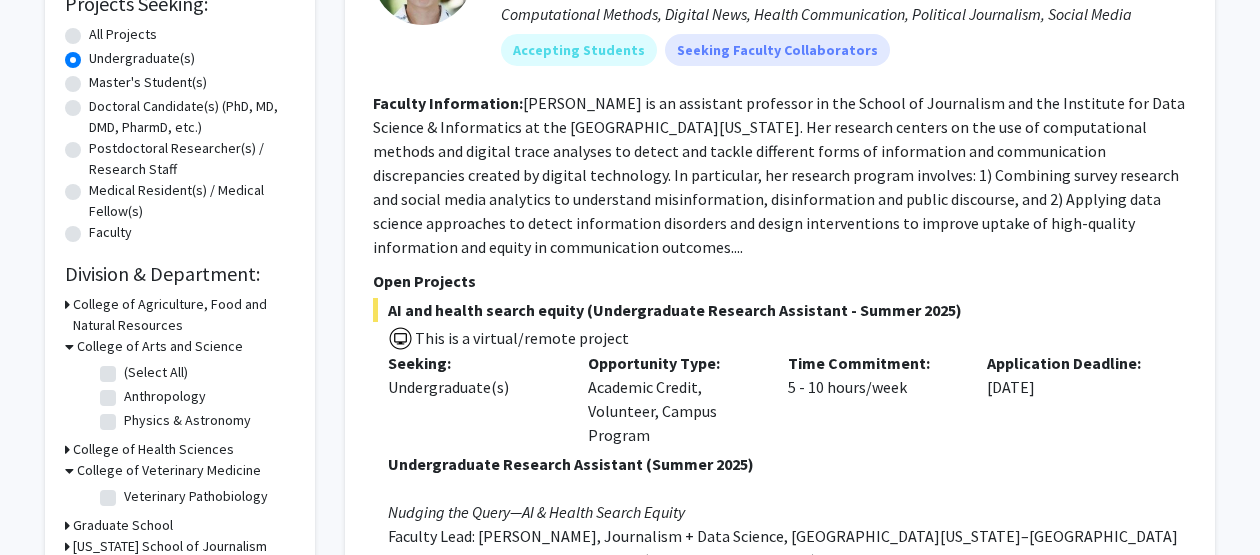 click 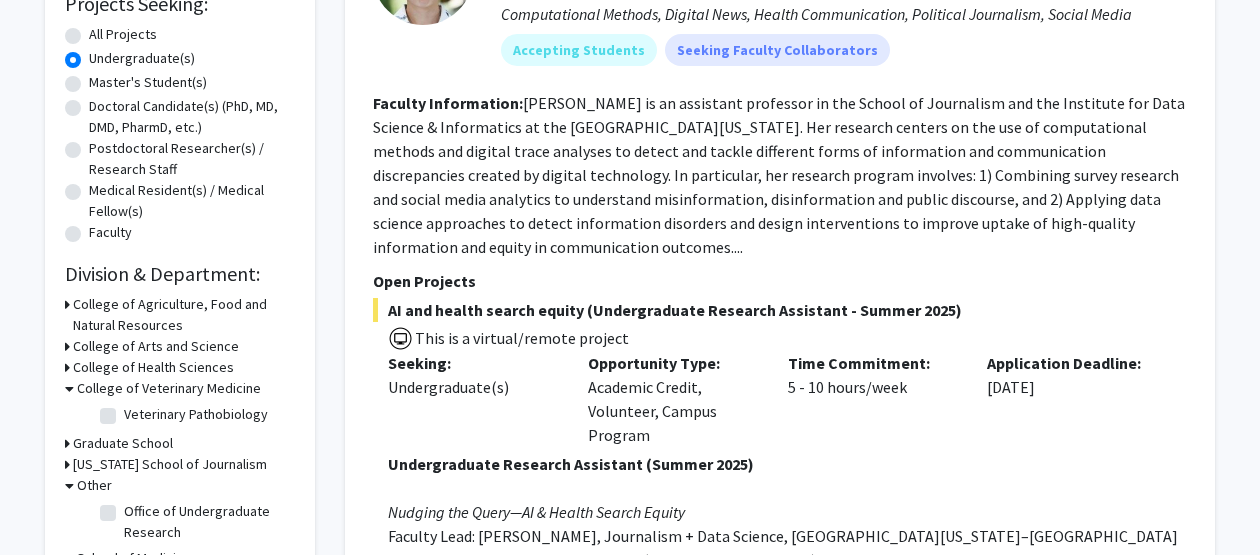 click 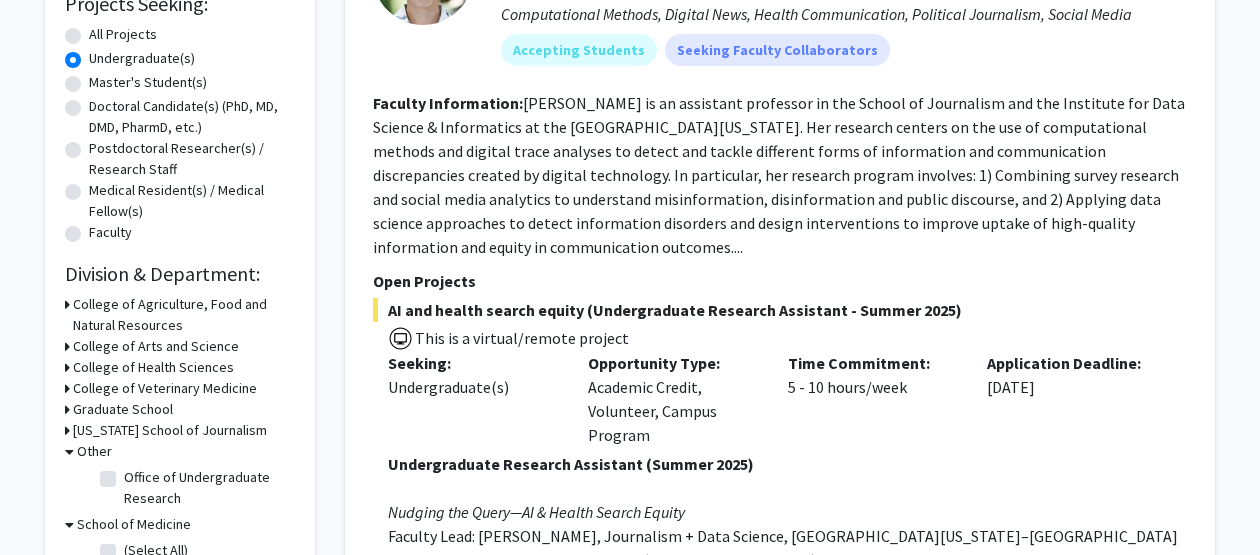 click 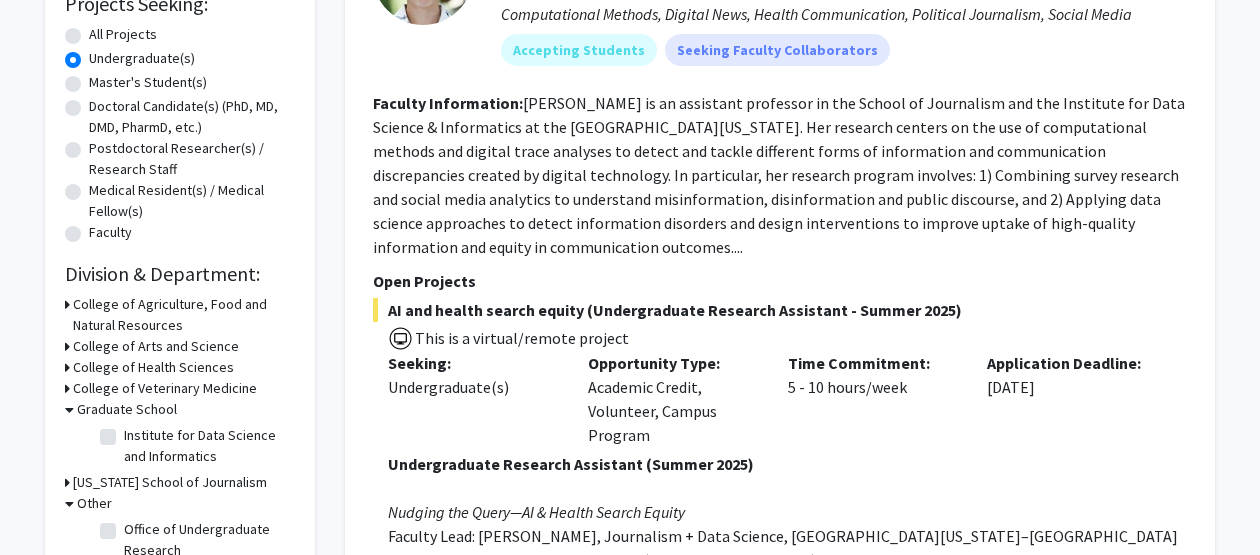 click 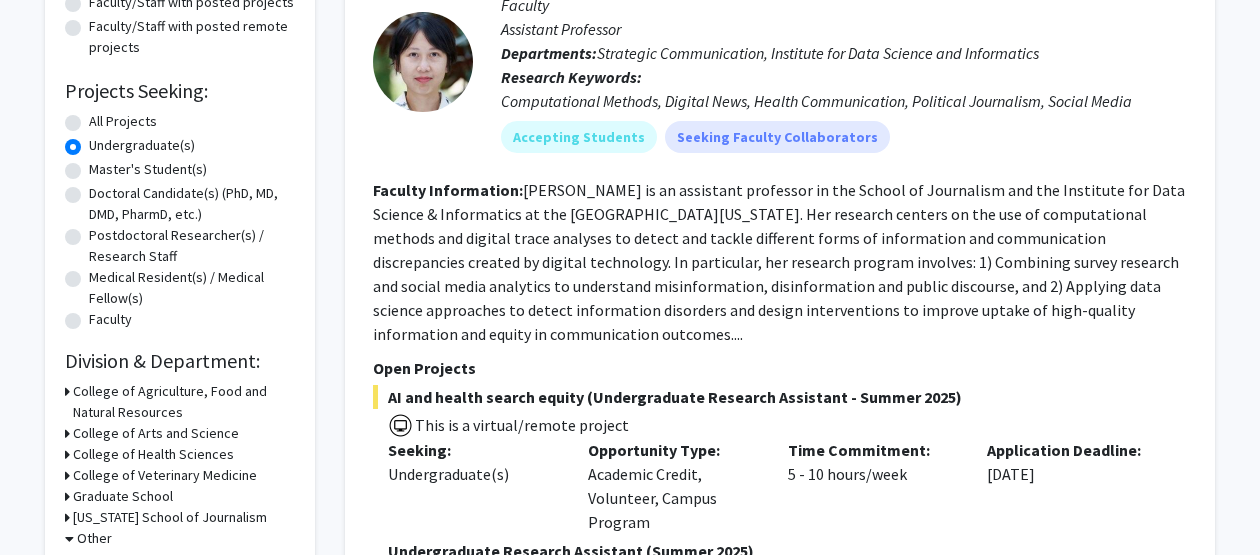 scroll, scrollTop: 101, scrollLeft: 0, axis: vertical 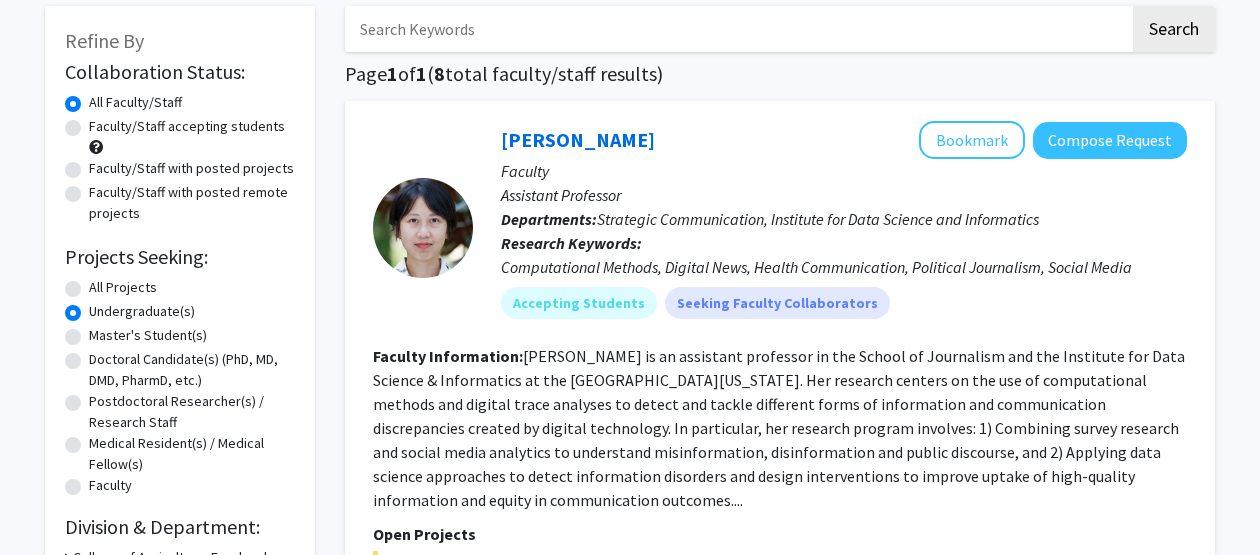 click on "All Projects" 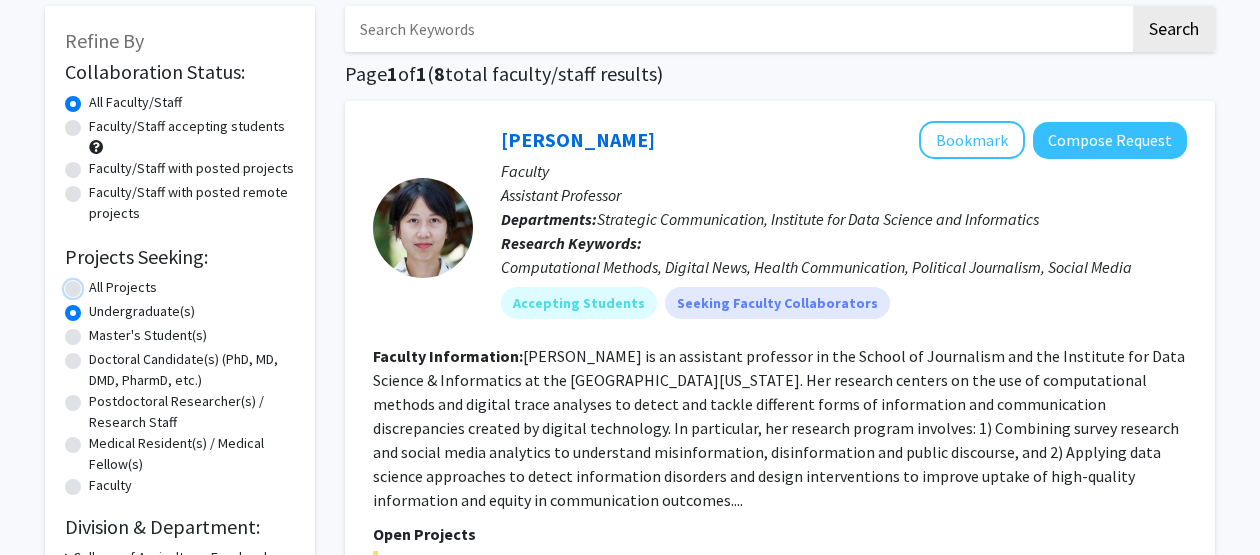 click on "All Projects" at bounding box center (95, 283) 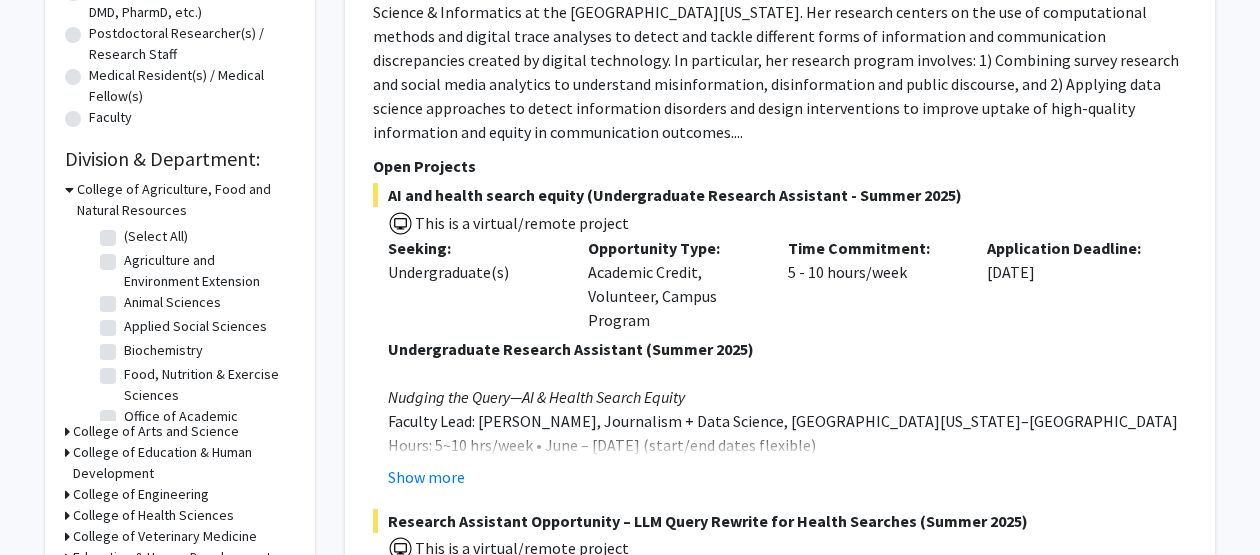scroll, scrollTop: 474, scrollLeft: 0, axis: vertical 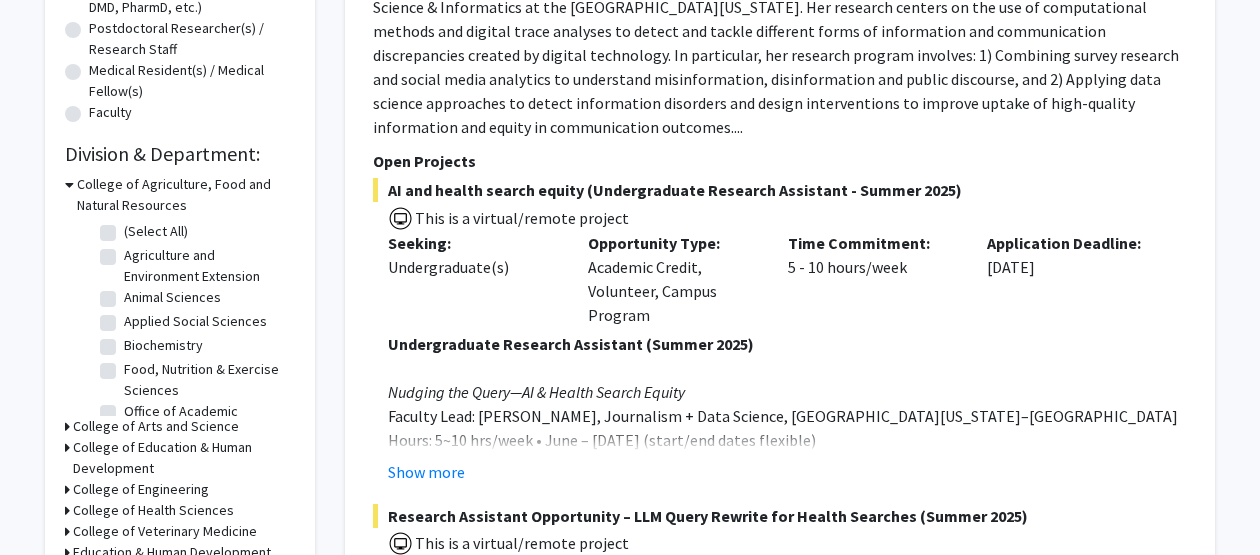 click on "Animal Sciences" 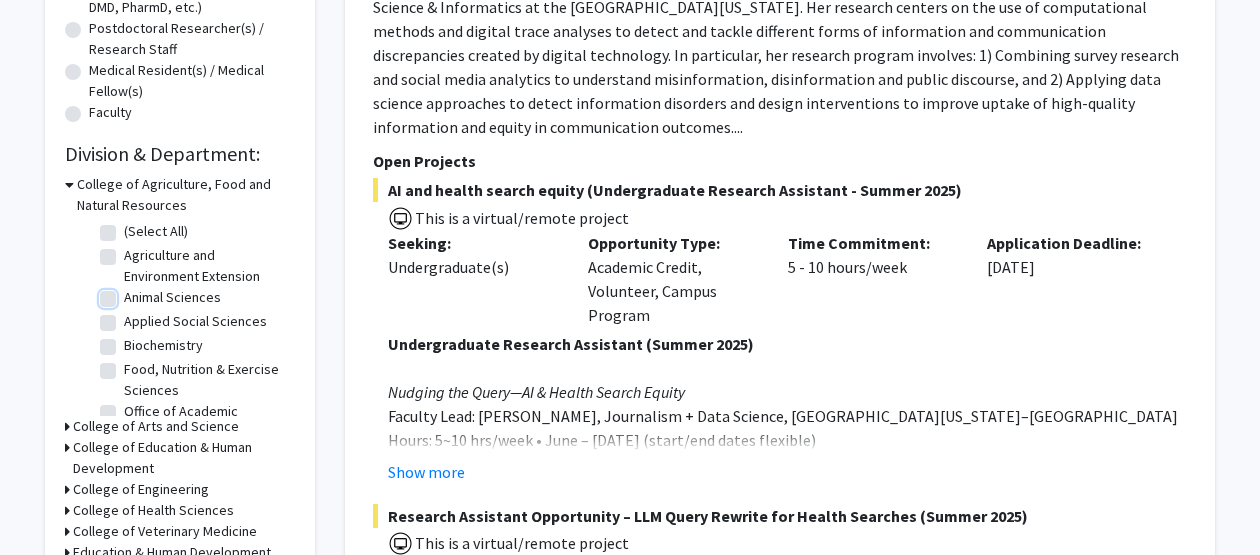 click on "Animal Sciences" at bounding box center (130, 293) 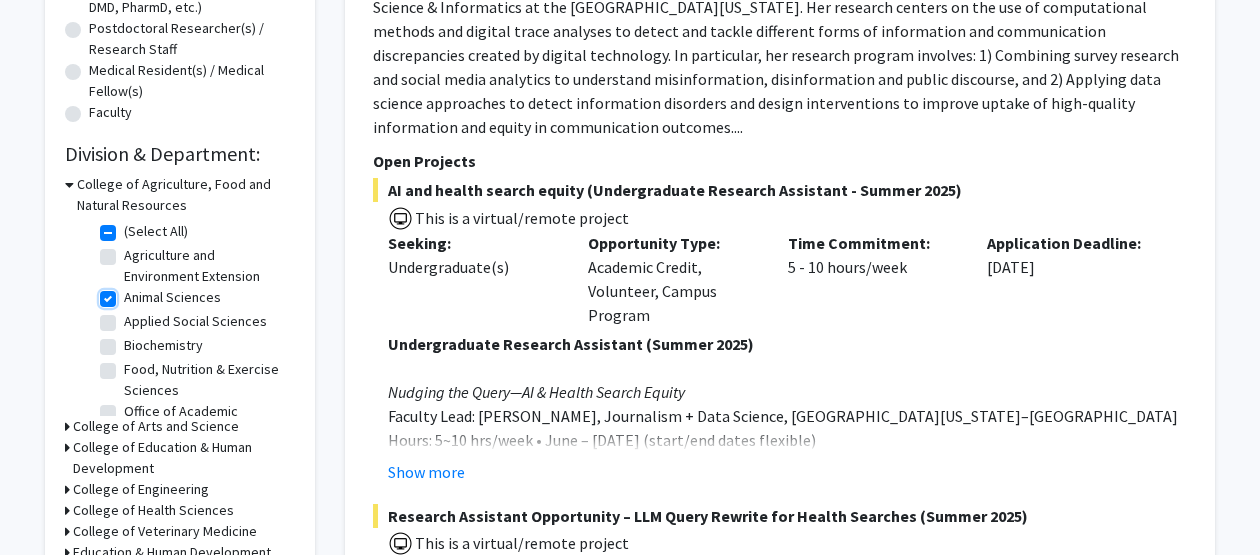 checkbox on "true" 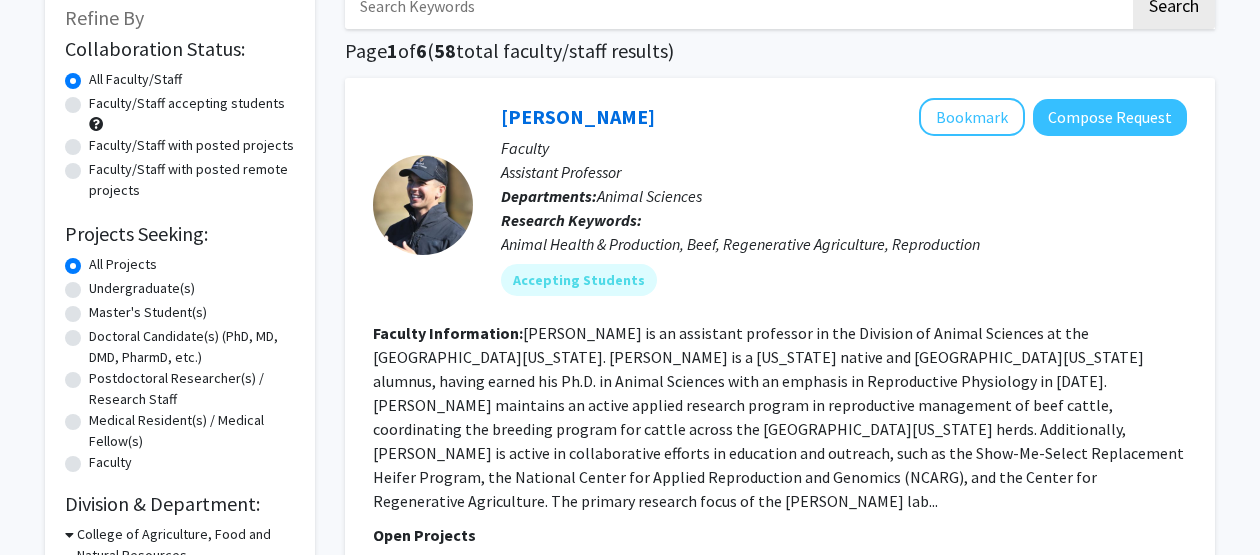 scroll, scrollTop: 144, scrollLeft: 0, axis: vertical 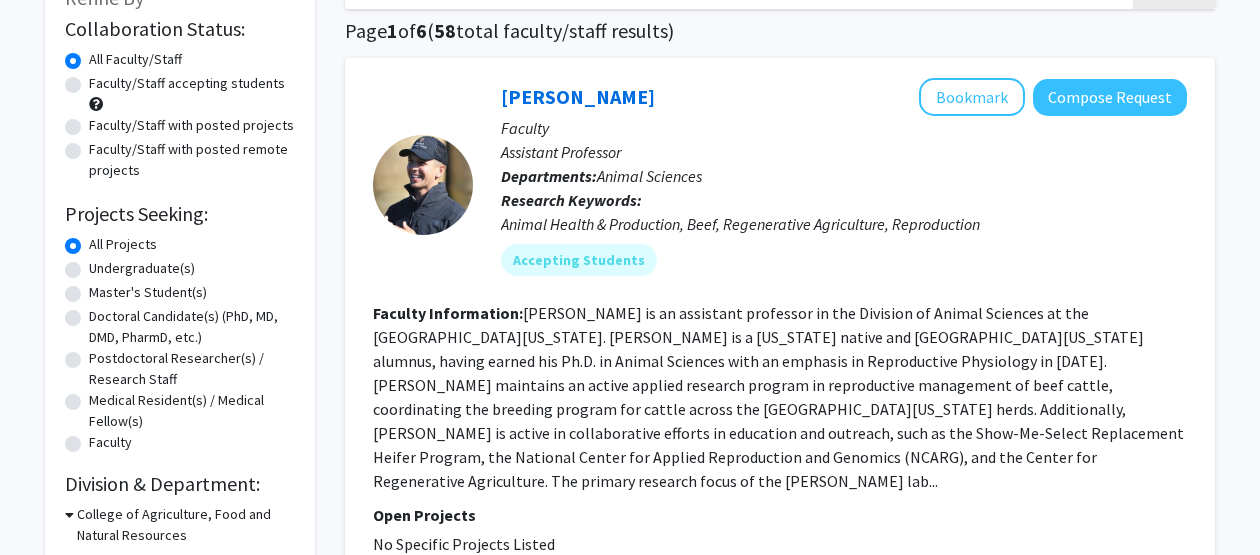 drag, startPoint x: 655, startPoint y: 441, endPoint x: 701, endPoint y: 476, distance: 57.801384 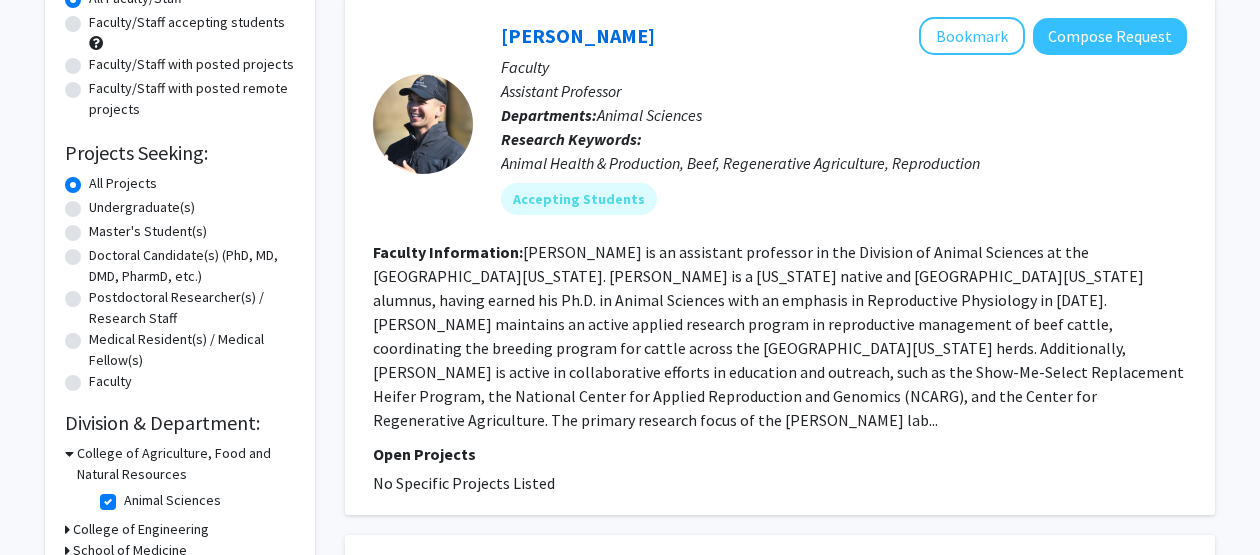 scroll, scrollTop: 224, scrollLeft: 0, axis: vertical 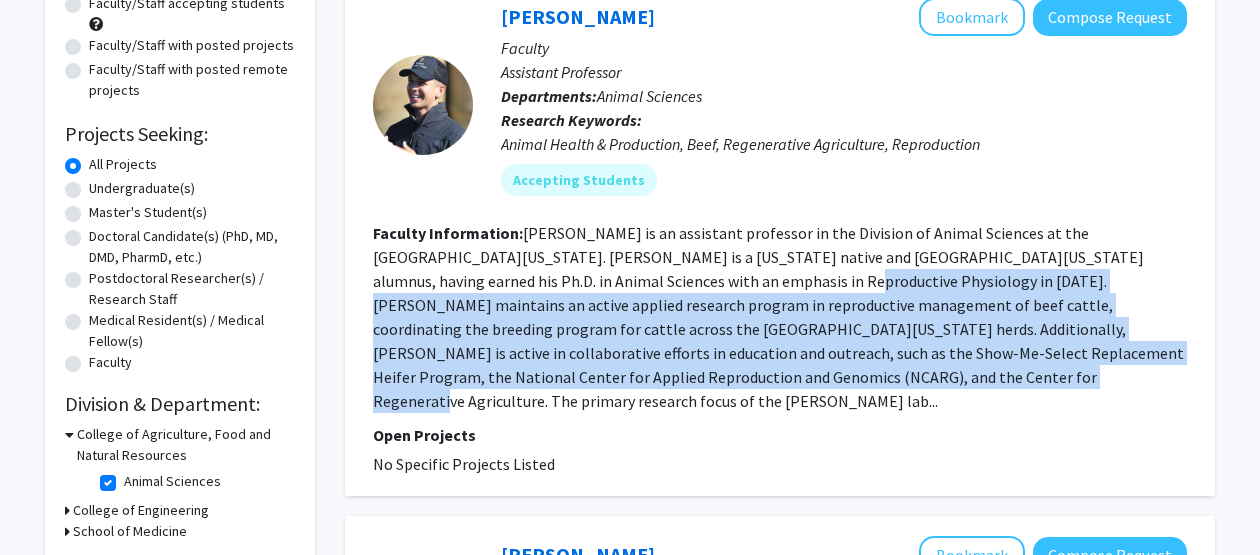 drag, startPoint x: 631, startPoint y: 283, endPoint x: 692, endPoint y: 374, distance: 109.55364 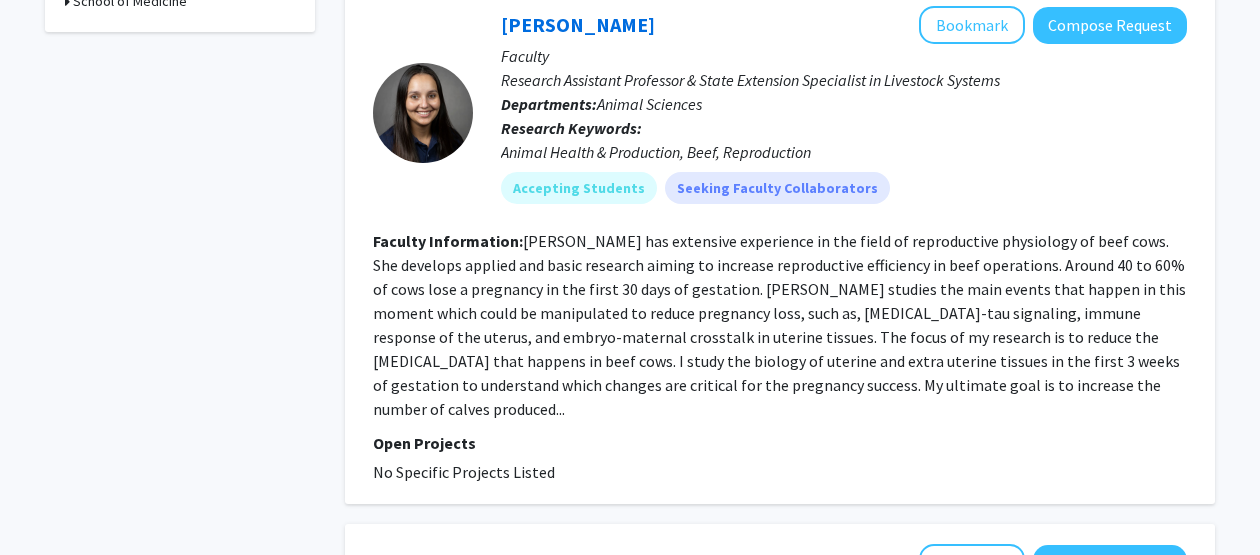 scroll, scrollTop: 742, scrollLeft: 0, axis: vertical 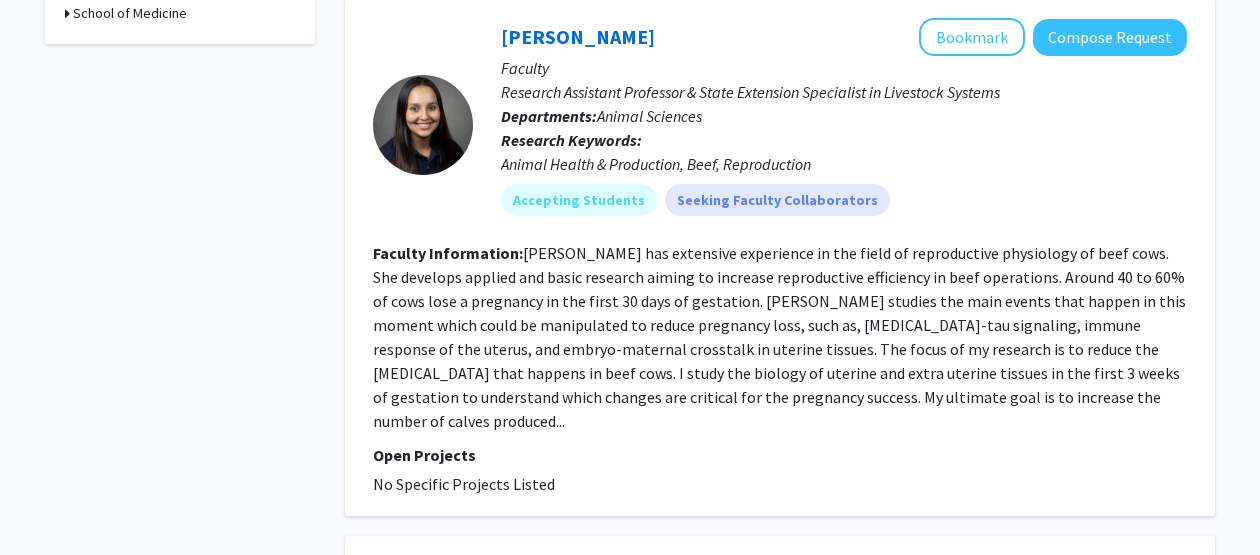 click on "Faculty" 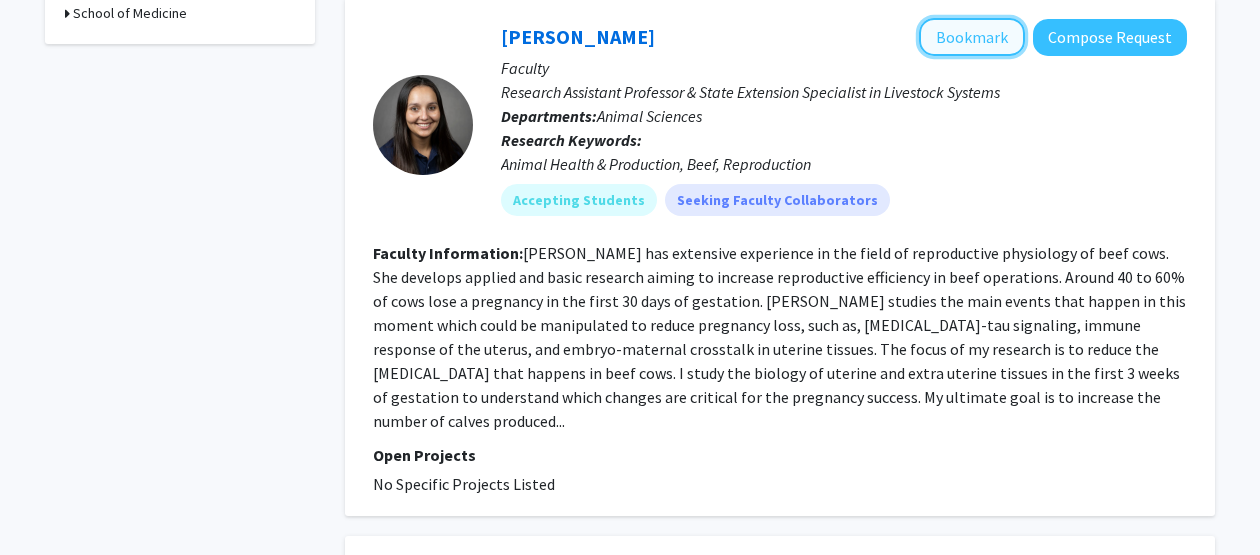click on "Bookmark" 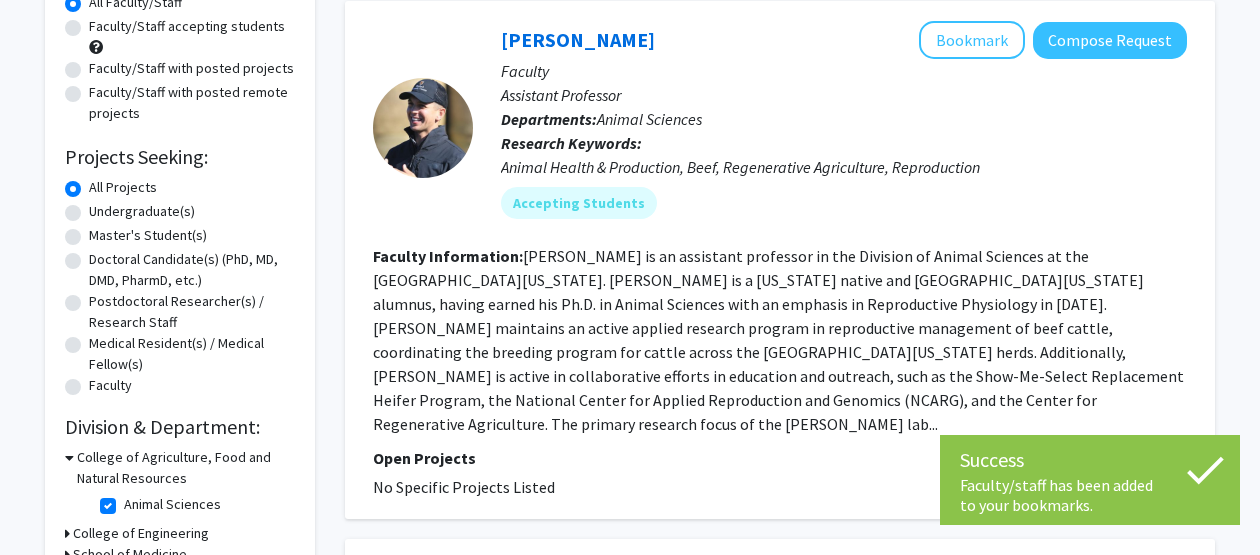 scroll, scrollTop: 187, scrollLeft: 0, axis: vertical 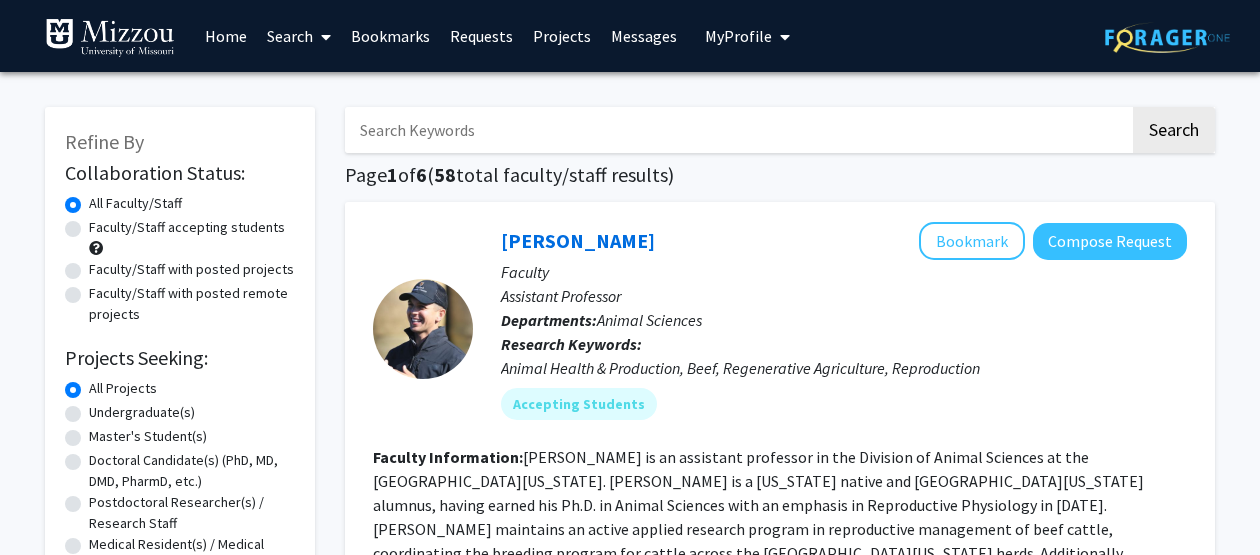 click on "Bookmarks" at bounding box center [390, 36] 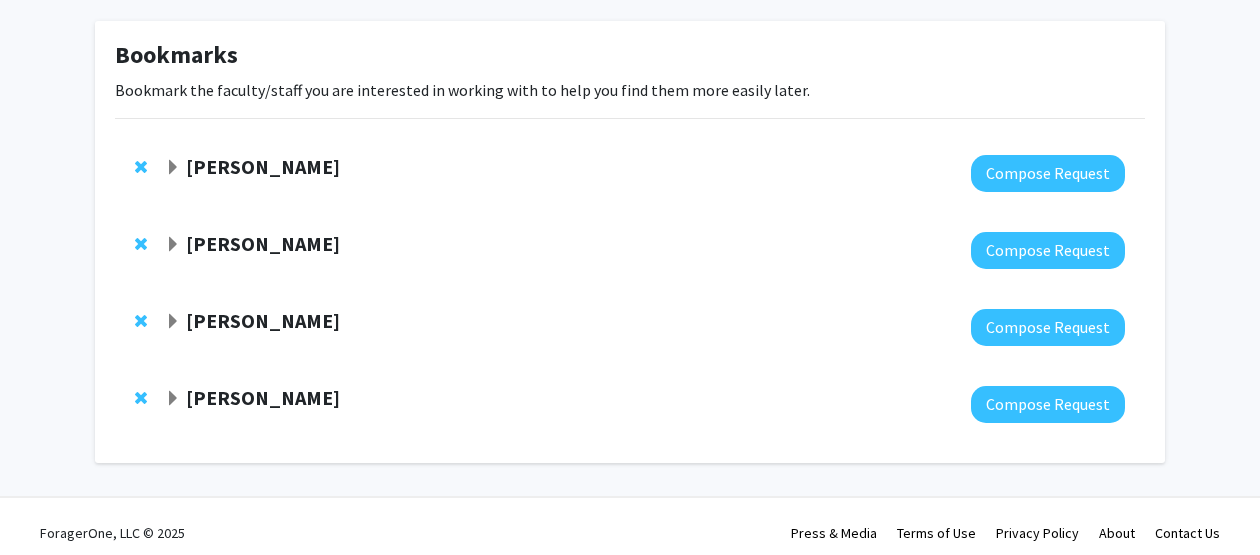 scroll, scrollTop: 87, scrollLeft: 0, axis: vertical 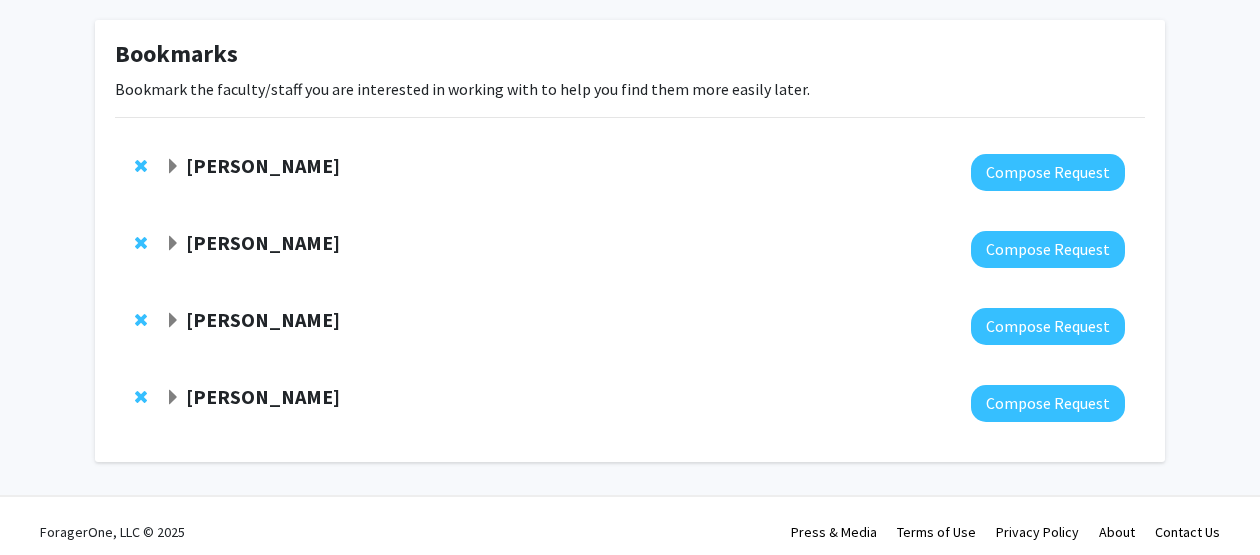 click on "Michael Byrne  Compose Request" 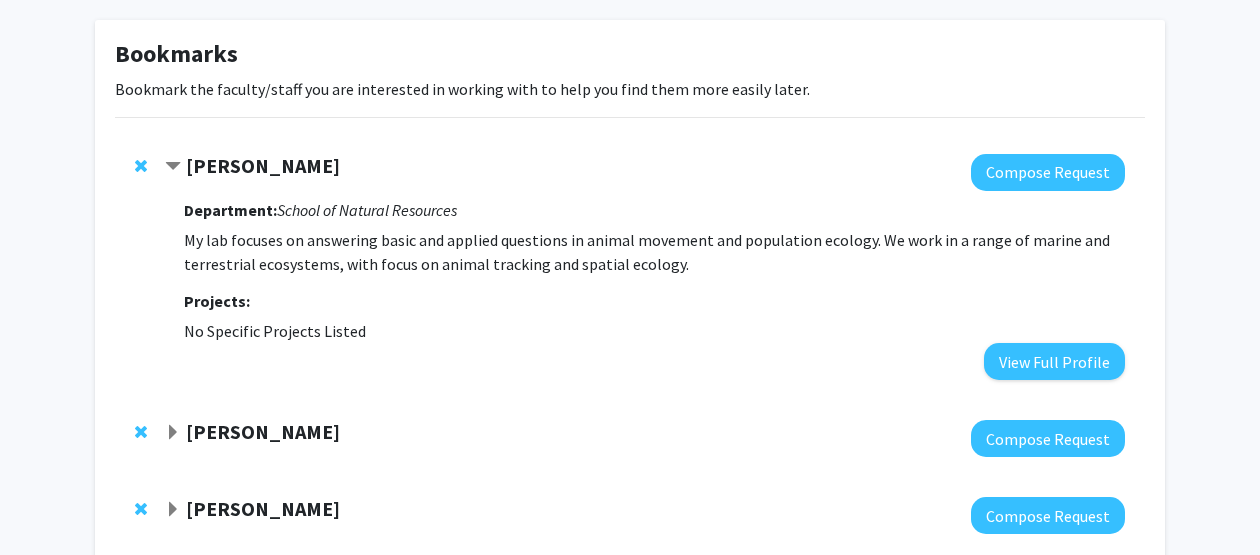 click on "[PERSON_NAME]" 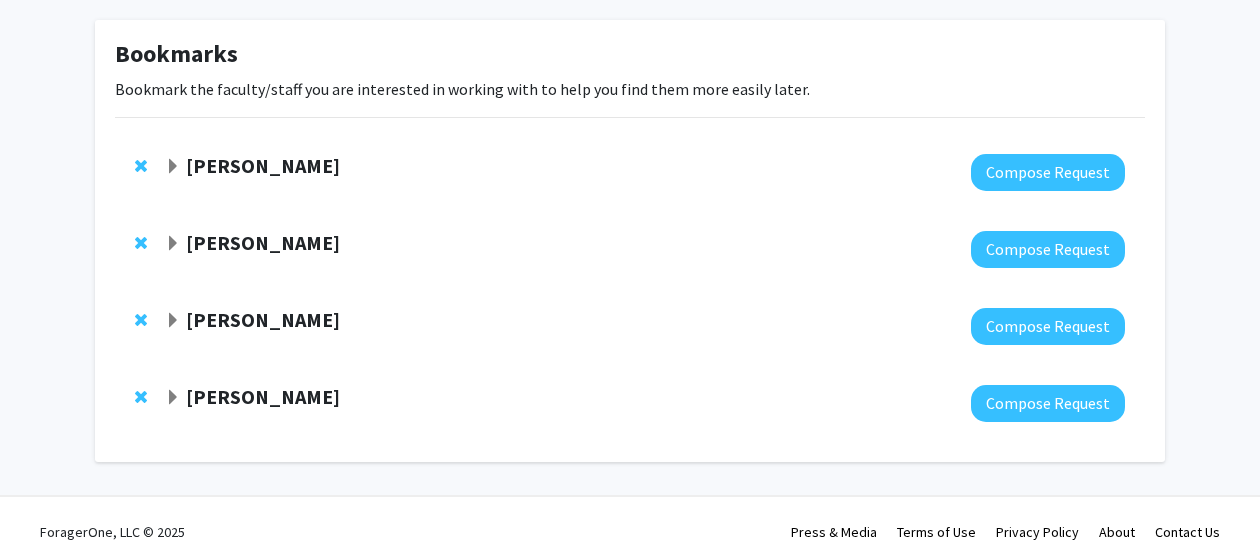 click on "[PERSON_NAME]" 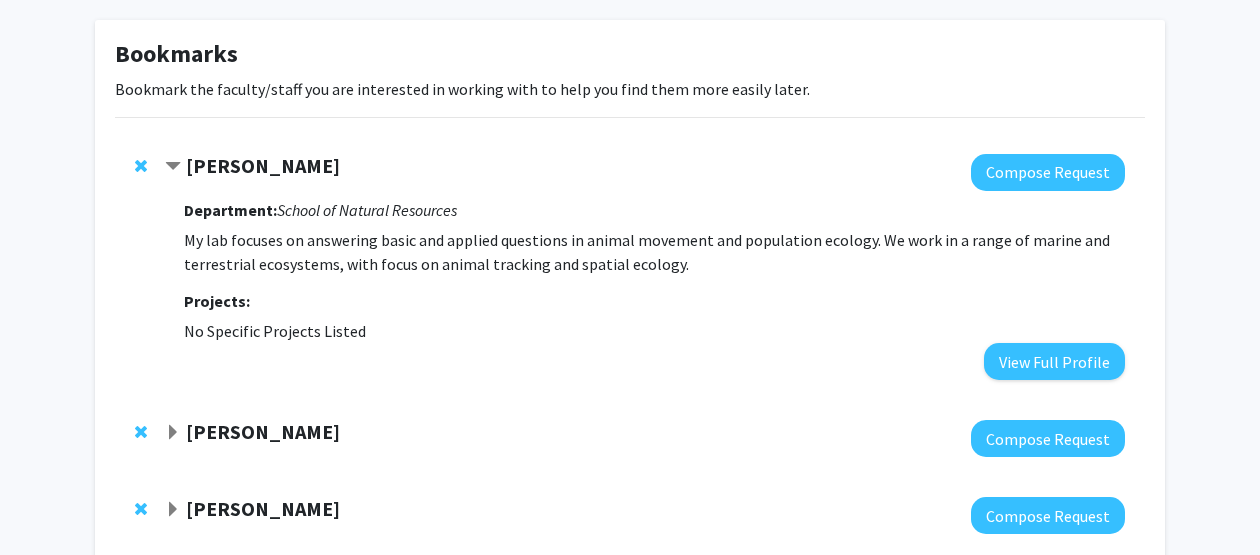 click on "Projects:" at bounding box center (217, 301) 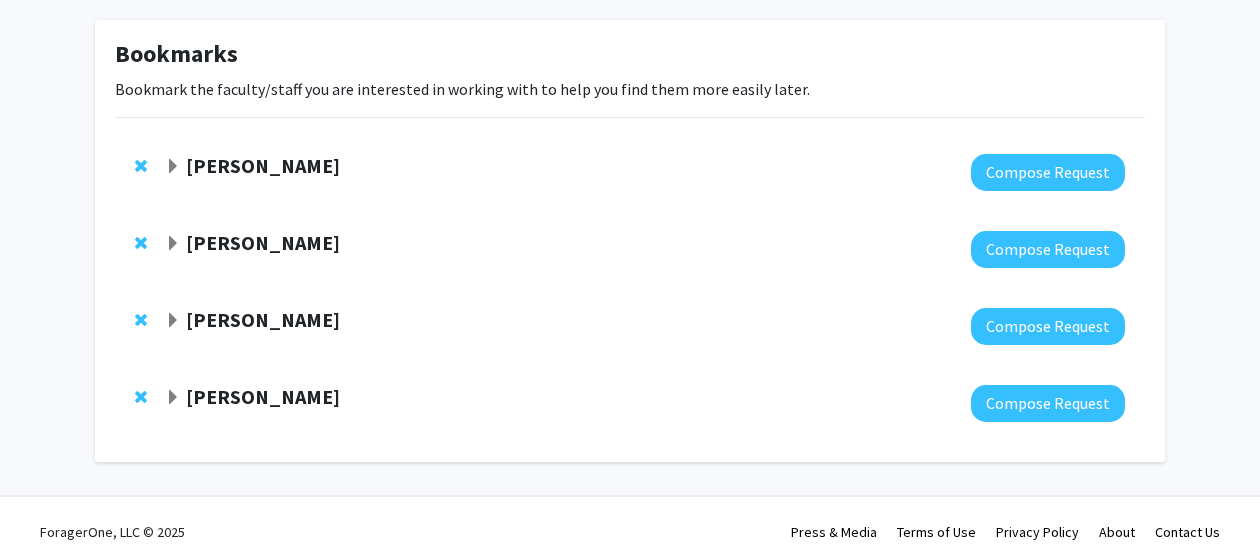 click on "Christine Brodsky  Compose Request" 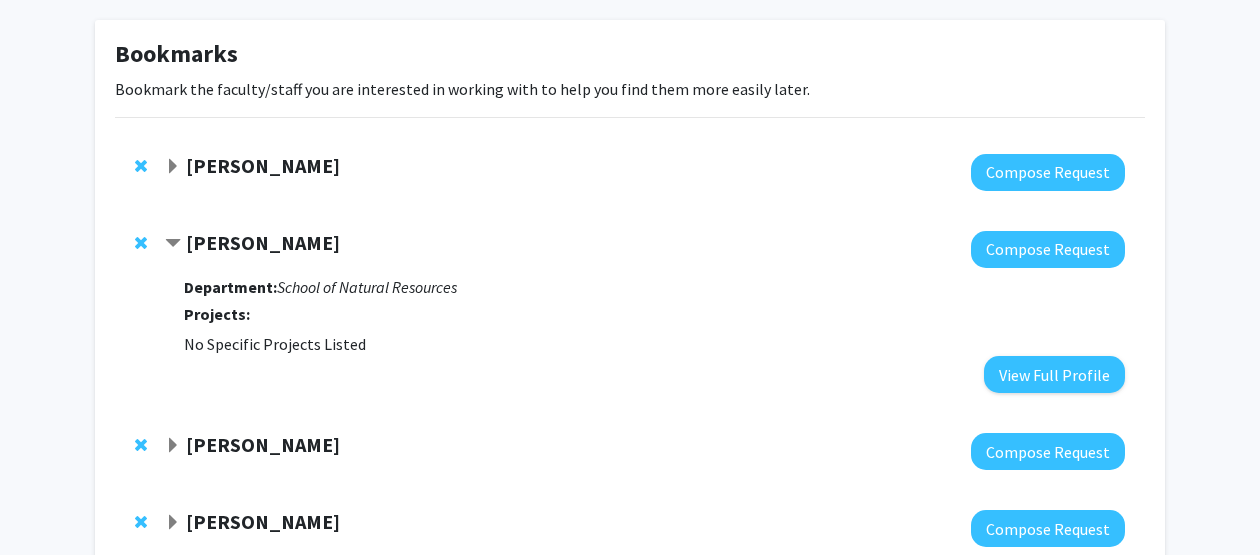 click on "Christine Brodsky" 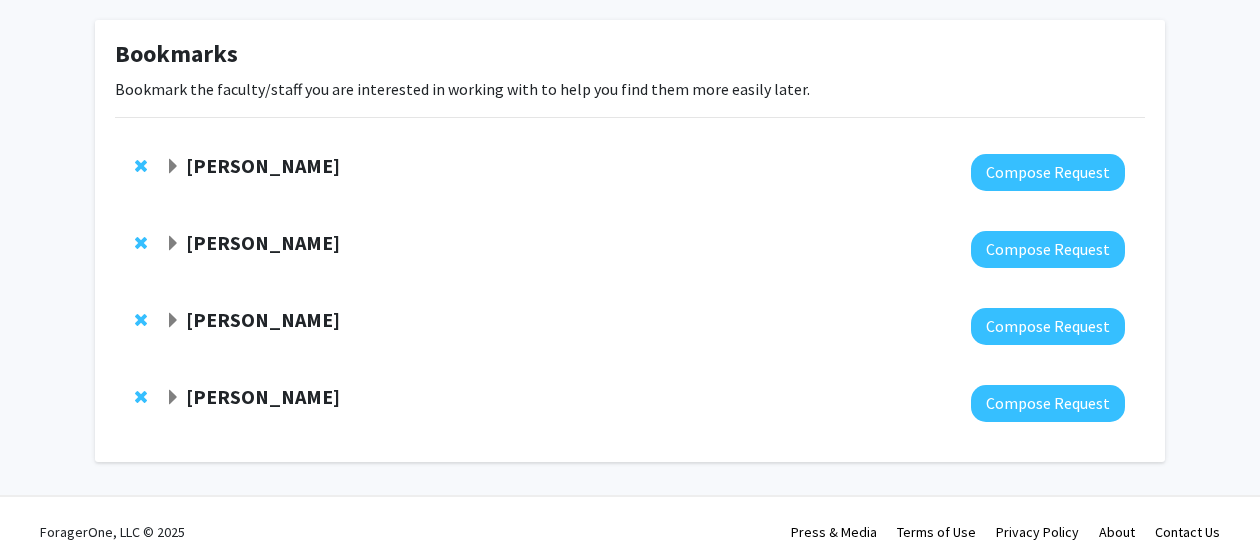 click on "Michael Byrne  Compose Request" 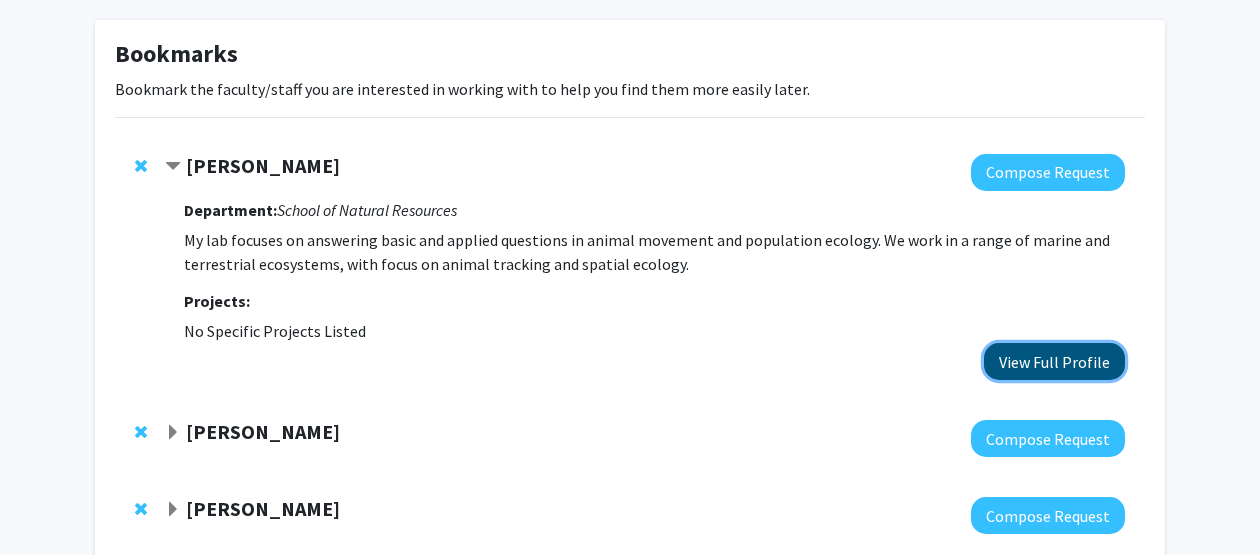 click on "View Full Profile" at bounding box center (1054, 361) 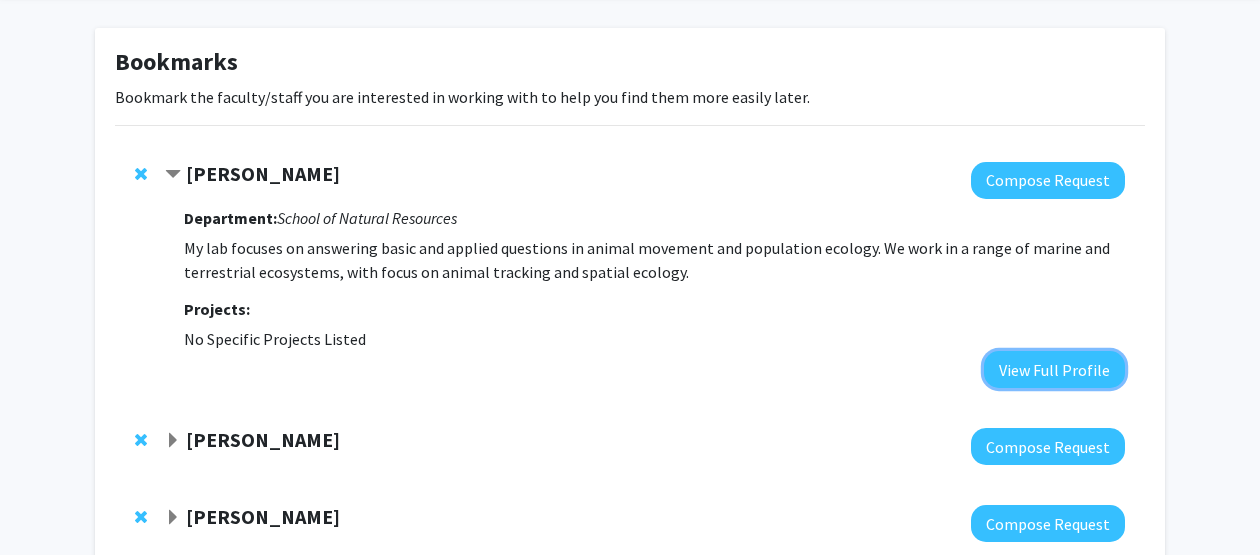 scroll, scrollTop: 0, scrollLeft: 0, axis: both 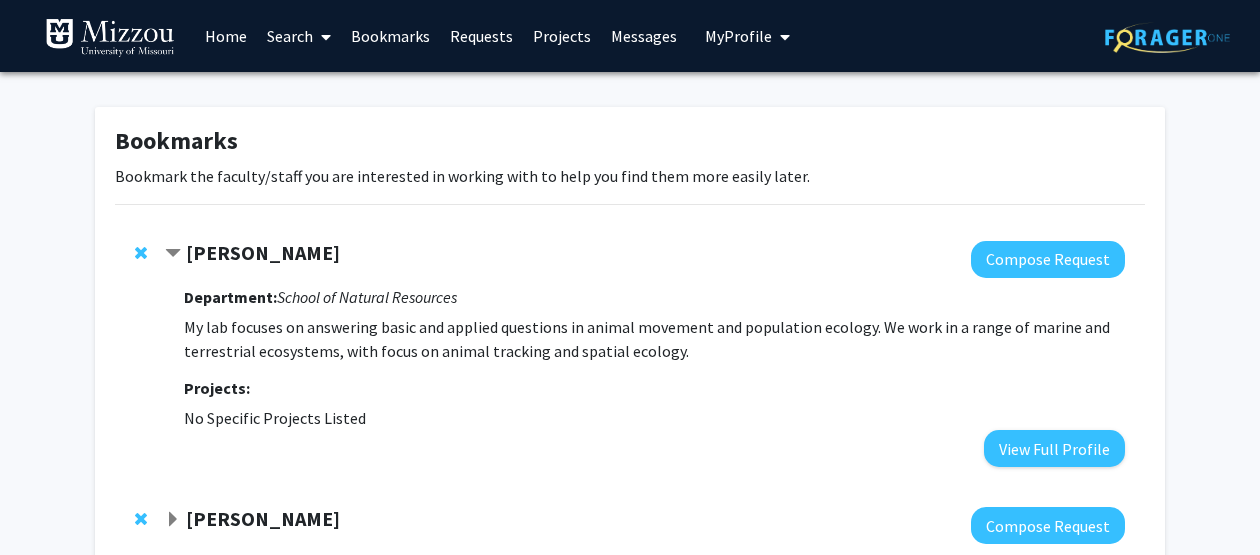 click at bounding box center [322, 37] 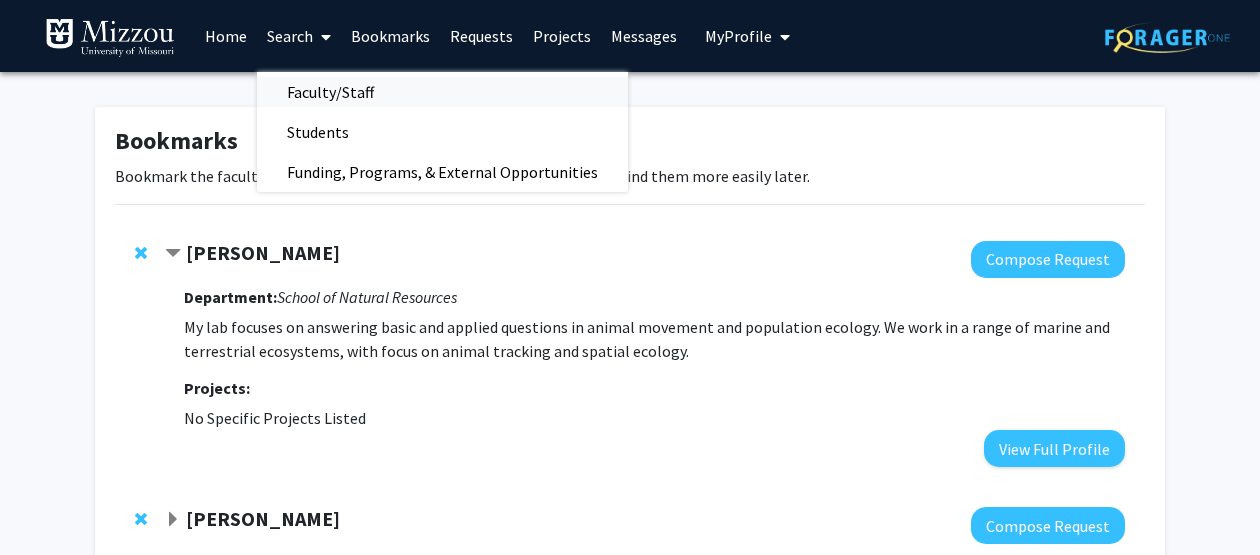 click on "Faculty/Staff" at bounding box center (330, 92) 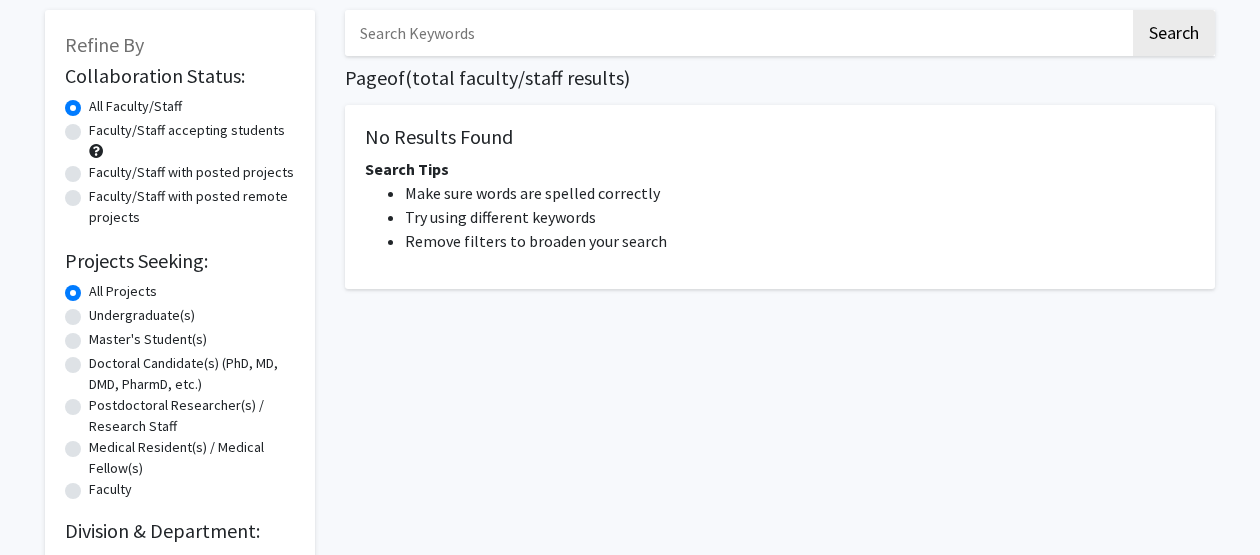scroll, scrollTop: 32, scrollLeft: 0, axis: vertical 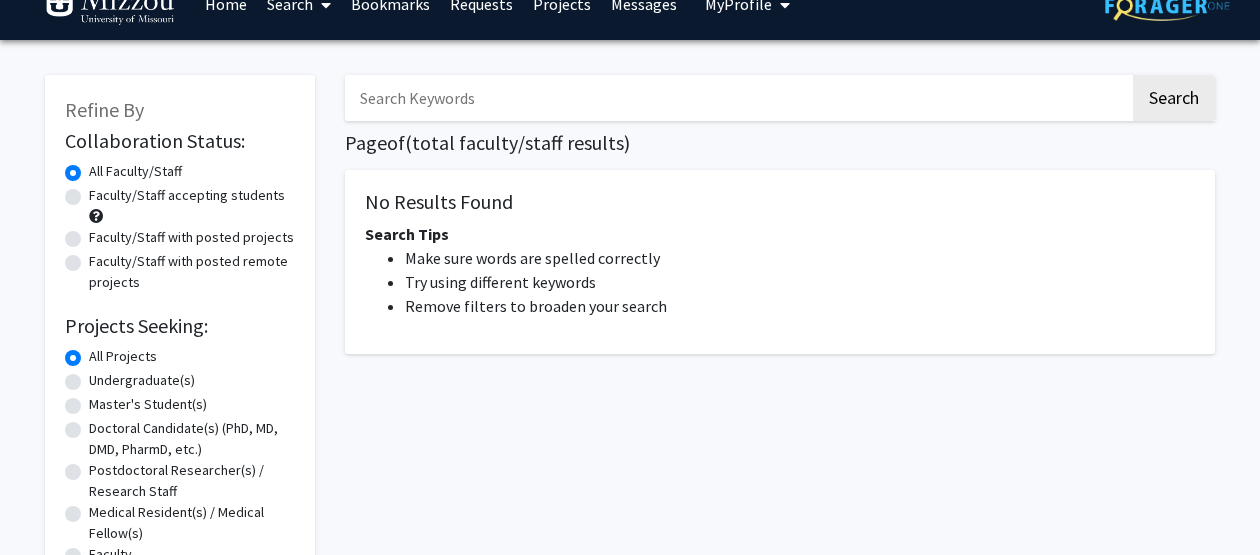 click on "Undergraduate(s)" 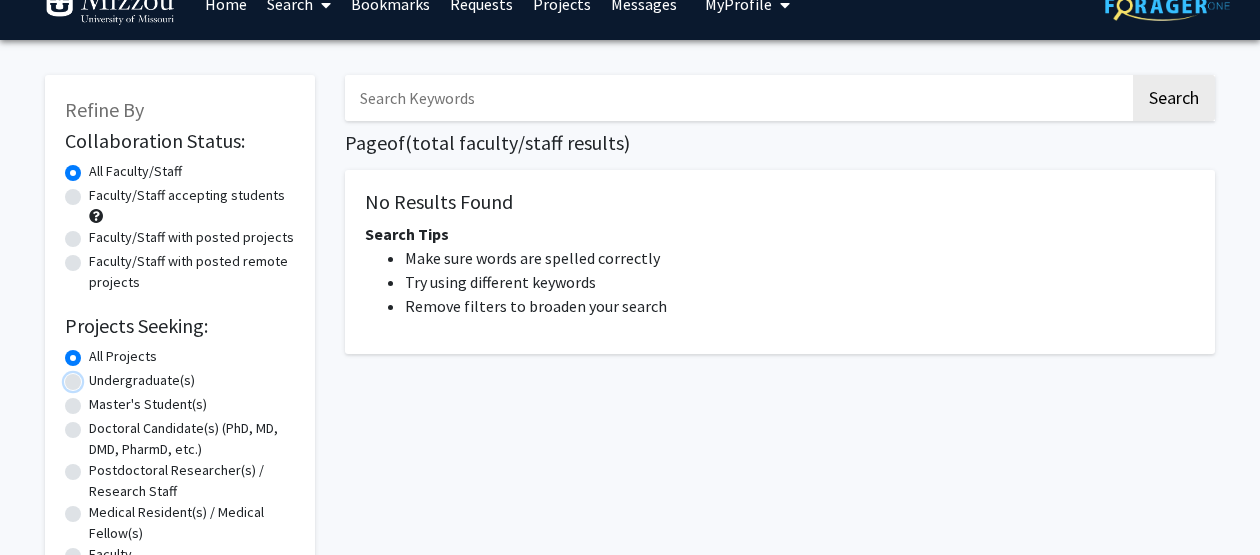 click on "Undergraduate(s)" at bounding box center [95, 376] 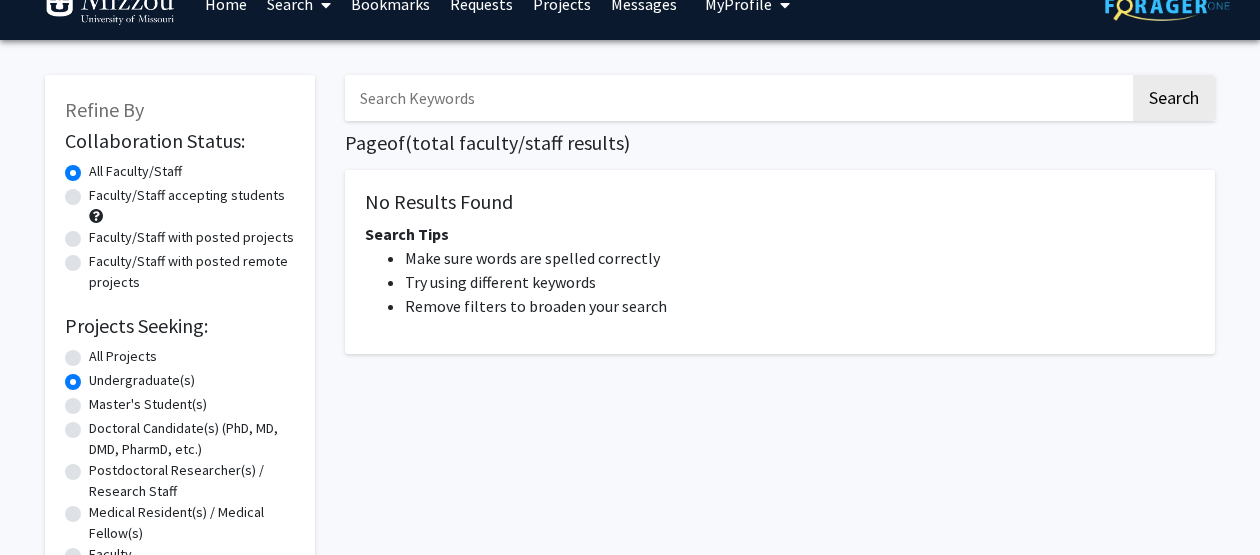 click on "All Projects" 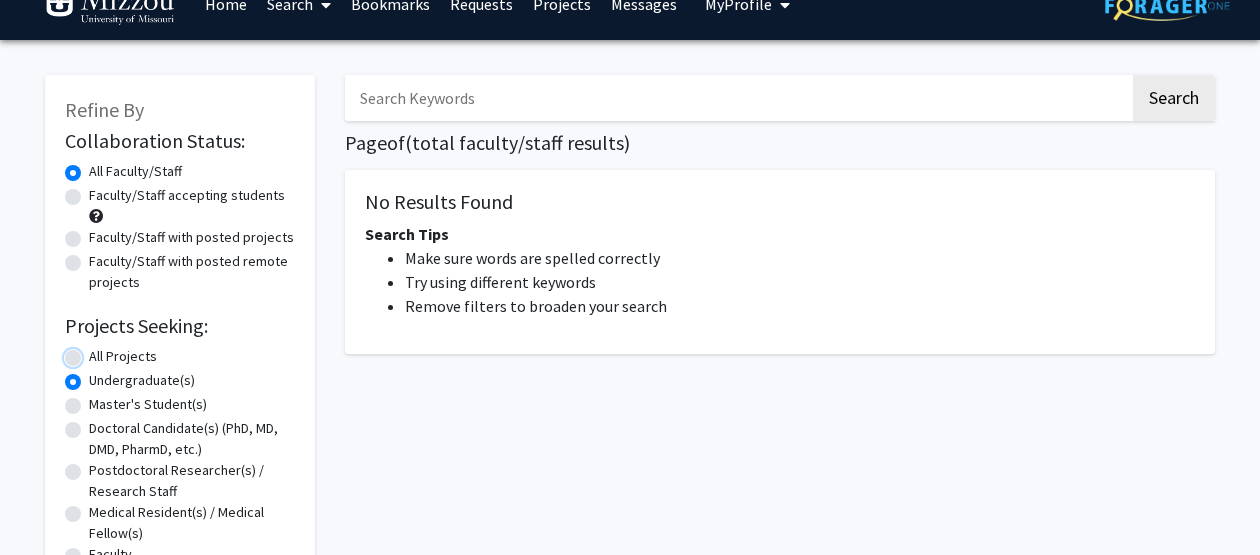 click on "All Projects" at bounding box center (95, 352) 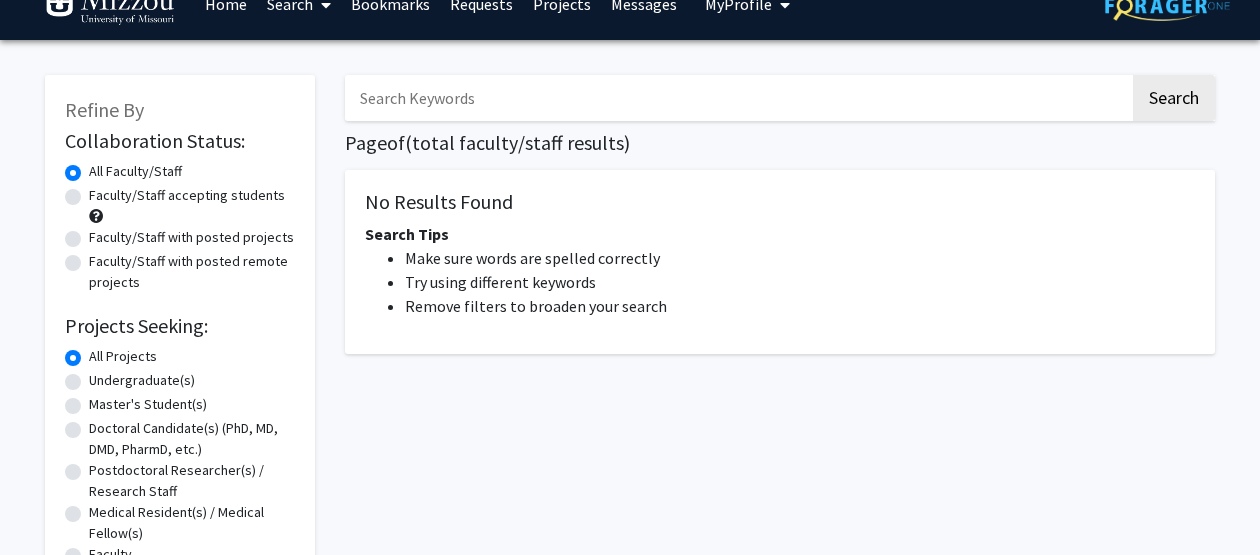 click on "Faculty/Staff accepting students" 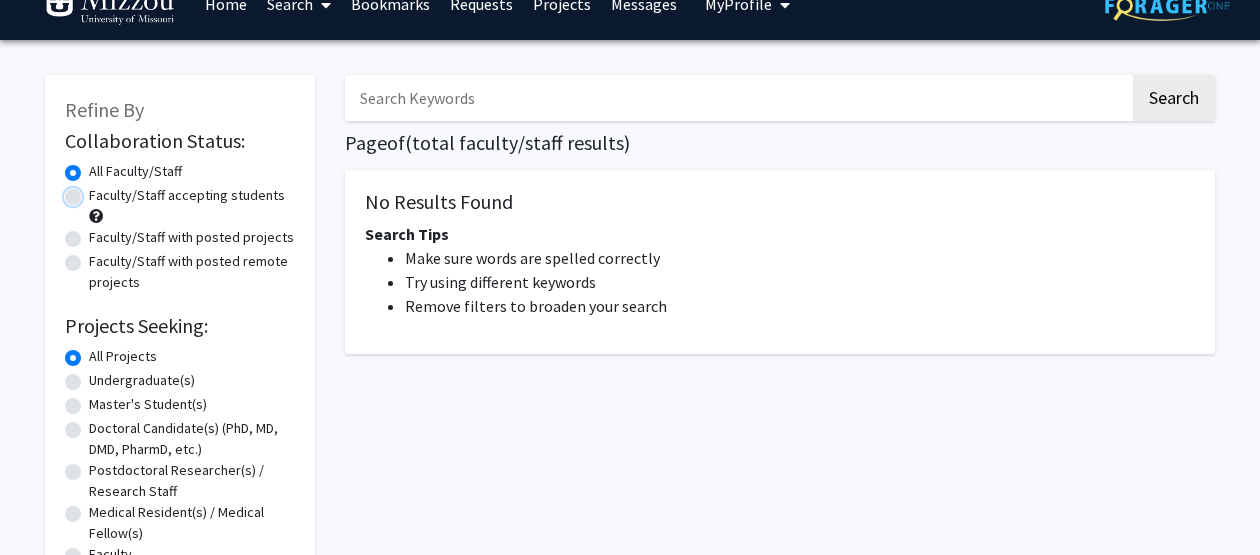click on "Faculty/Staff accepting students" at bounding box center (95, 191) 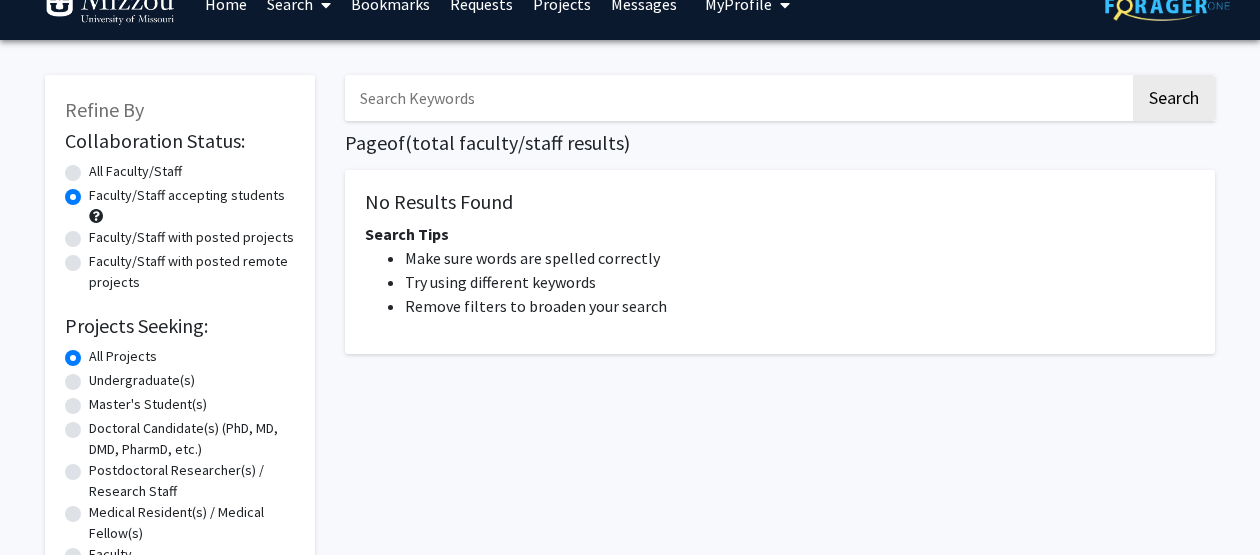 click at bounding box center [737, 98] 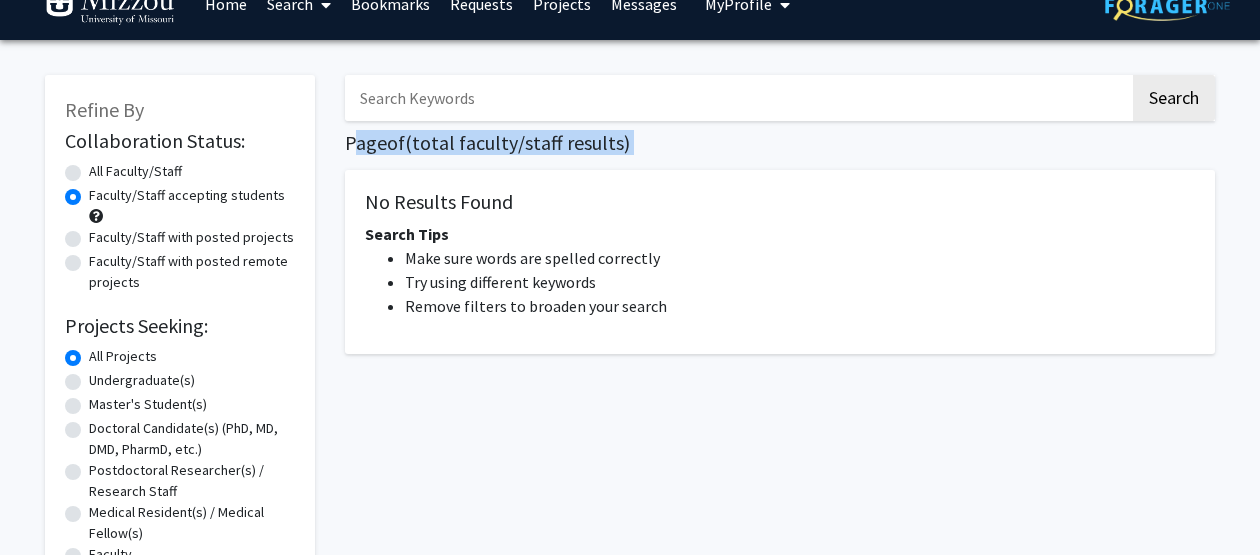 click on "Page   of   (  total faculty/staff results)" 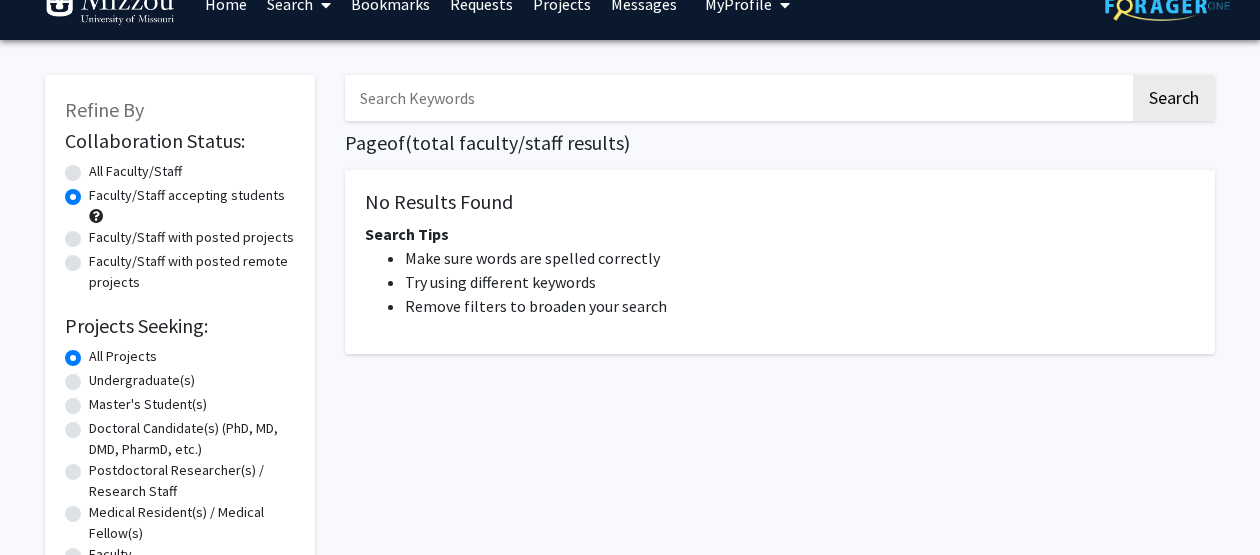 click at bounding box center [737, 98] 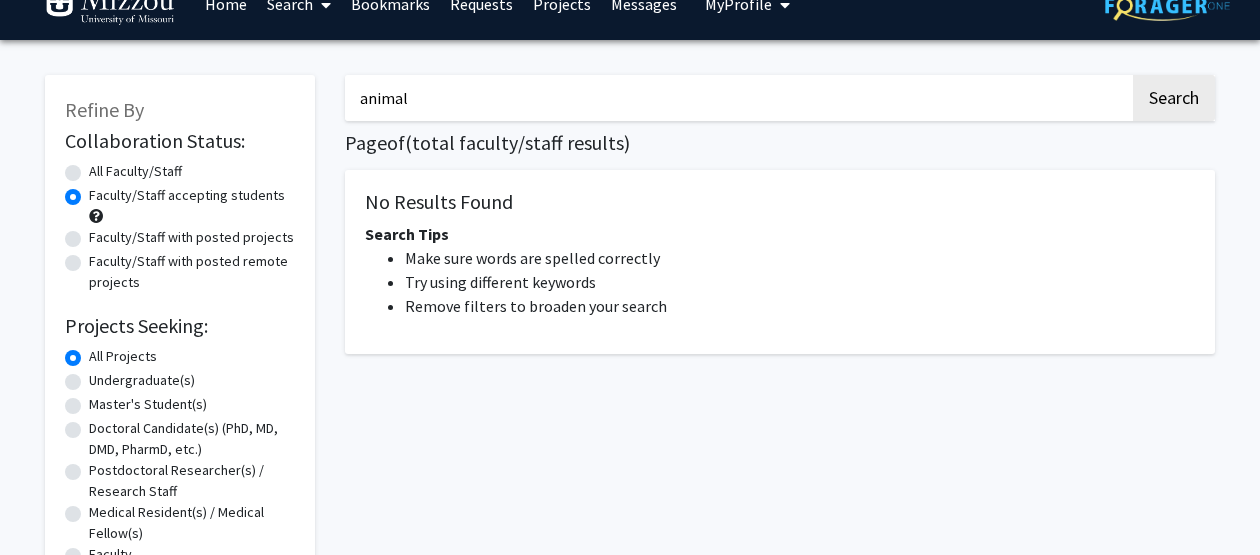 type on "animal" 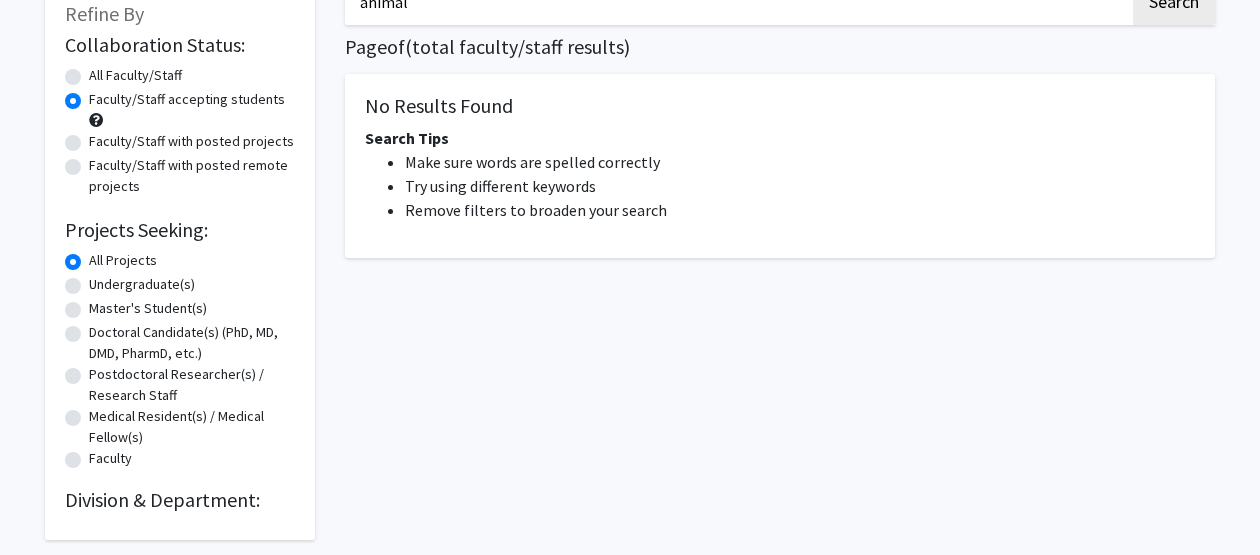 scroll, scrollTop: 218, scrollLeft: 0, axis: vertical 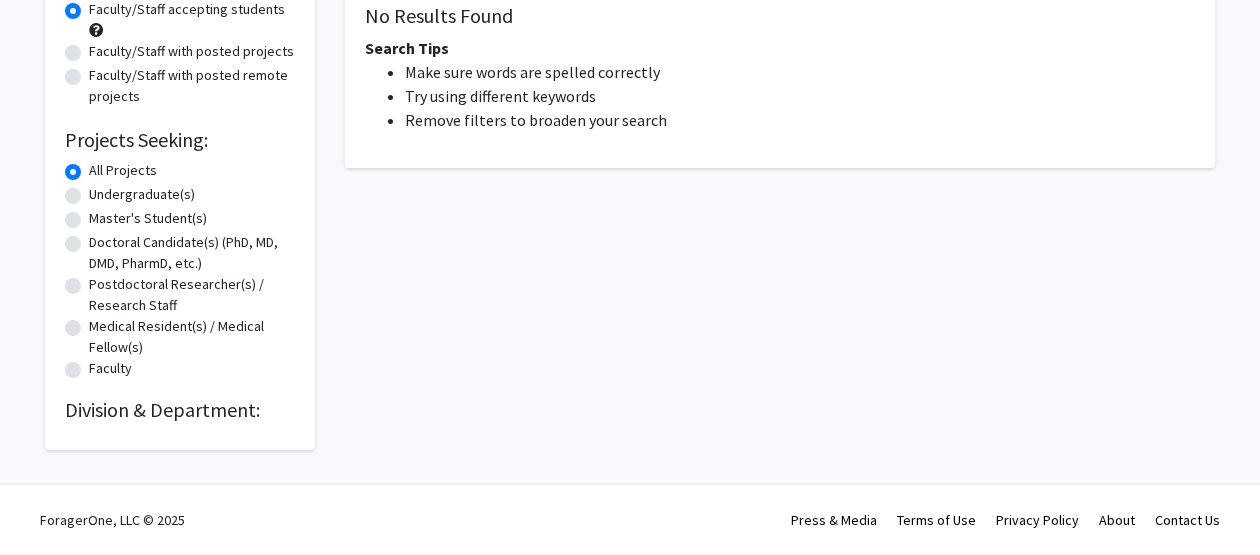 click on "Undergraduate(s)" 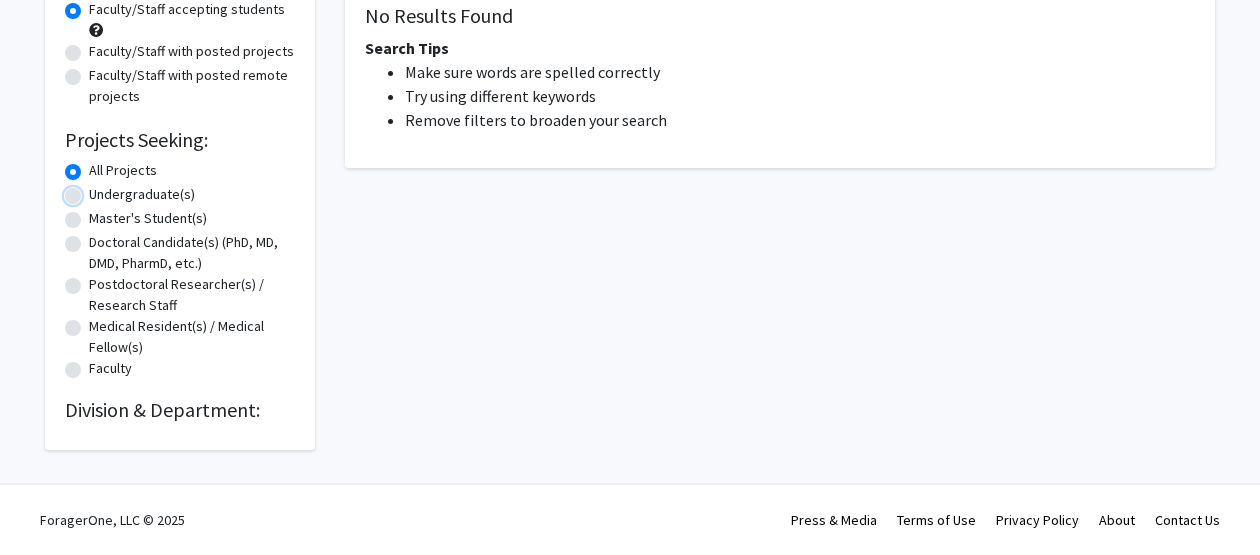 click on "Undergraduate(s)" at bounding box center [95, 190] 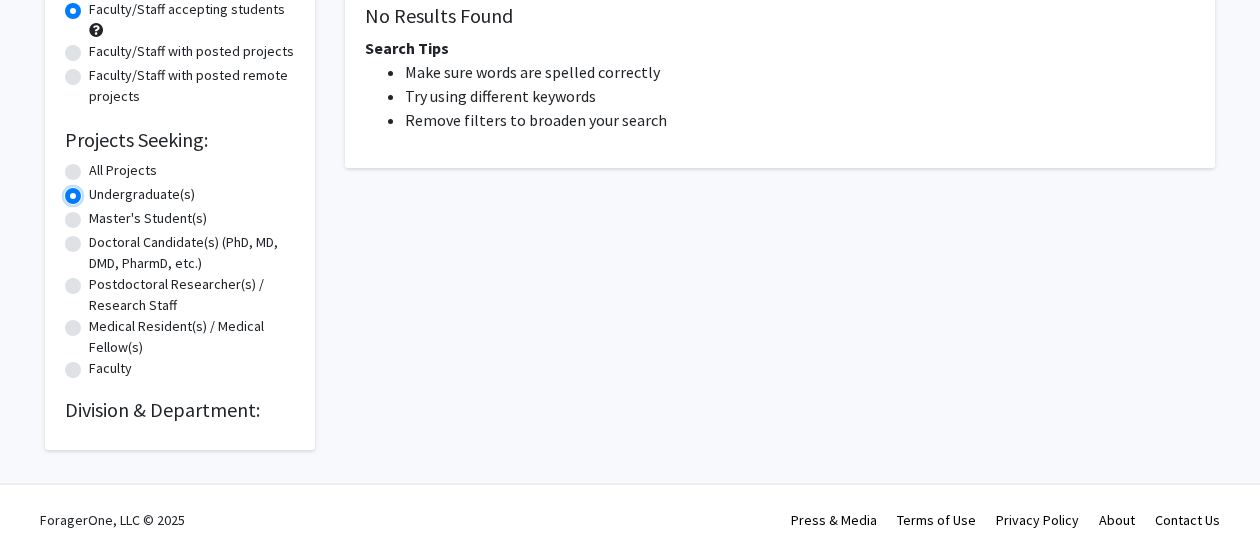 scroll, scrollTop: 0, scrollLeft: 0, axis: both 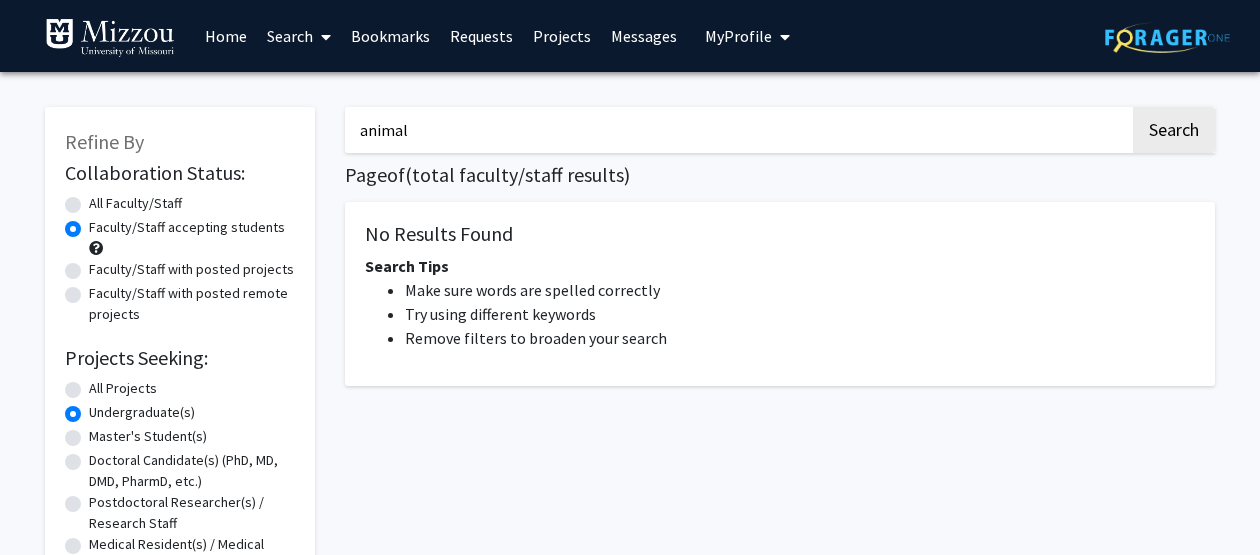 click on "Search" at bounding box center [299, 36] 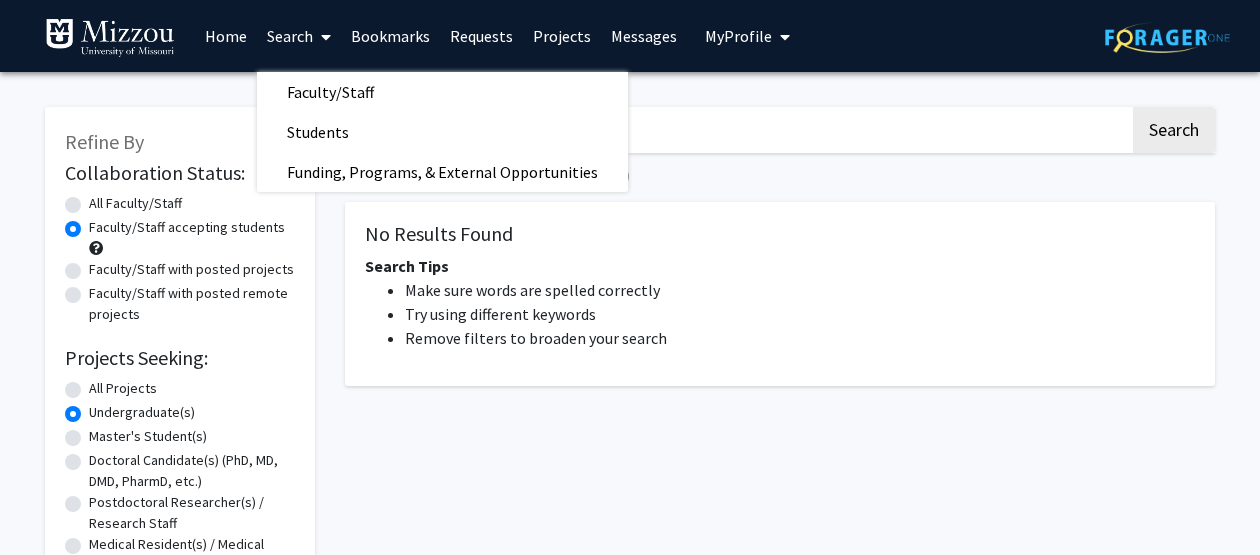 click on "All Faculty/Staff" 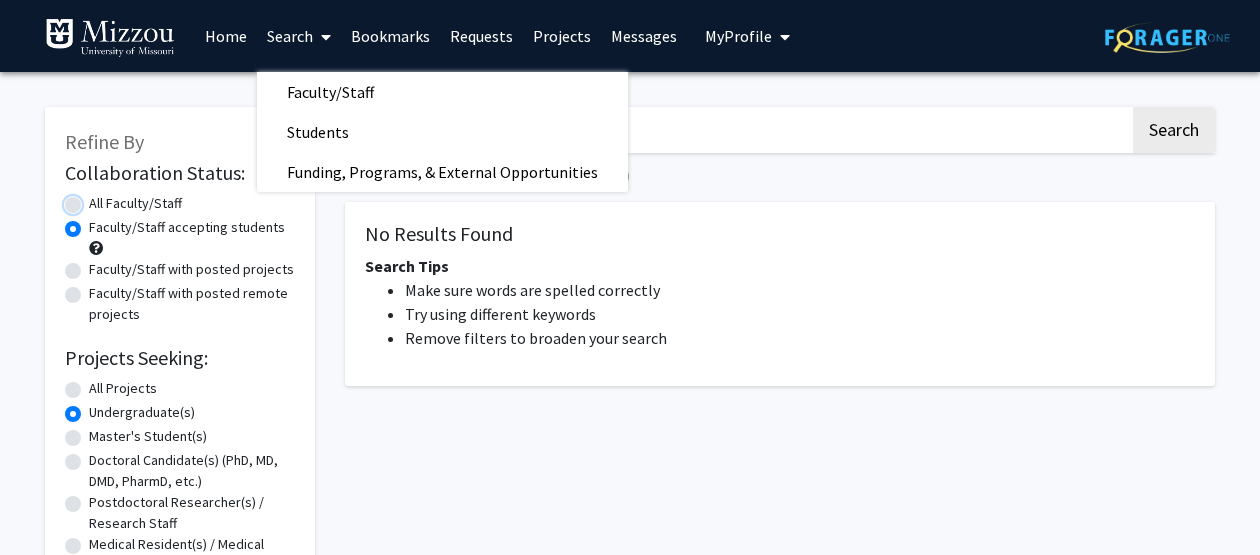 click on "All Faculty/Staff" at bounding box center [95, 199] 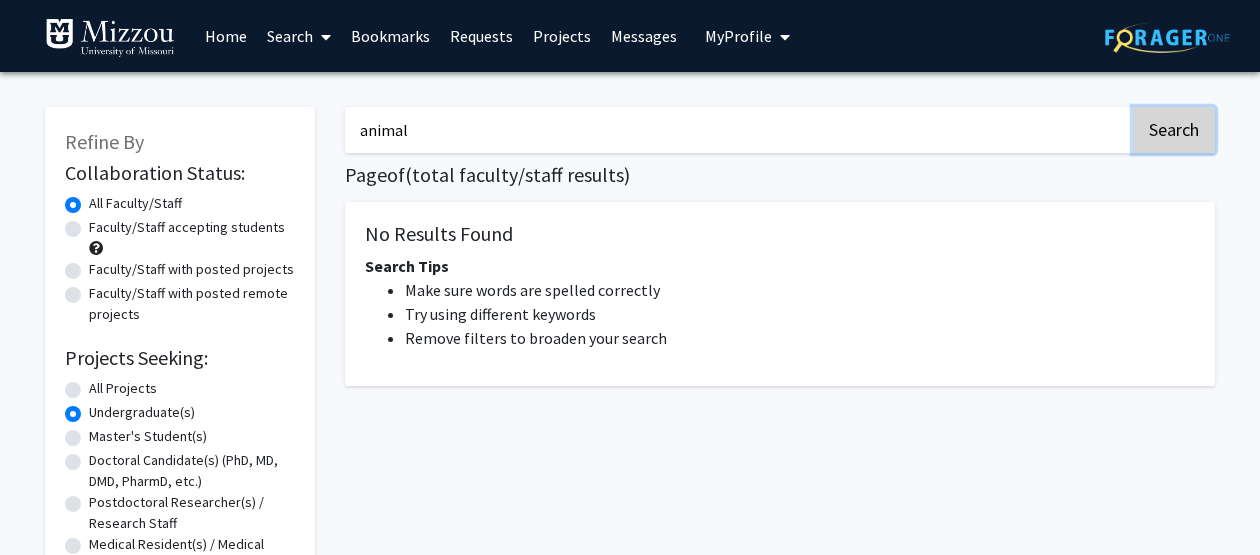 click on "Search" 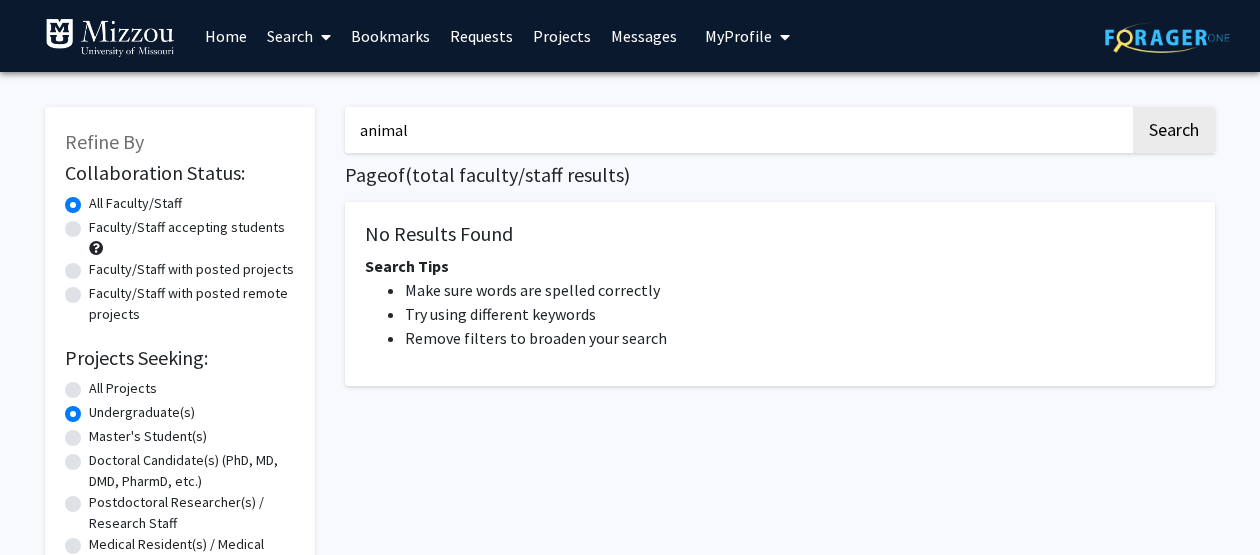 click on "animal" at bounding box center [737, 130] 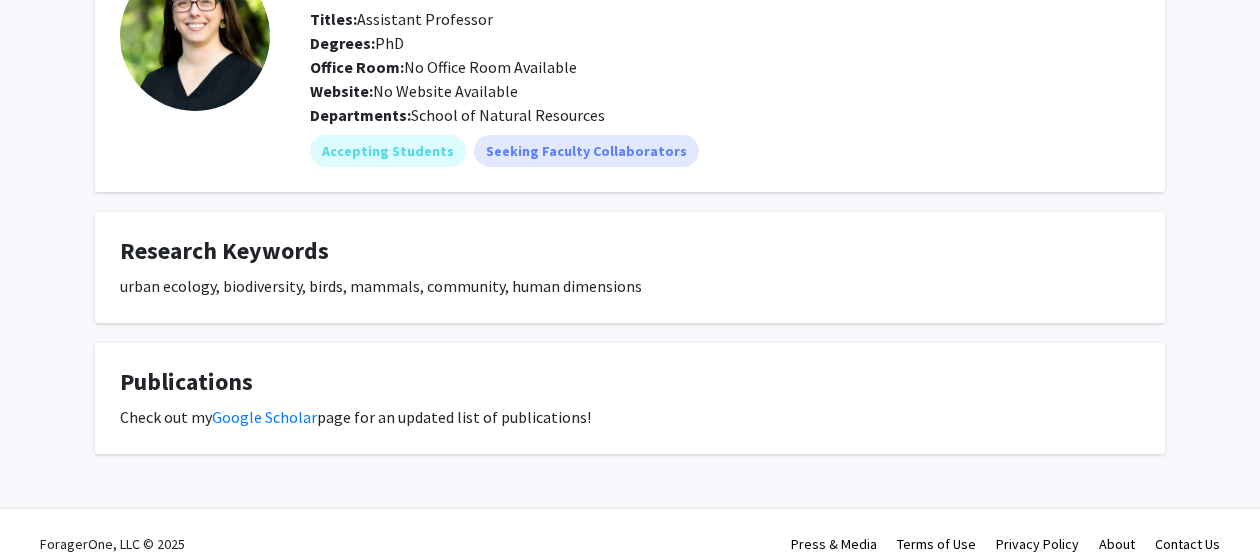 scroll, scrollTop: 174, scrollLeft: 0, axis: vertical 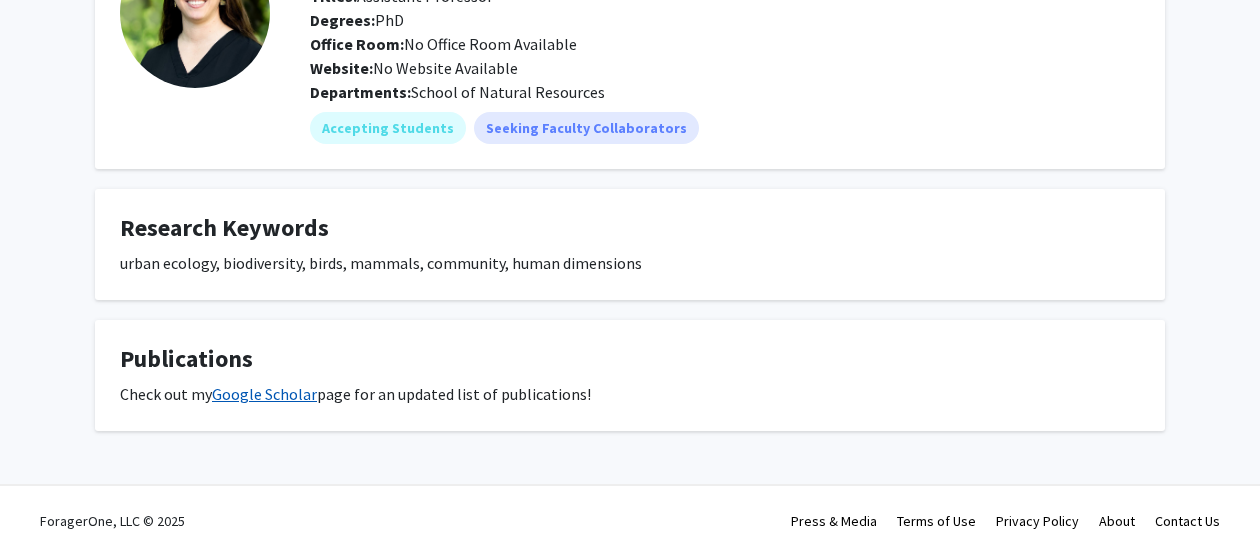click on "Google Scholar" 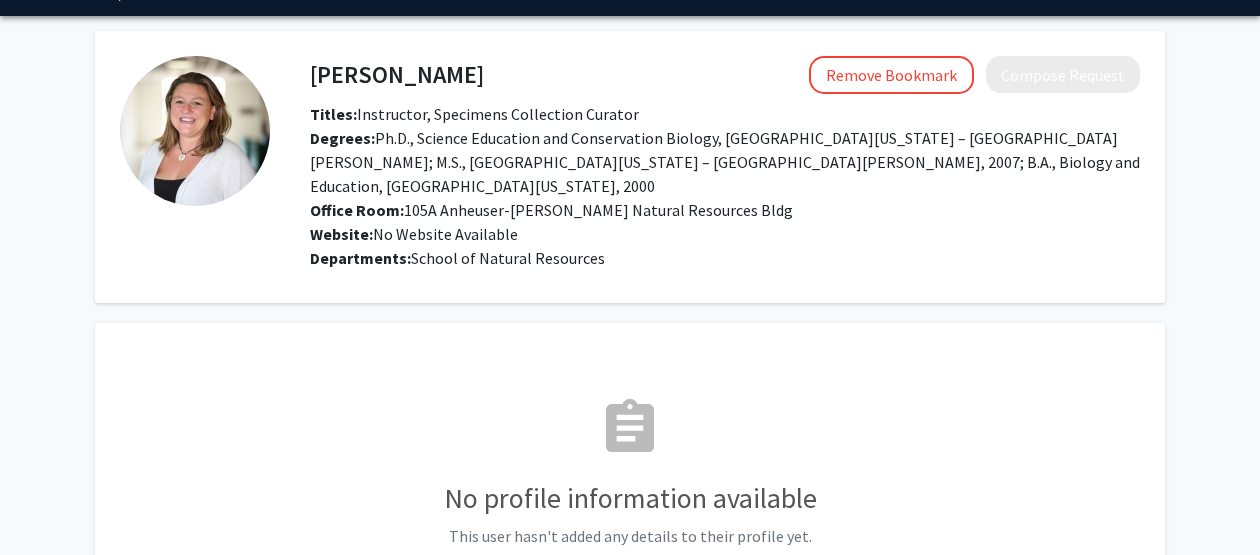 scroll, scrollTop: 55, scrollLeft: 0, axis: vertical 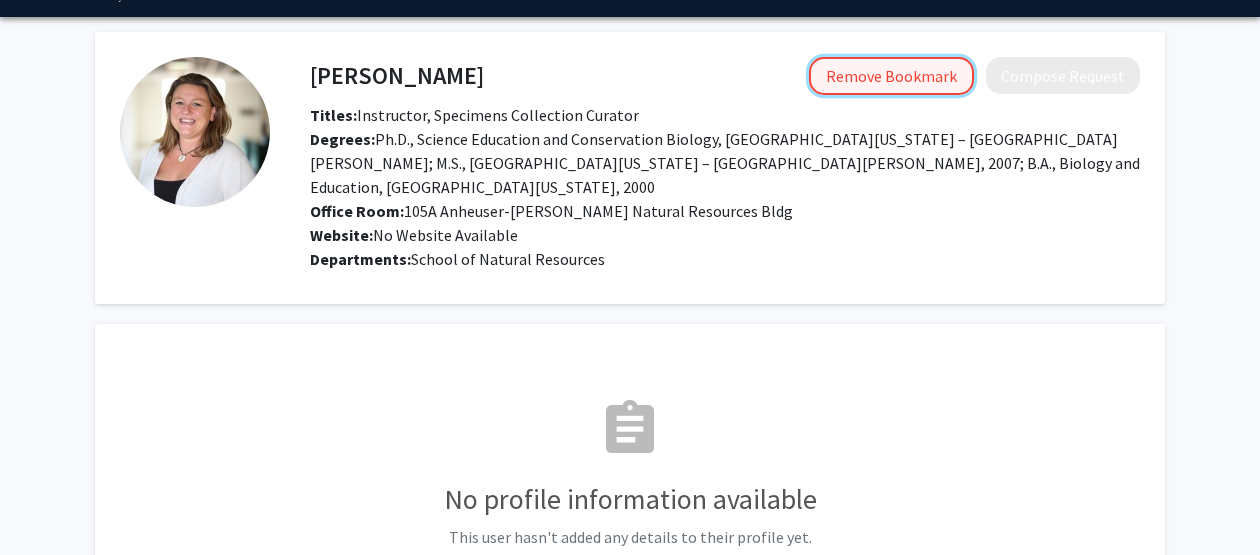 click on "Remove Bookmark" 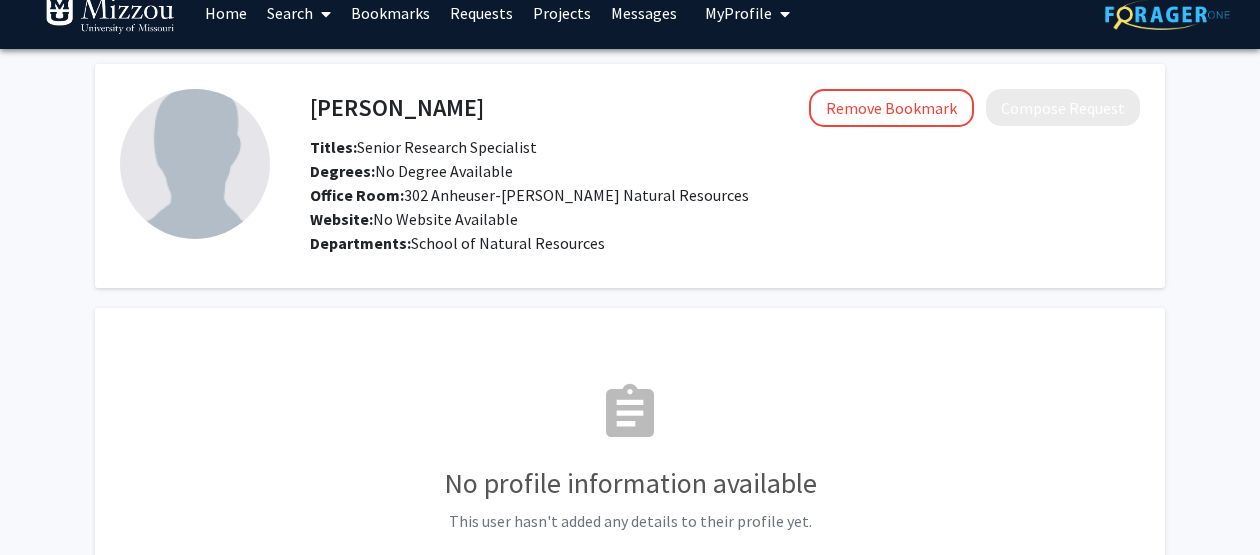 scroll, scrollTop: 215, scrollLeft: 0, axis: vertical 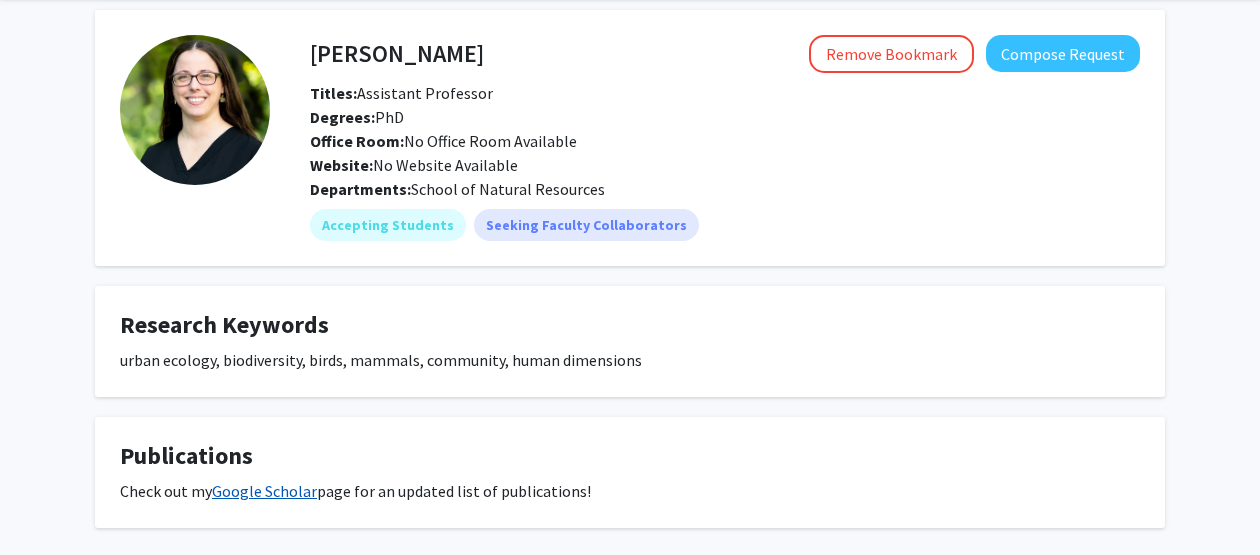 click on "Google Scholar" 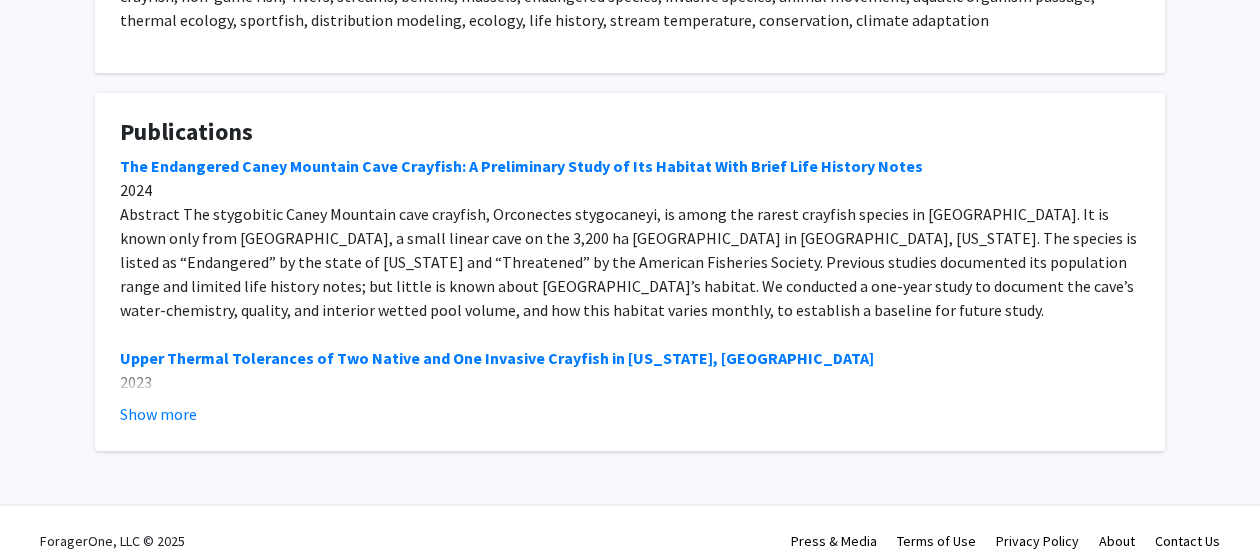 scroll, scrollTop: 694, scrollLeft: 0, axis: vertical 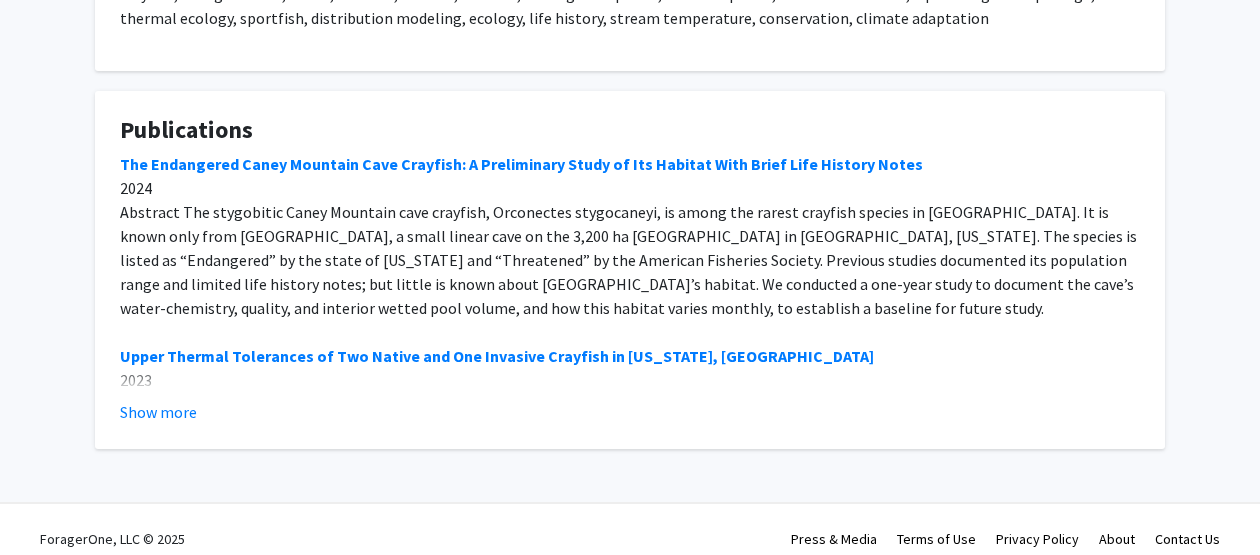 click on "The Endangered Caney Mountain Cave Crayfish: A Preliminary Study of Its Habitat With Brief Life History Notes 2024 Abstract The stygobitic Caney Mountain cave crayfish, Orconectes stygocaneyi, is among the rarest crayfish species in North America. It is known only from Mud Cave, a small linear cave on the 3,200 ha Caney Mountain Conservation Area in Ozark County, Missouri. The species is listed as “Endangered” by the state of Missouri and “Threatened” by the American Fisheries Society. Previous studies documented its population range and limited life history notes; but little is known about Mud Cave’s habitat. We conducted a one-year study to document the cave’s water-chemistry, quality, and interior wetted pool volume, and how this habitat varies monthly, to establish a baseline for future study. Upper Thermal Tolerances of Two Native and One Invasive Crayfish in Missouri, USA 2023 The smaller, the better? First evaluation of growth and mortality in crayfish internally tagged with p-Chips 2023" 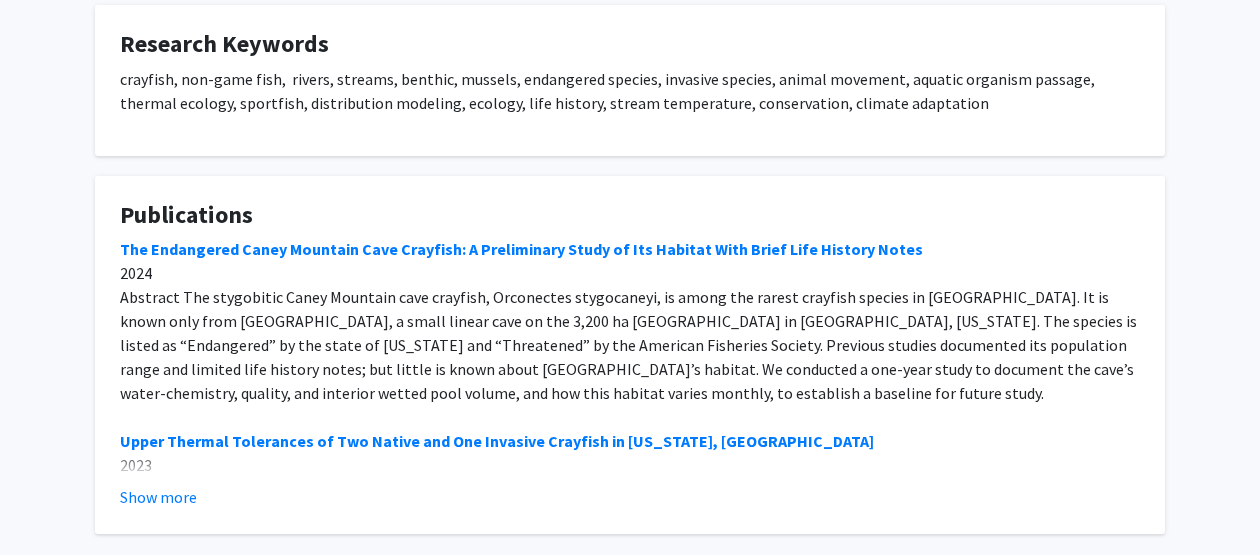 scroll, scrollTop: 713, scrollLeft: 0, axis: vertical 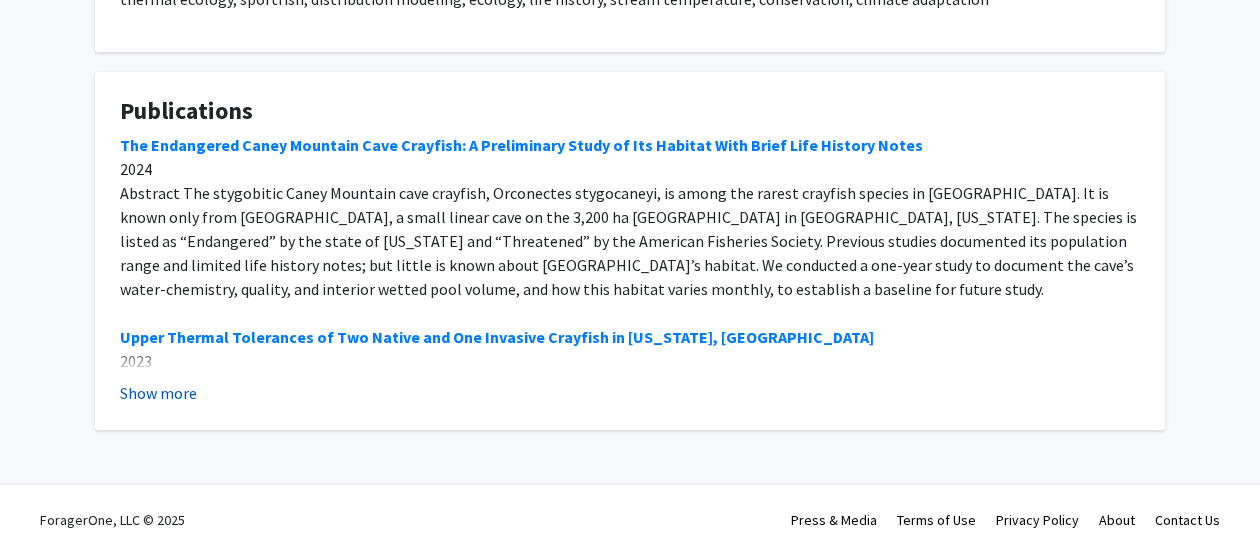 click on "Show more" 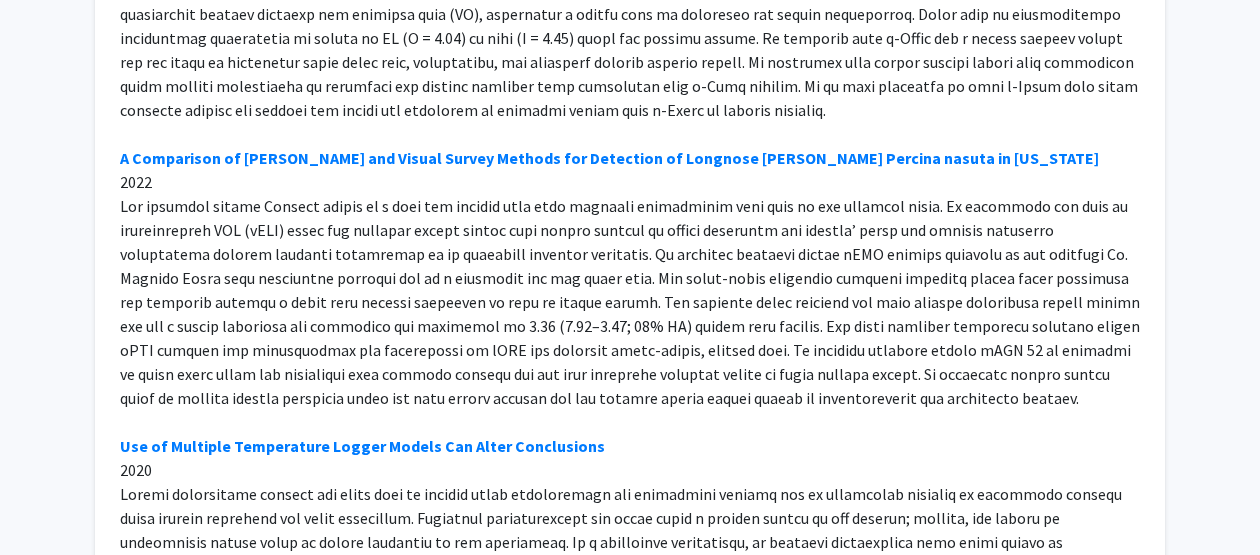 scroll, scrollTop: 1613, scrollLeft: 0, axis: vertical 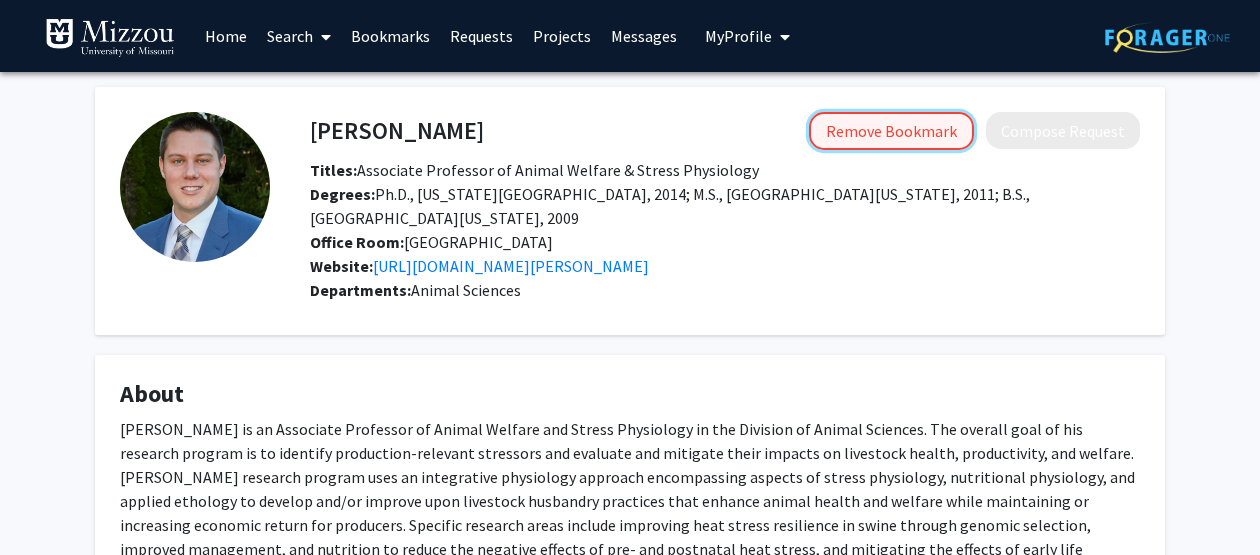 click on "Remove Bookmark" 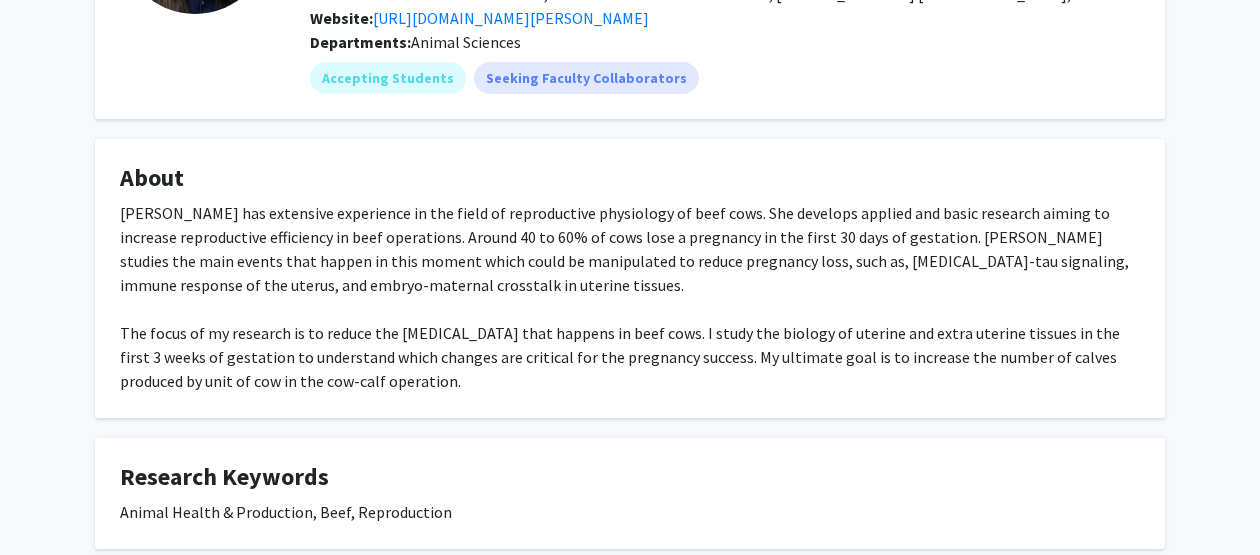 scroll, scrollTop: 246, scrollLeft: 0, axis: vertical 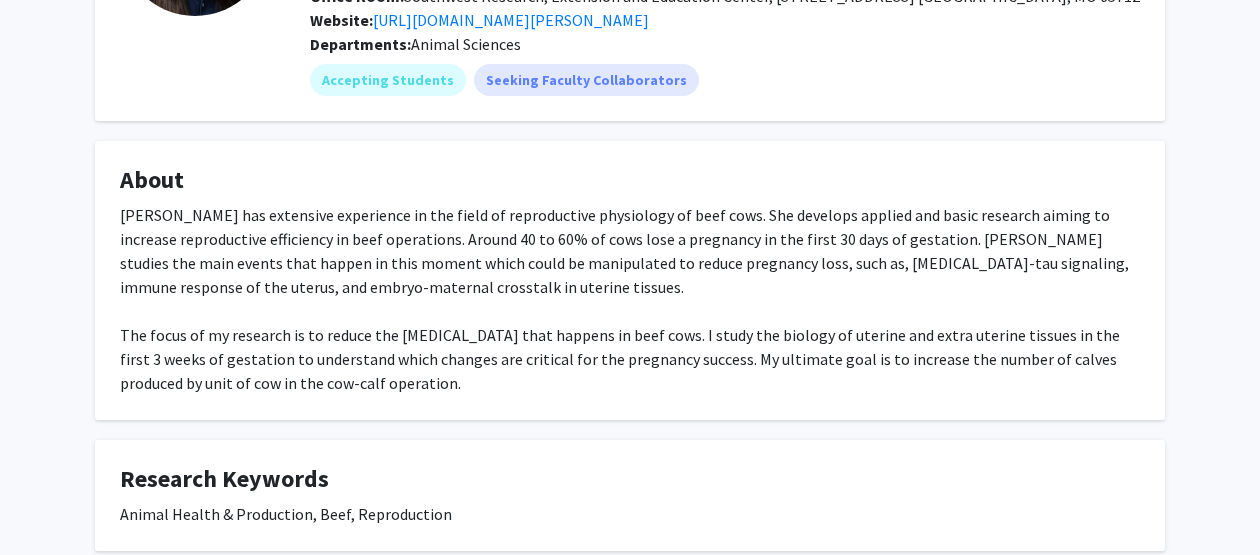 drag, startPoint x: 677, startPoint y: 356, endPoint x: 696, endPoint y: 374, distance: 26.172504 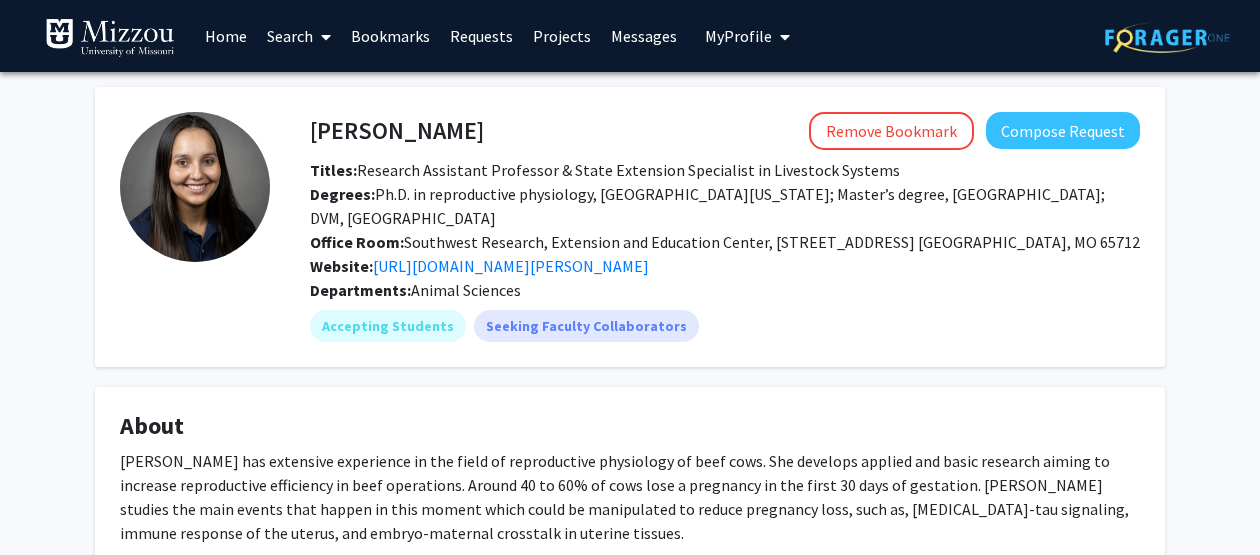 scroll, scrollTop: 3, scrollLeft: 0, axis: vertical 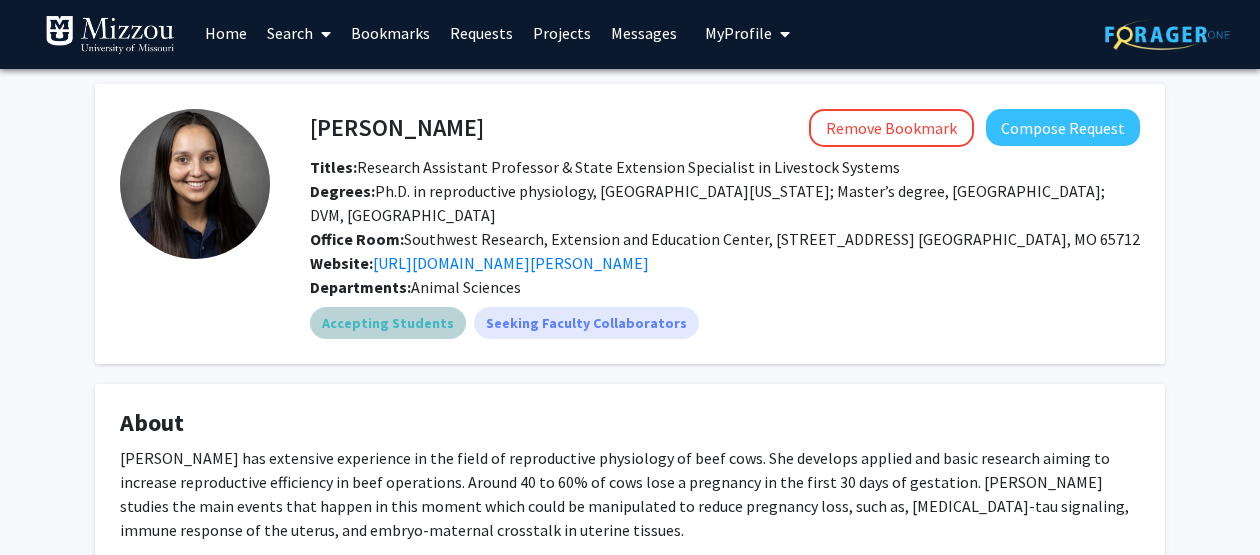 click on "Accepting Students" at bounding box center (388, 323) 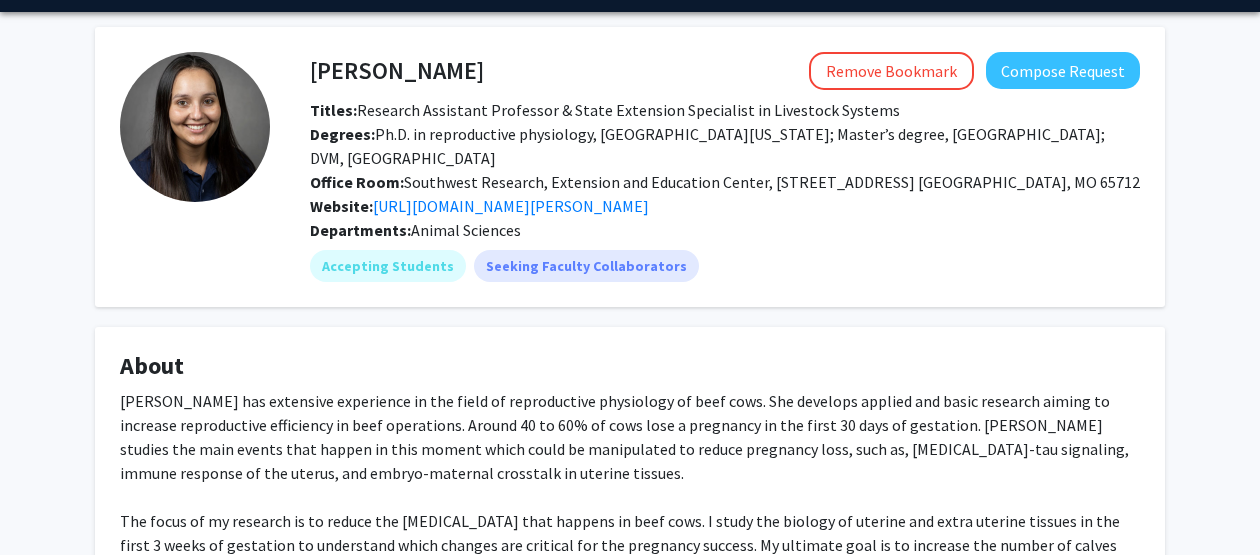scroll, scrollTop: 0, scrollLeft: 0, axis: both 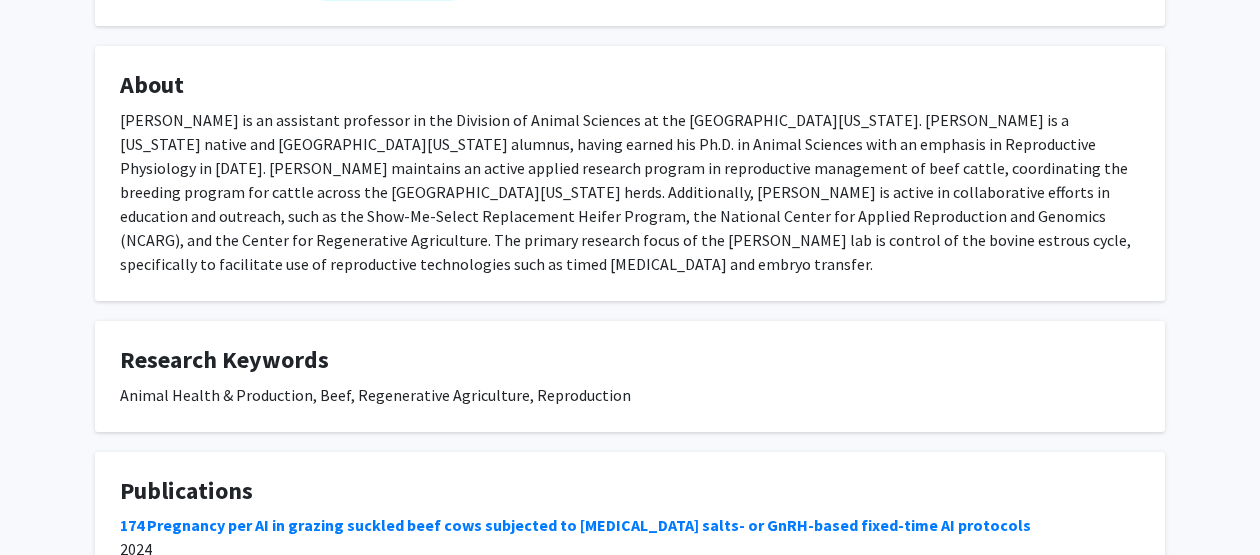 drag, startPoint x: 866, startPoint y: 178, endPoint x: 887, endPoint y: 273, distance: 97.29337 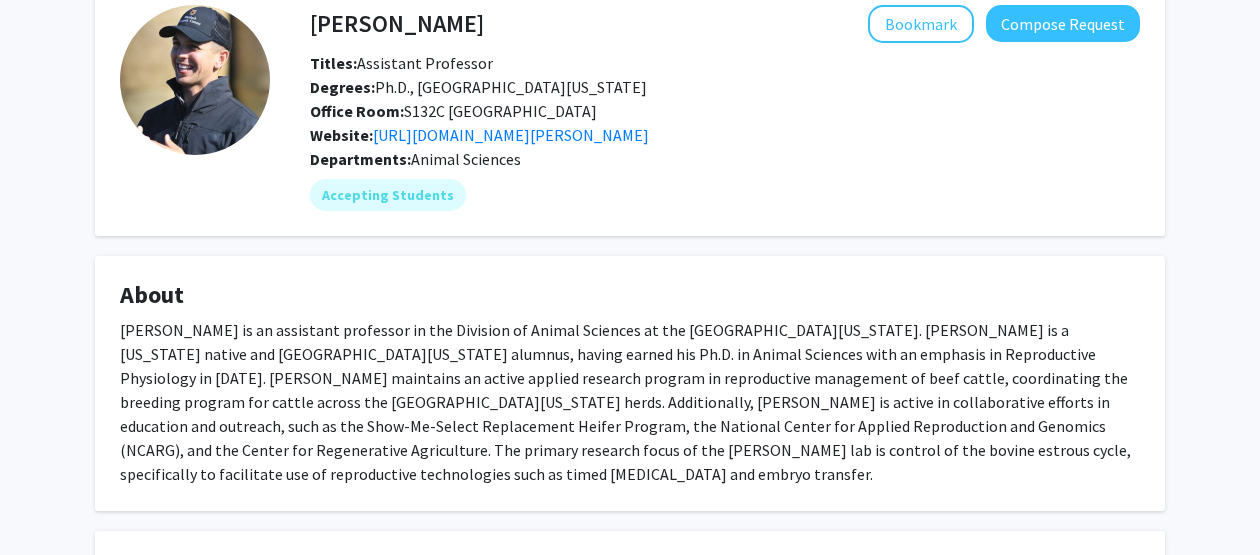 scroll, scrollTop: 0, scrollLeft: 0, axis: both 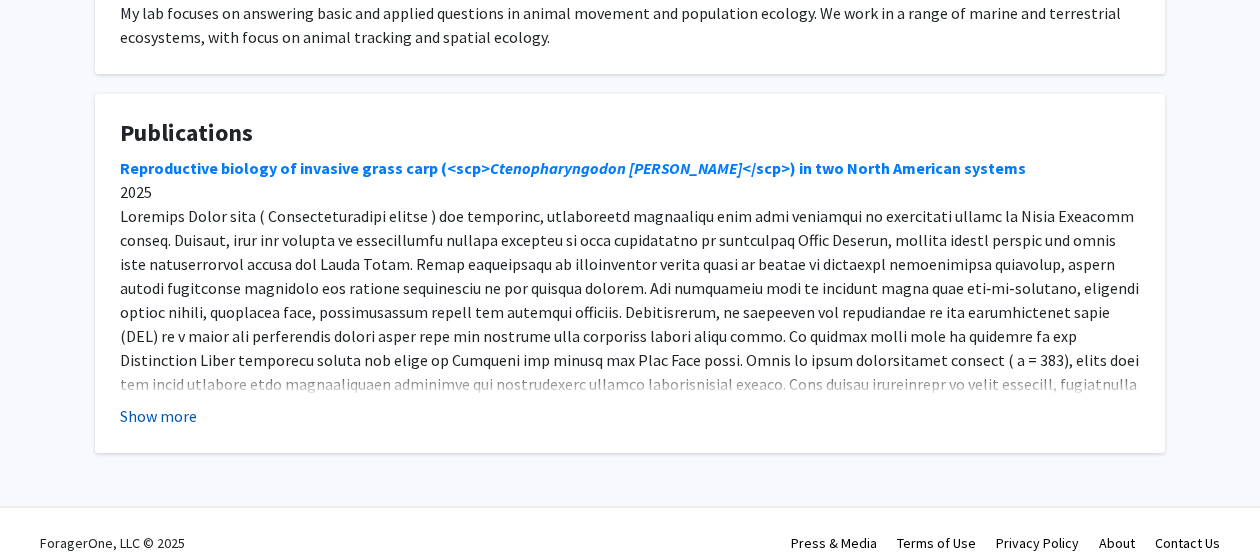 click on "Show more" 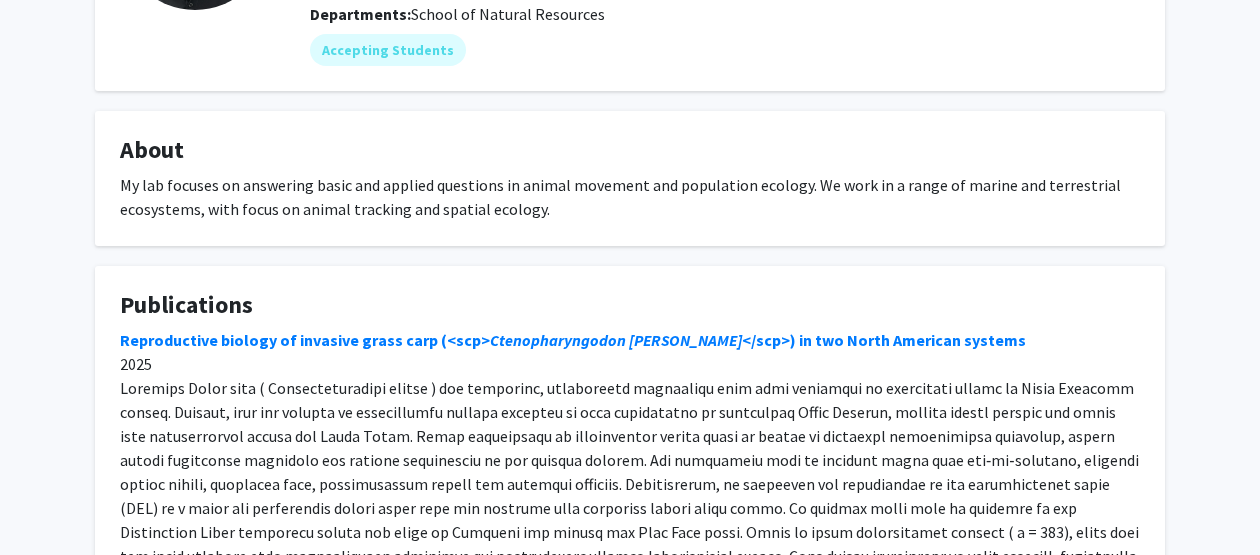 scroll, scrollTop: 0, scrollLeft: 0, axis: both 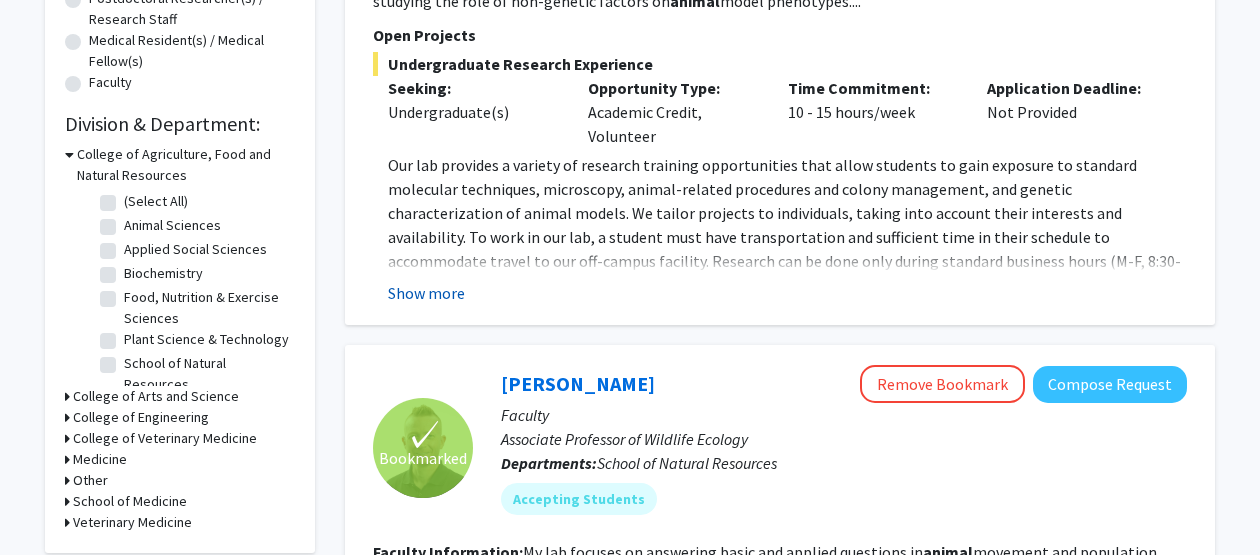 click on "Show more" 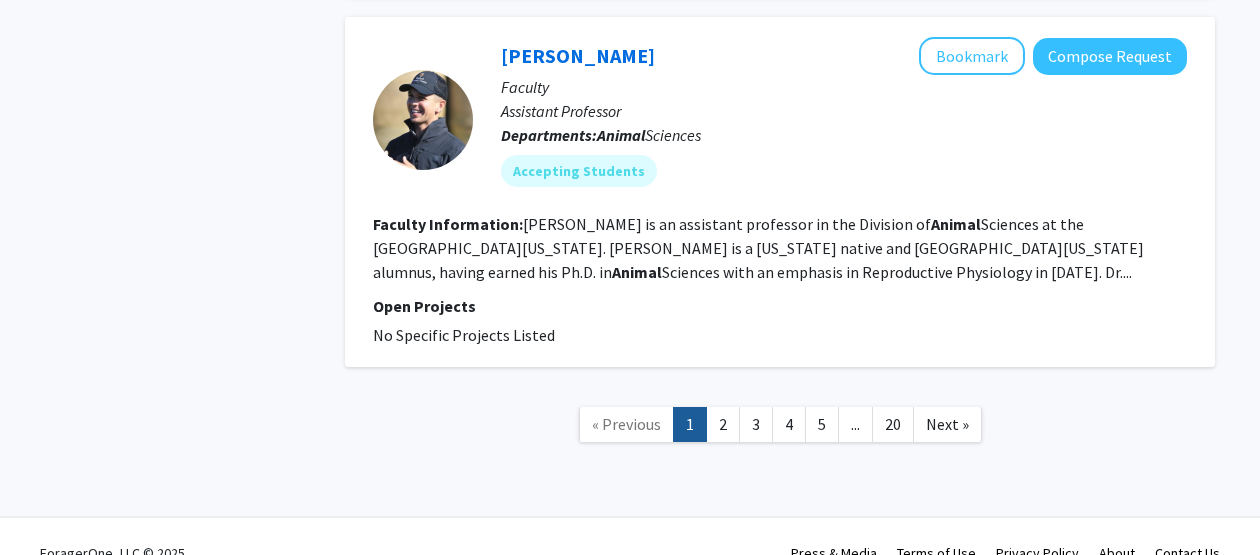 scroll, scrollTop: 3986, scrollLeft: 0, axis: vertical 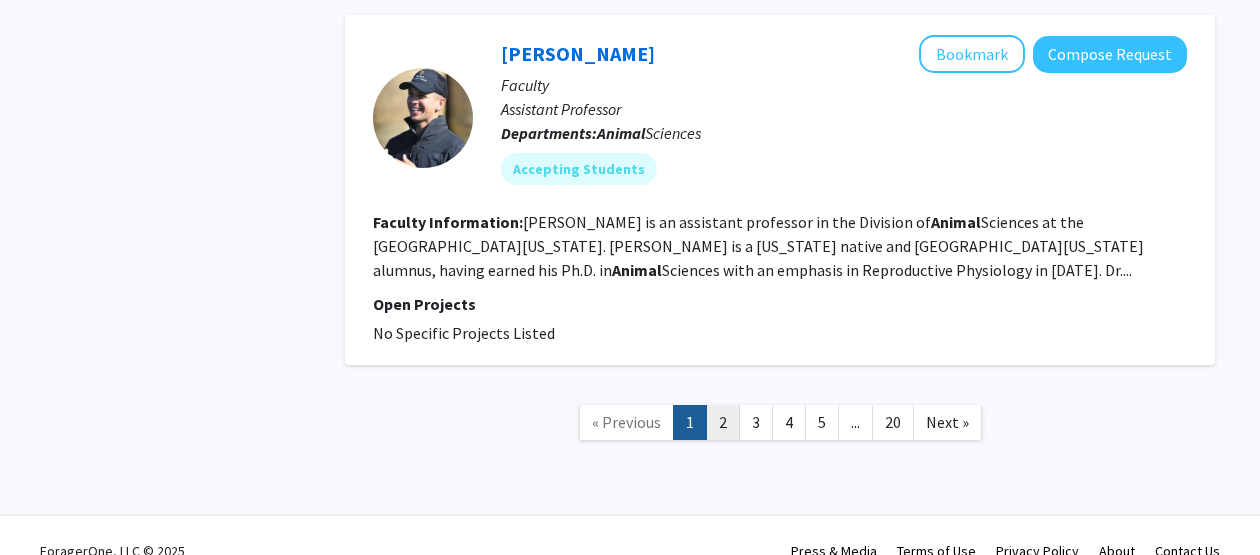 click on "2" 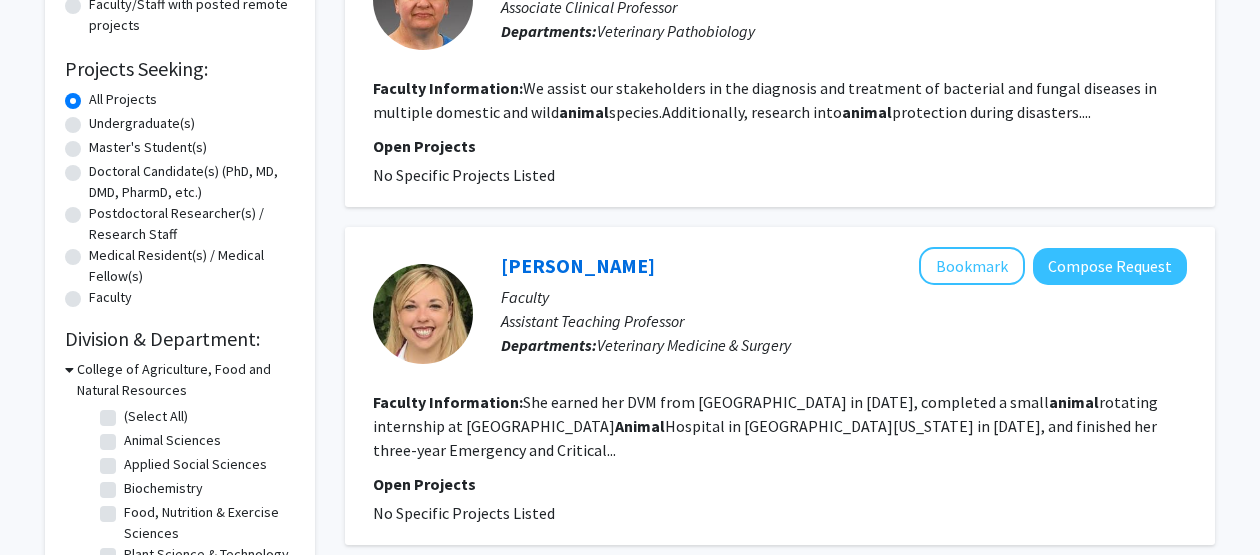 scroll, scrollTop: 0, scrollLeft: 0, axis: both 